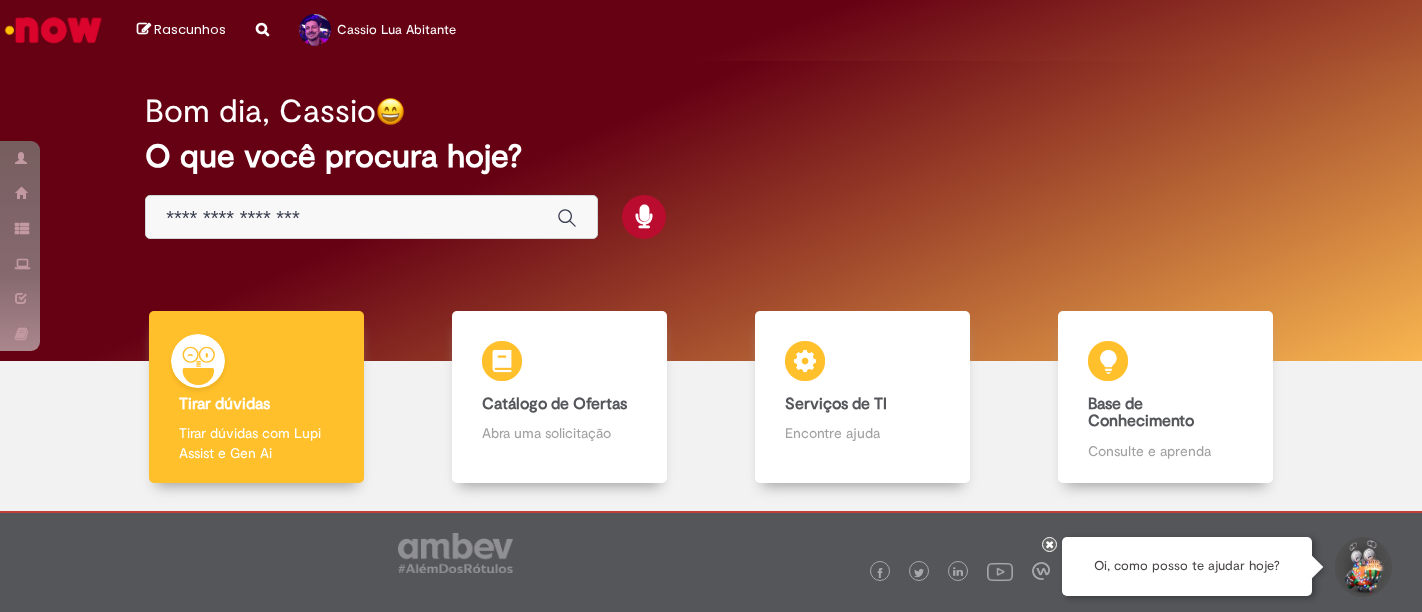scroll, scrollTop: 0, scrollLeft: 0, axis: both 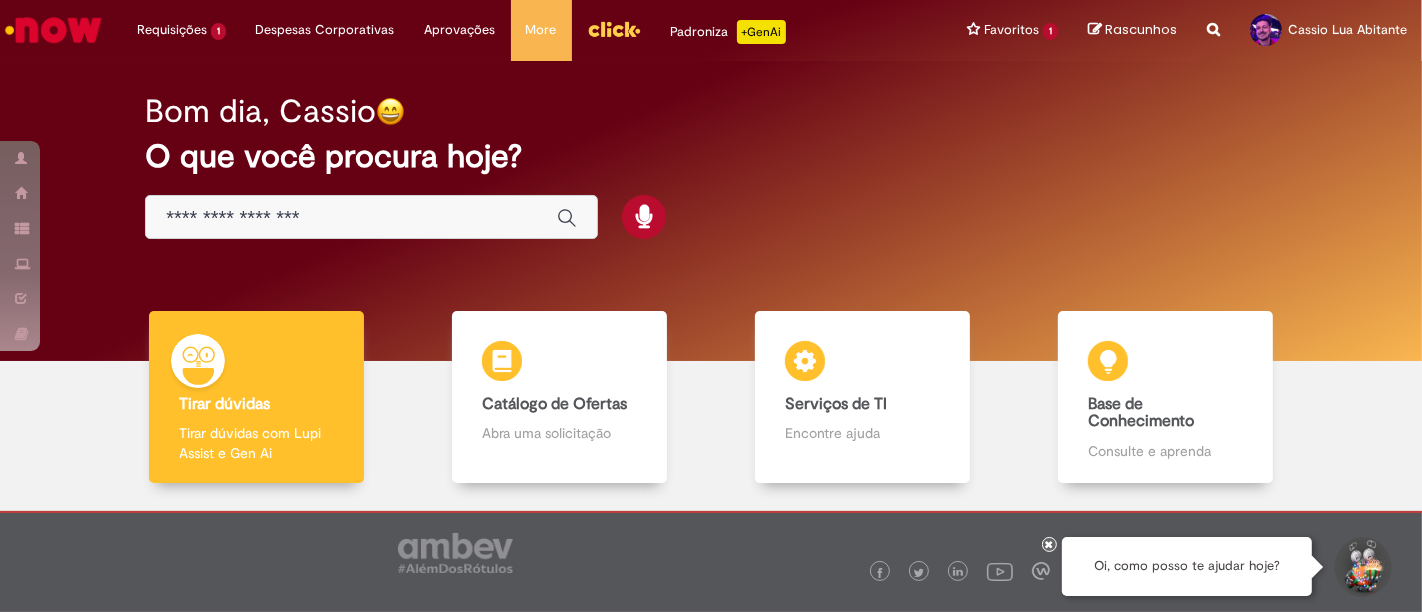 click at bounding box center (351, 218) 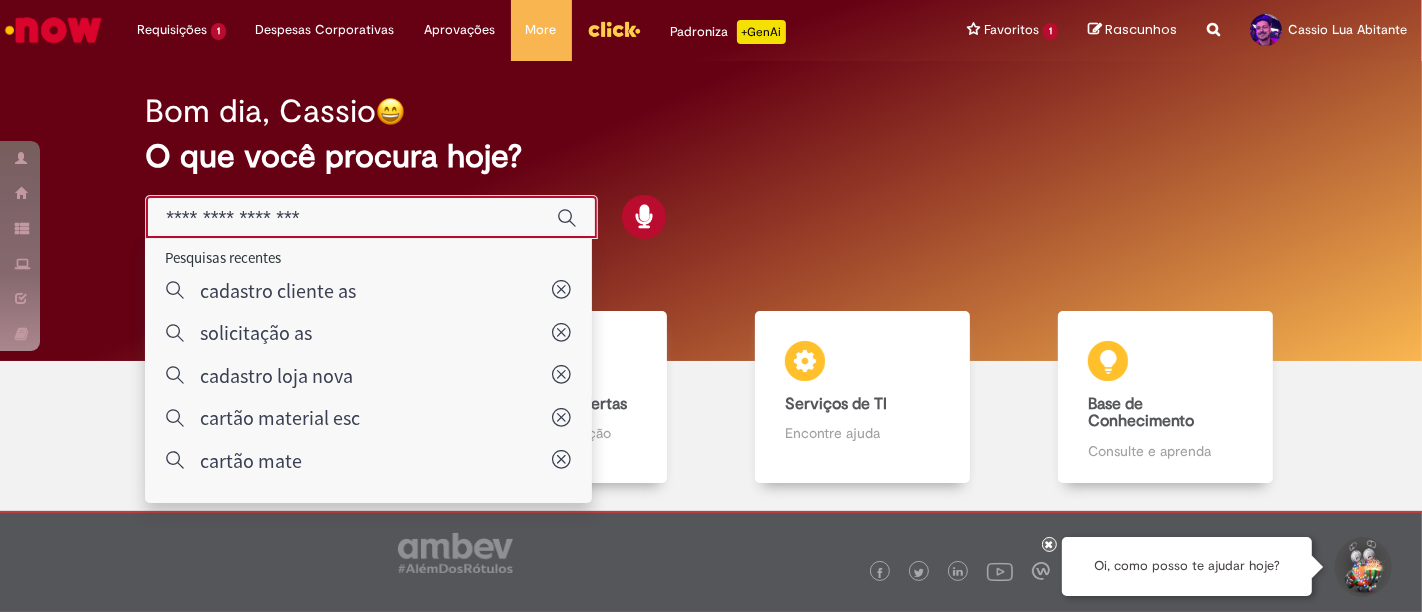 click on "Bom dia, Cassio
O que você procura hoje?" at bounding box center [711, 167] 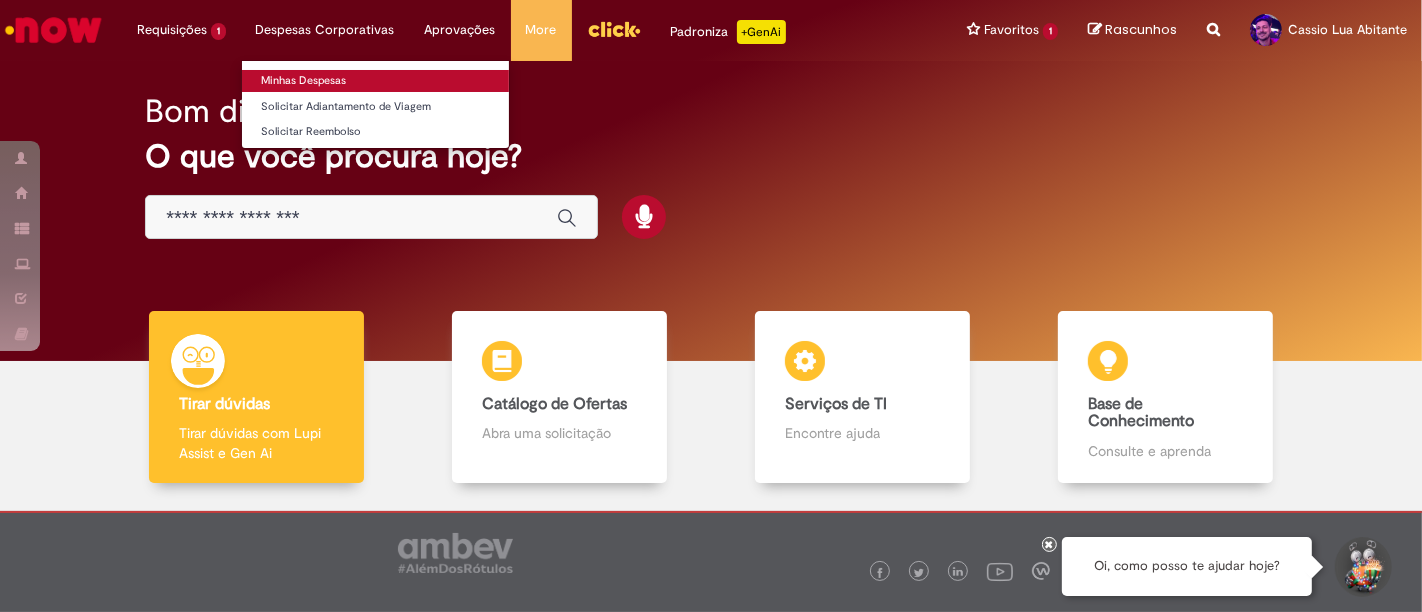 click on "Minhas Despesas" at bounding box center (375, 81) 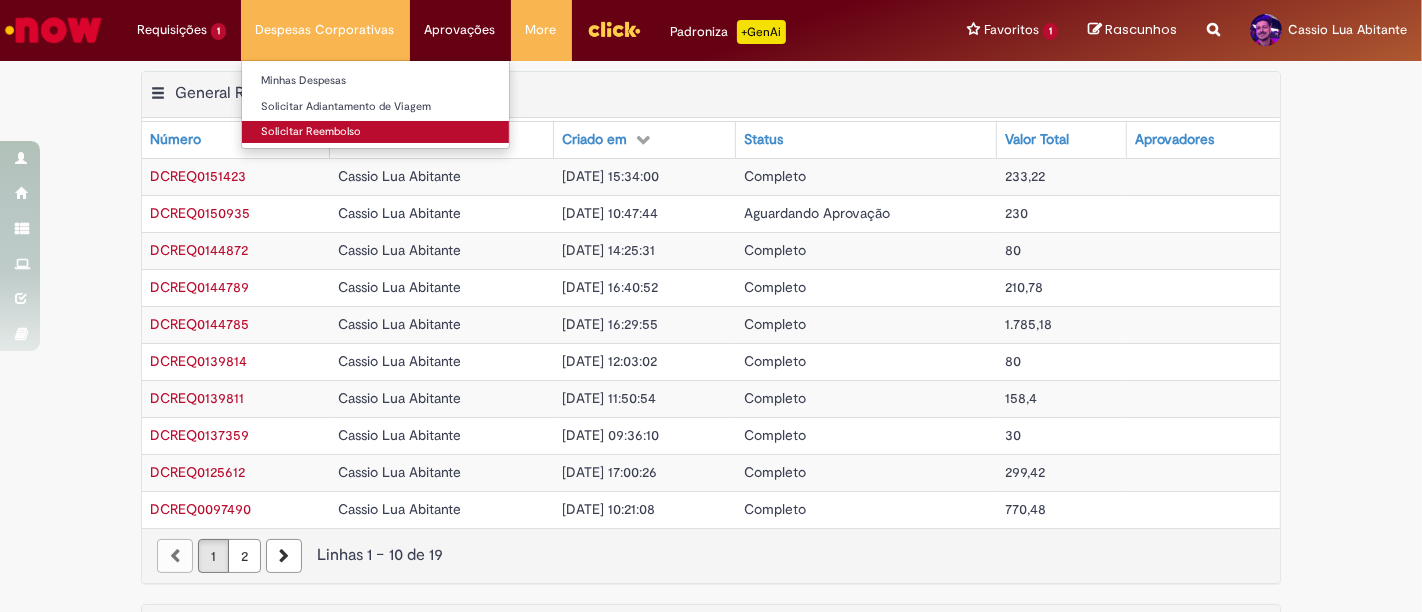 click on "Solicitar Reembolso" at bounding box center [375, 132] 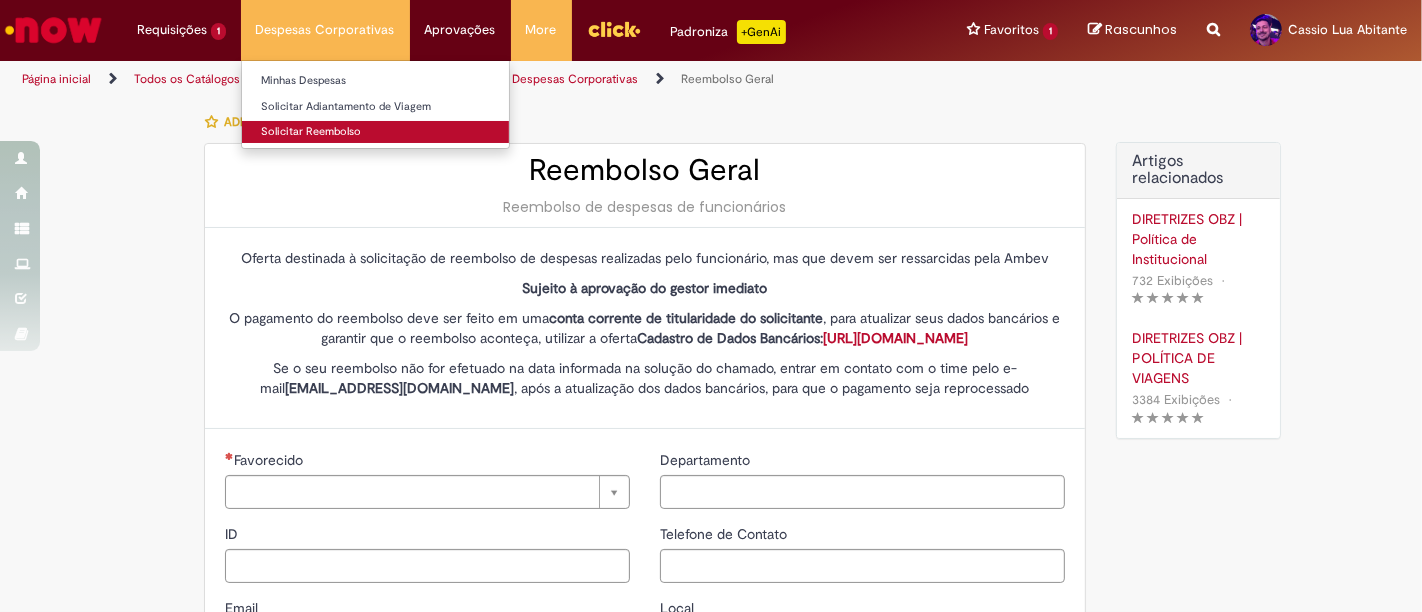 type on "********" 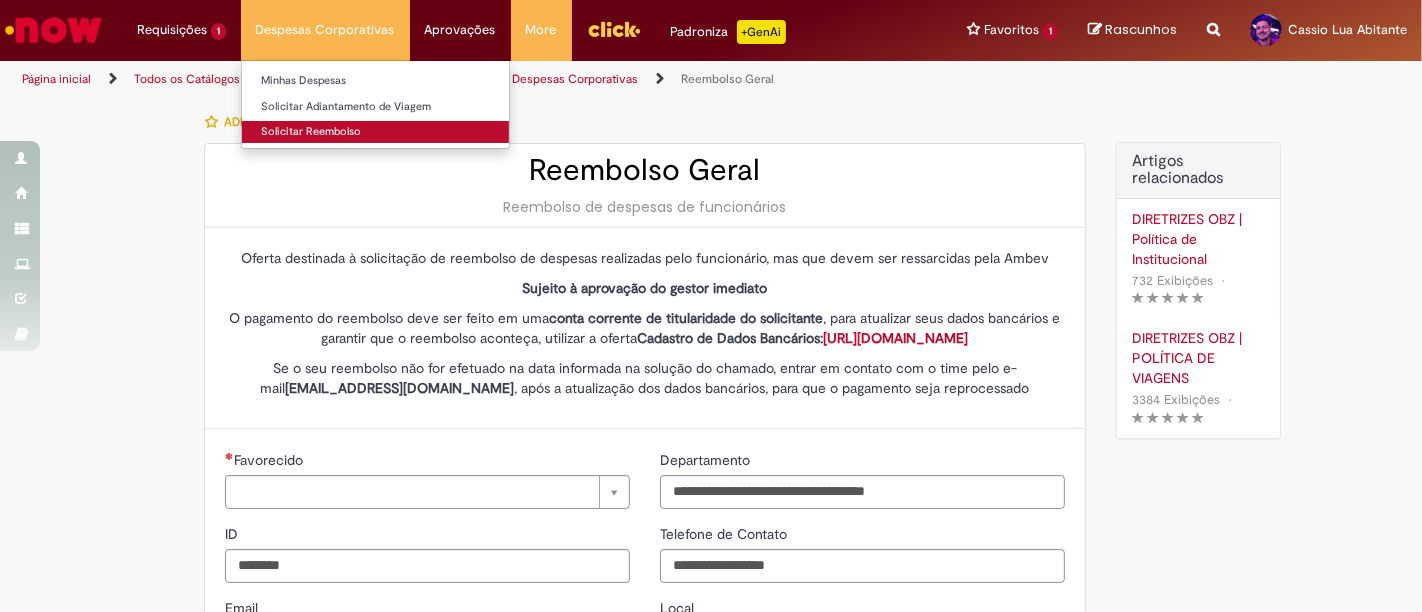 type on "**********" 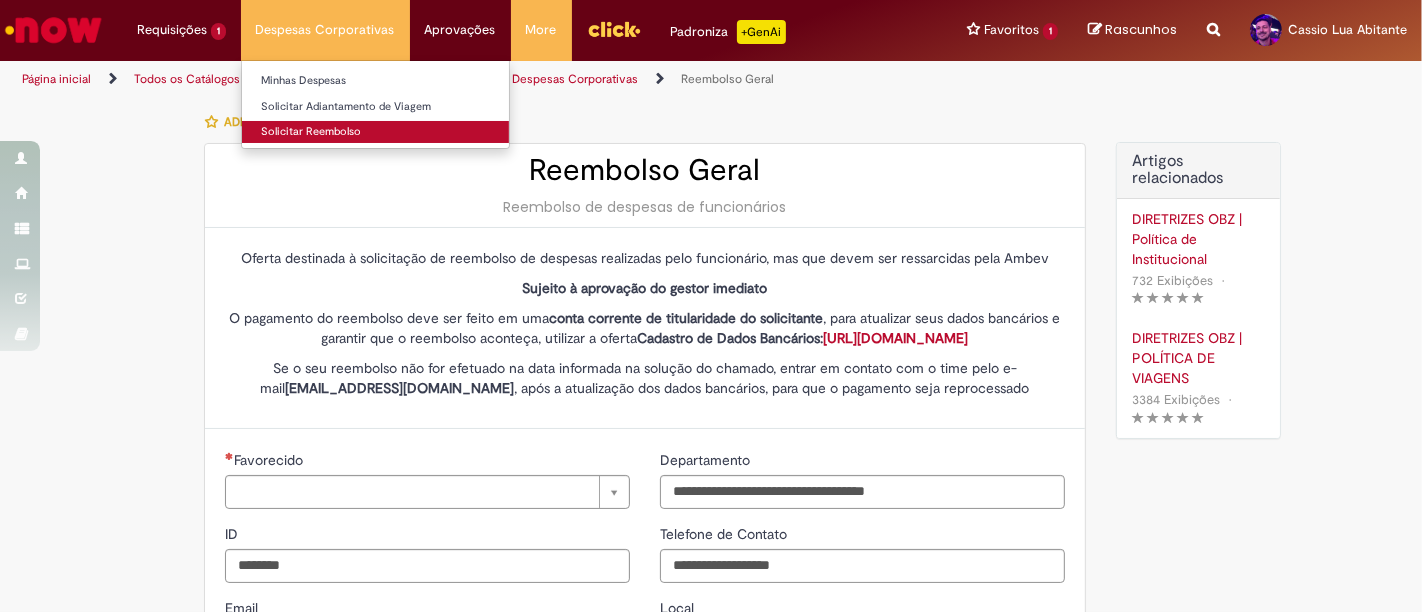 type on "**********" 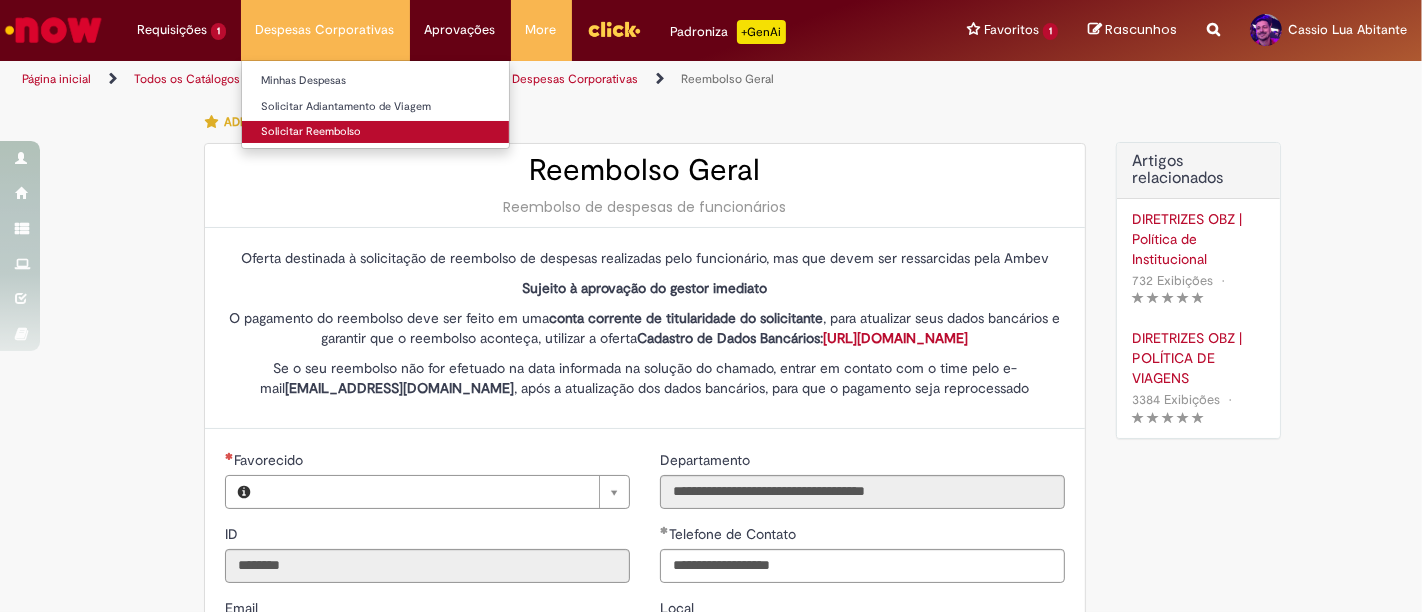type on "**********" 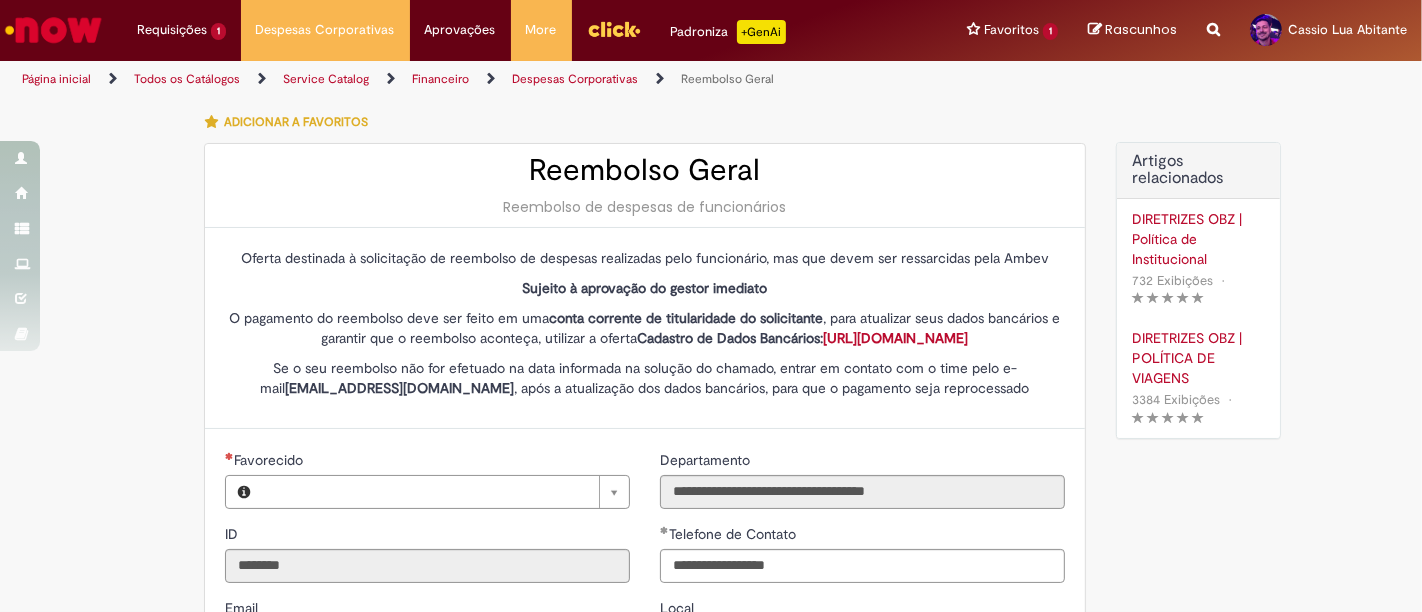 type on "**********" 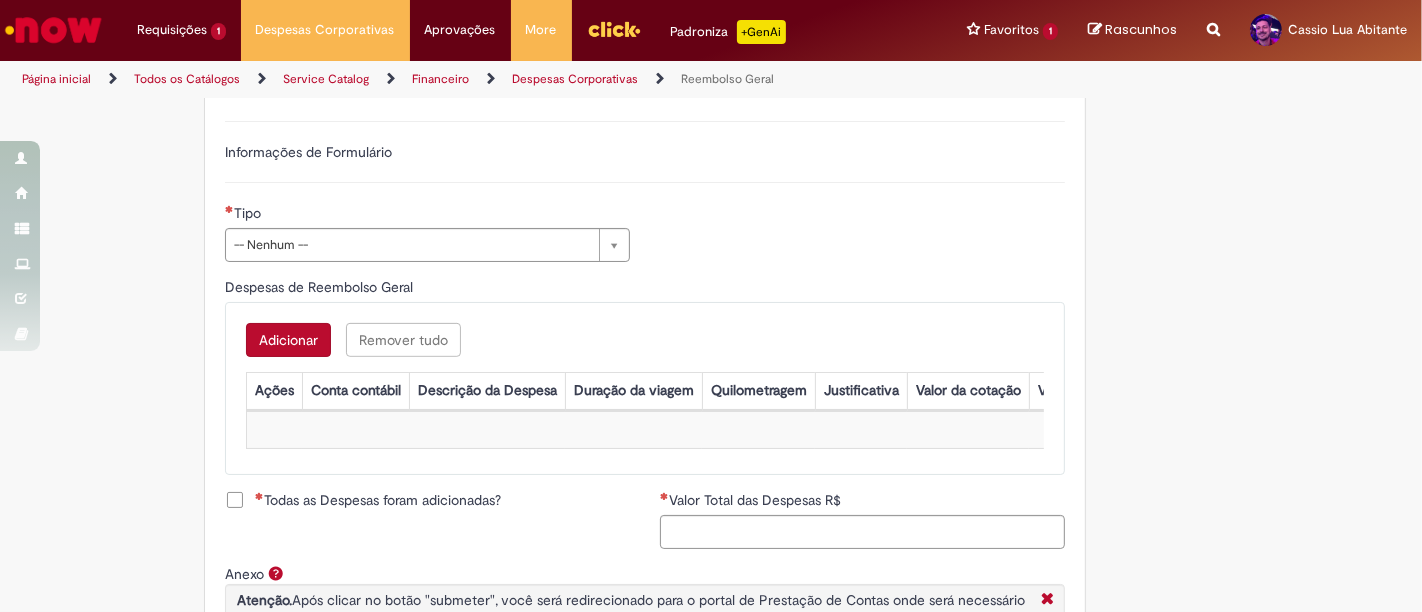 scroll, scrollTop: 666, scrollLeft: 0, axis: vertical 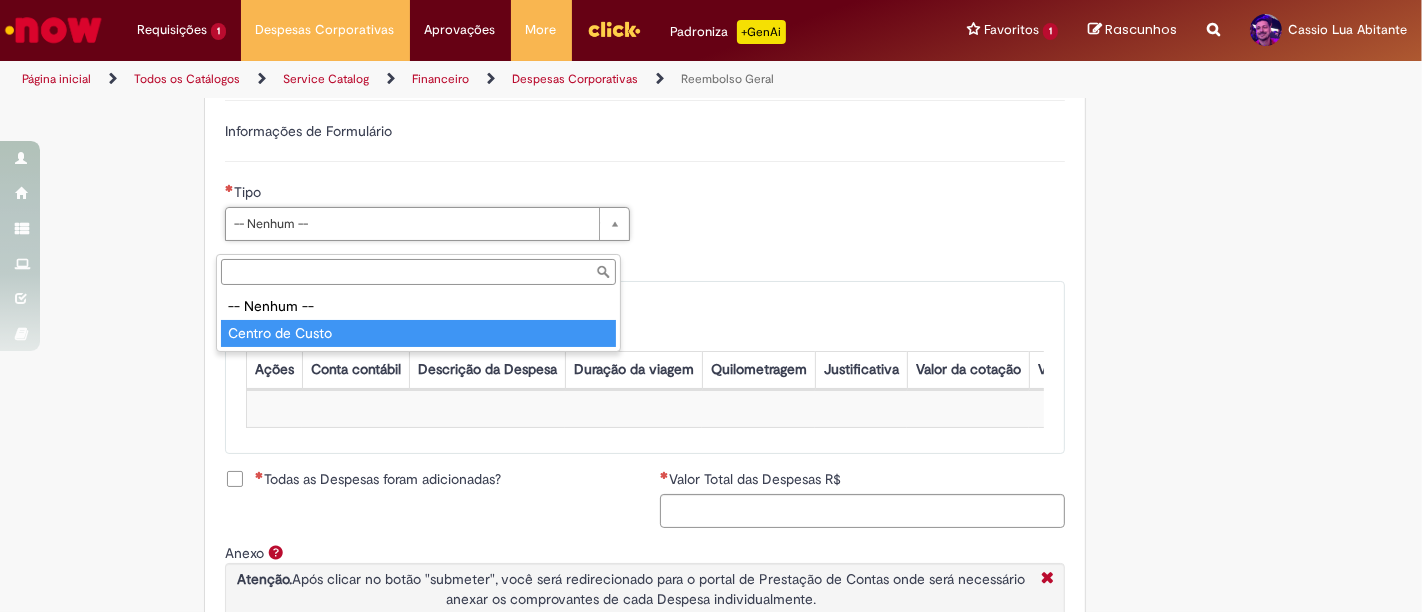 type on "**********" 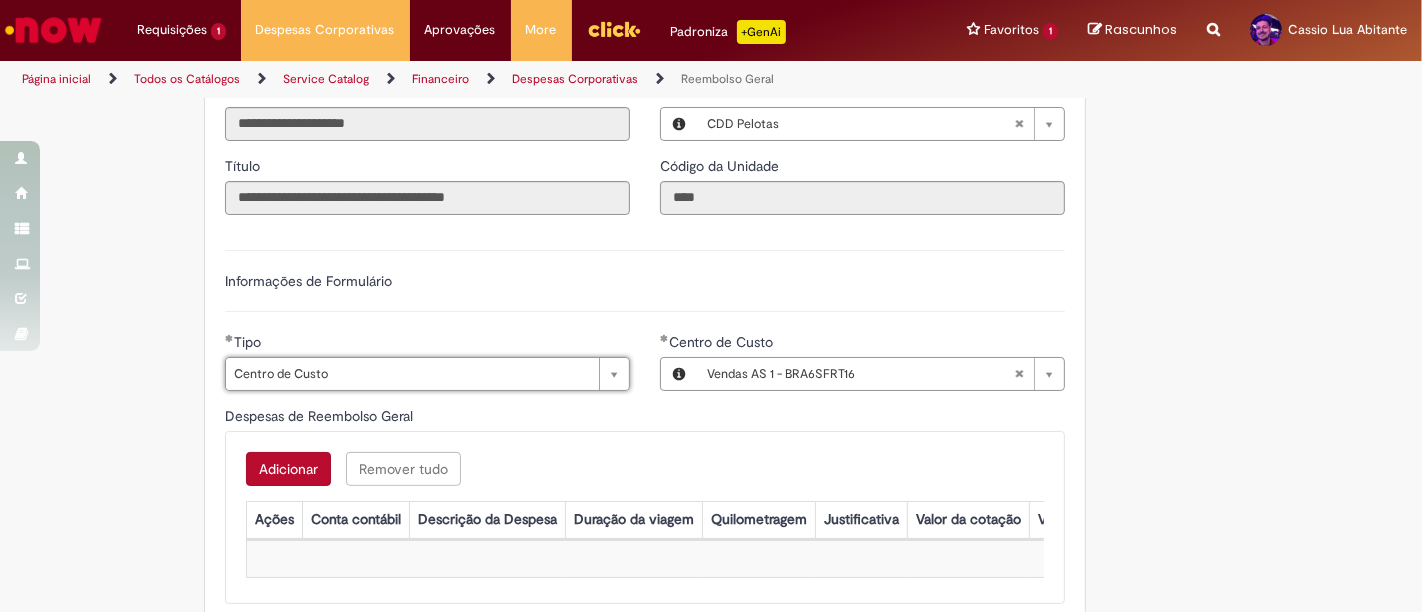 scroll, scrollTop: 333, scrollLeft: 0, axis: vertical 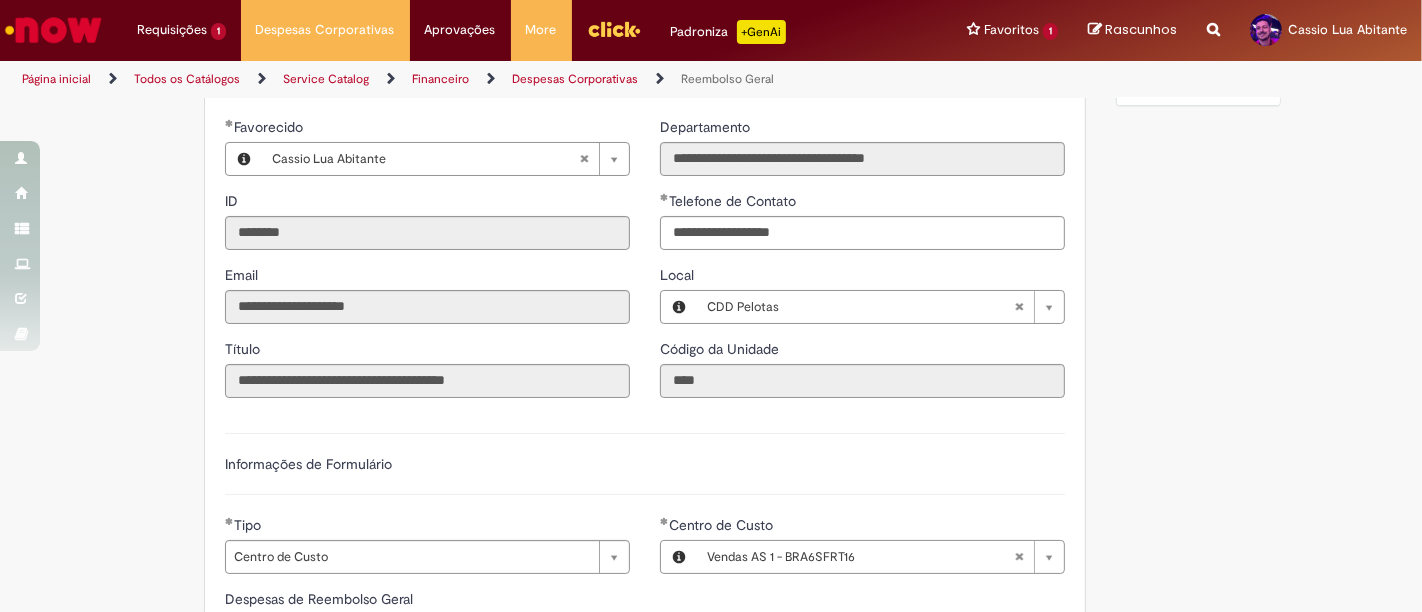 click on "Informações de Formulário" at bounding box center (645, 474) 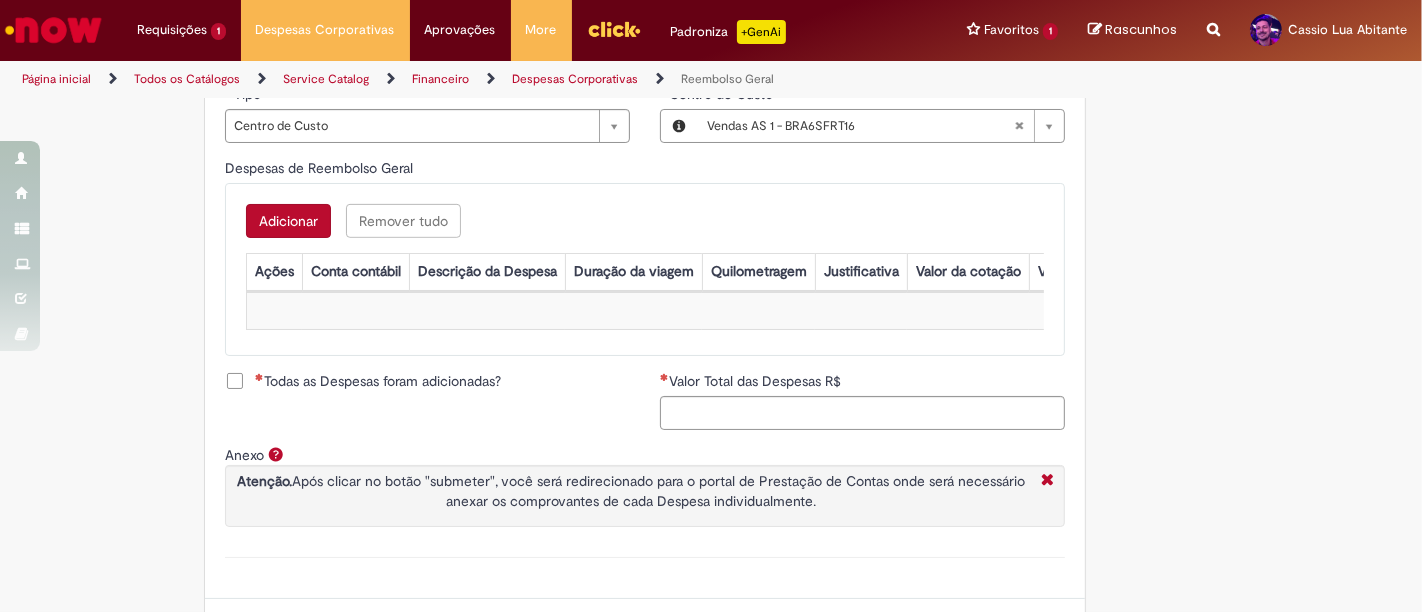 scroll, scrollTop: 777, scrollLeft: 0, axis: vertical 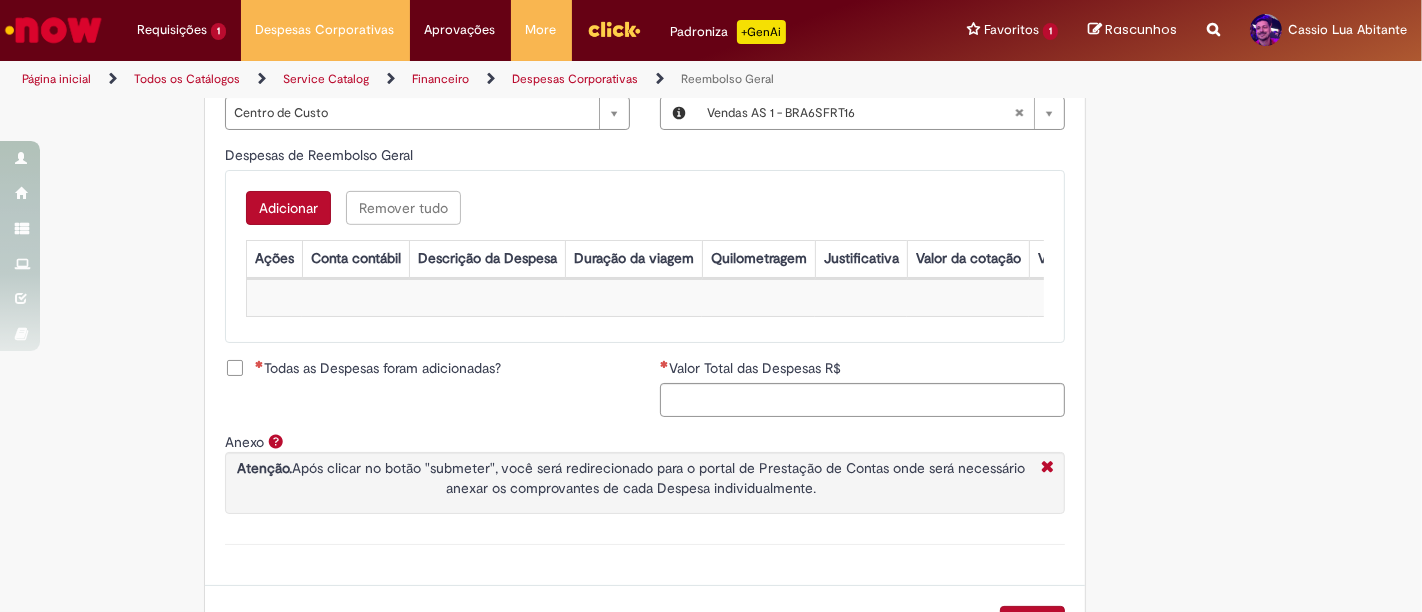 click on "Adicionar" at bounding box center (288, 208) 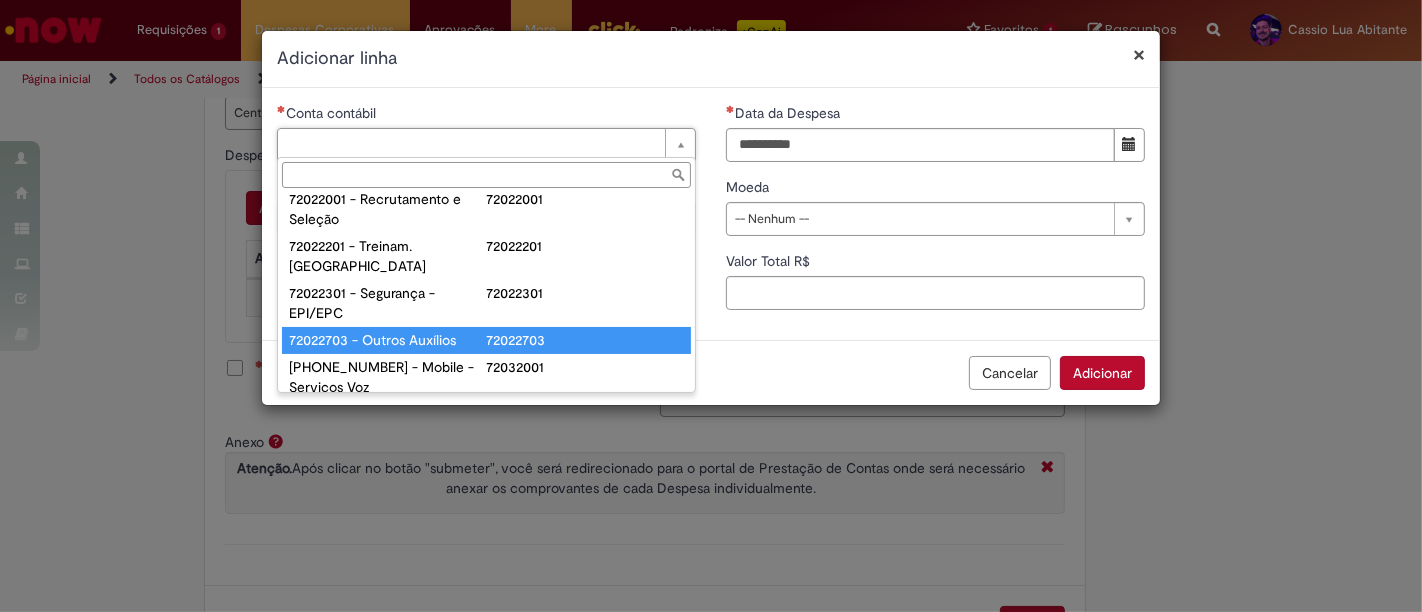 scroll, scrollTop: 116, scrollLeft: 0, axis: vertical 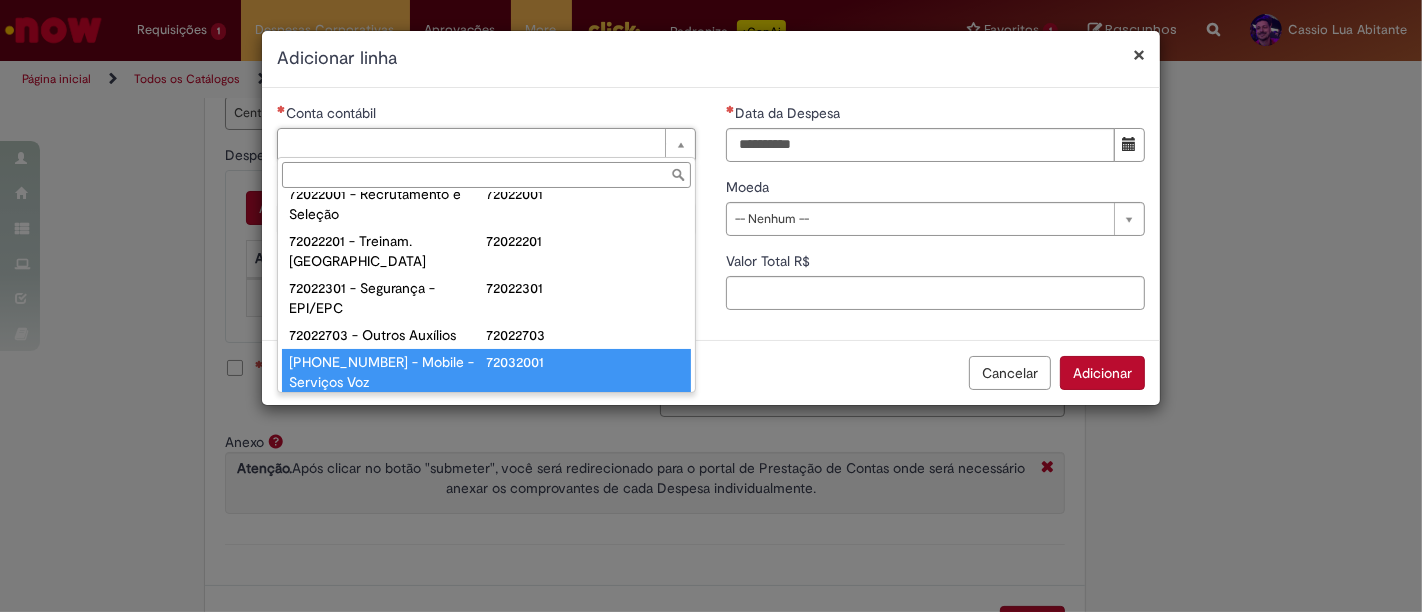 type on "**********" 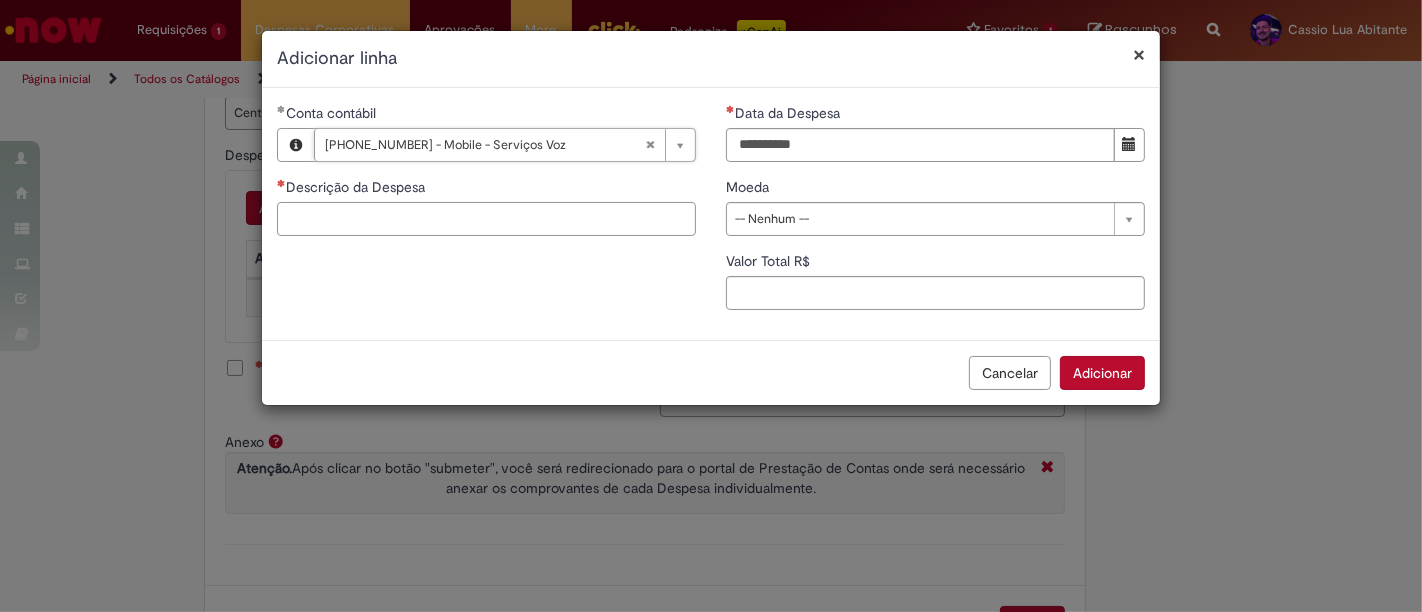click on "Descrição da Despesa" at bounding box center (486, 219) 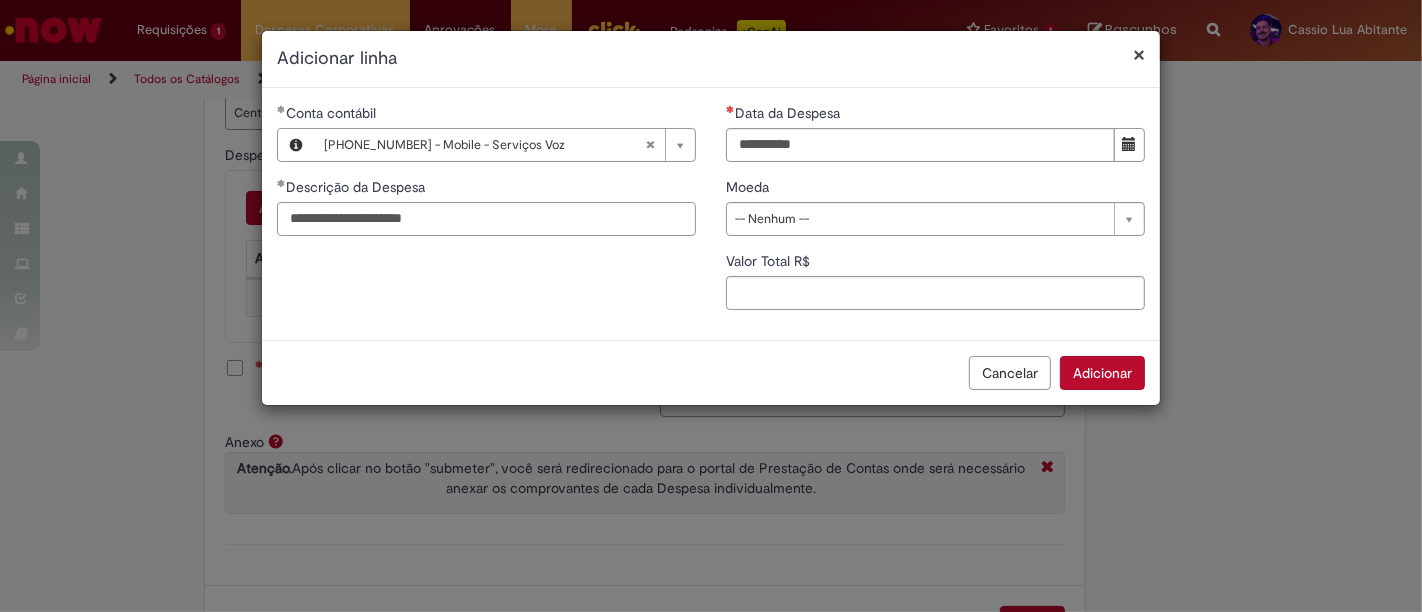 type on "**********" 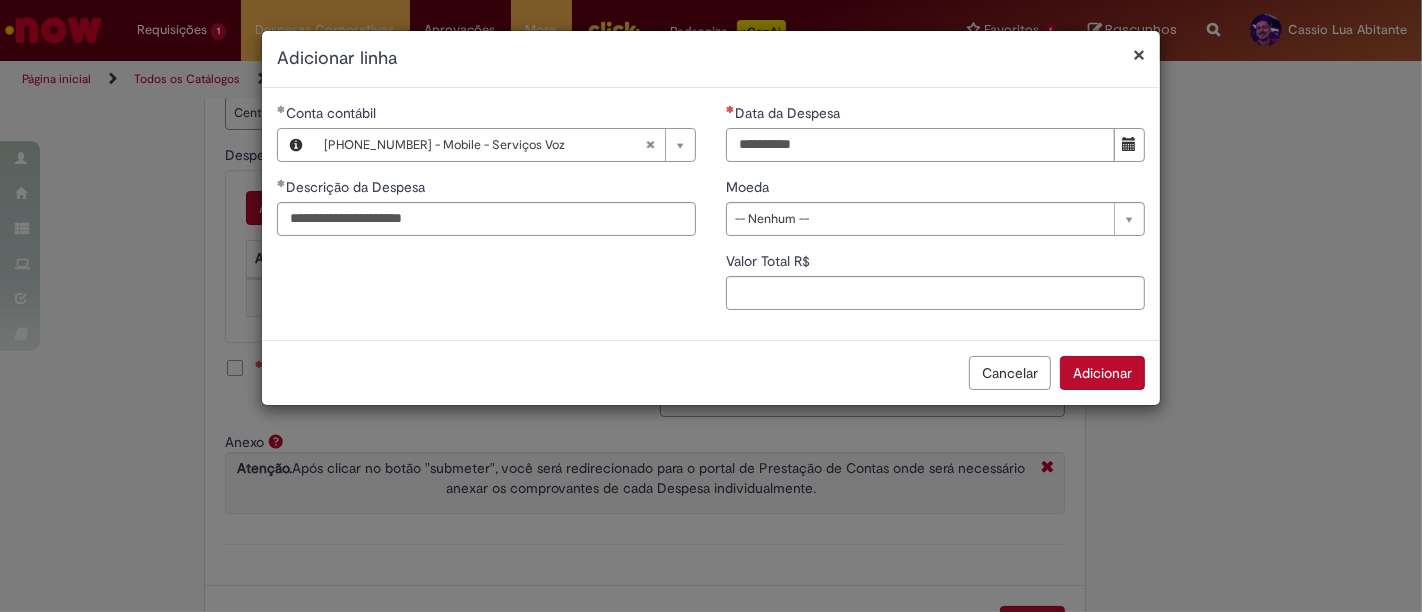 click on "Data da Despesa" at bounding box center [920, 145] 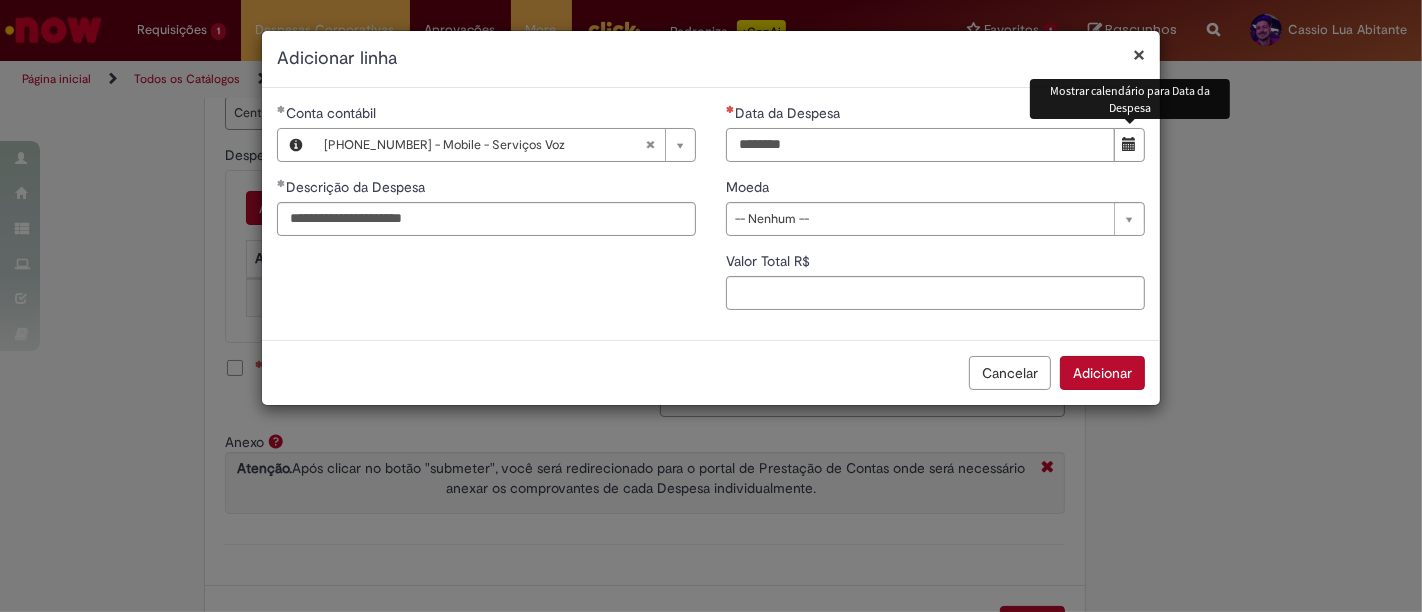 type on "********" 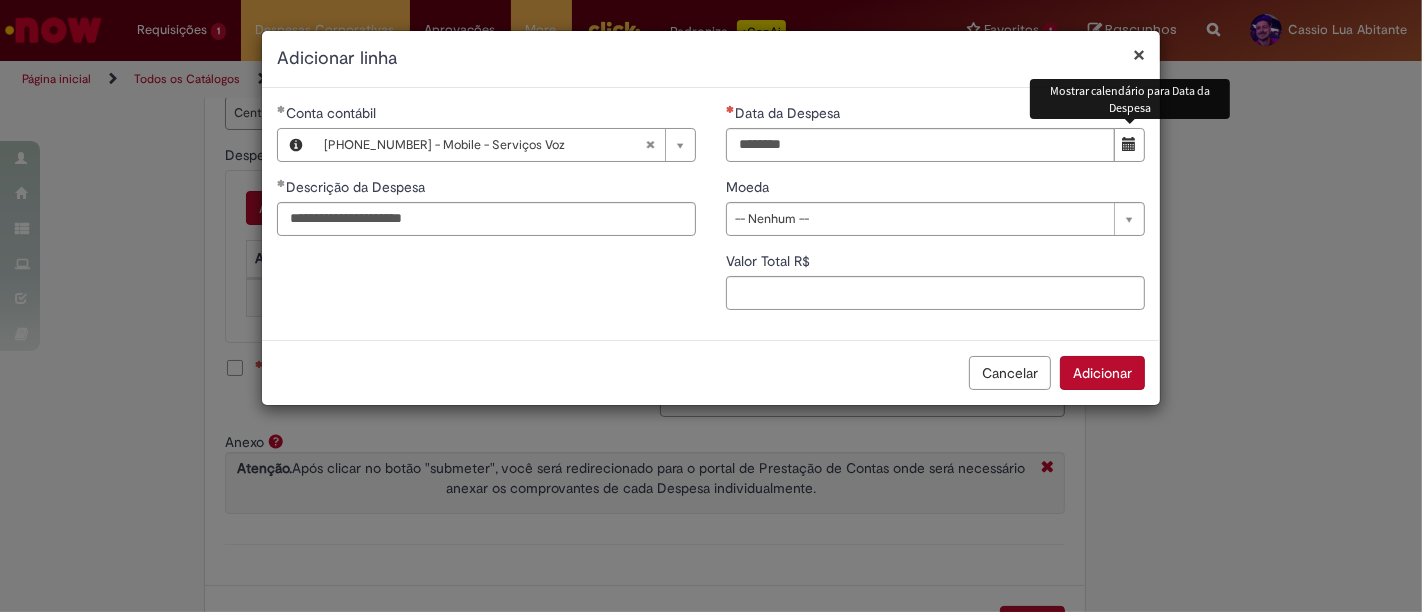 click at bounding box center [1129, 145] 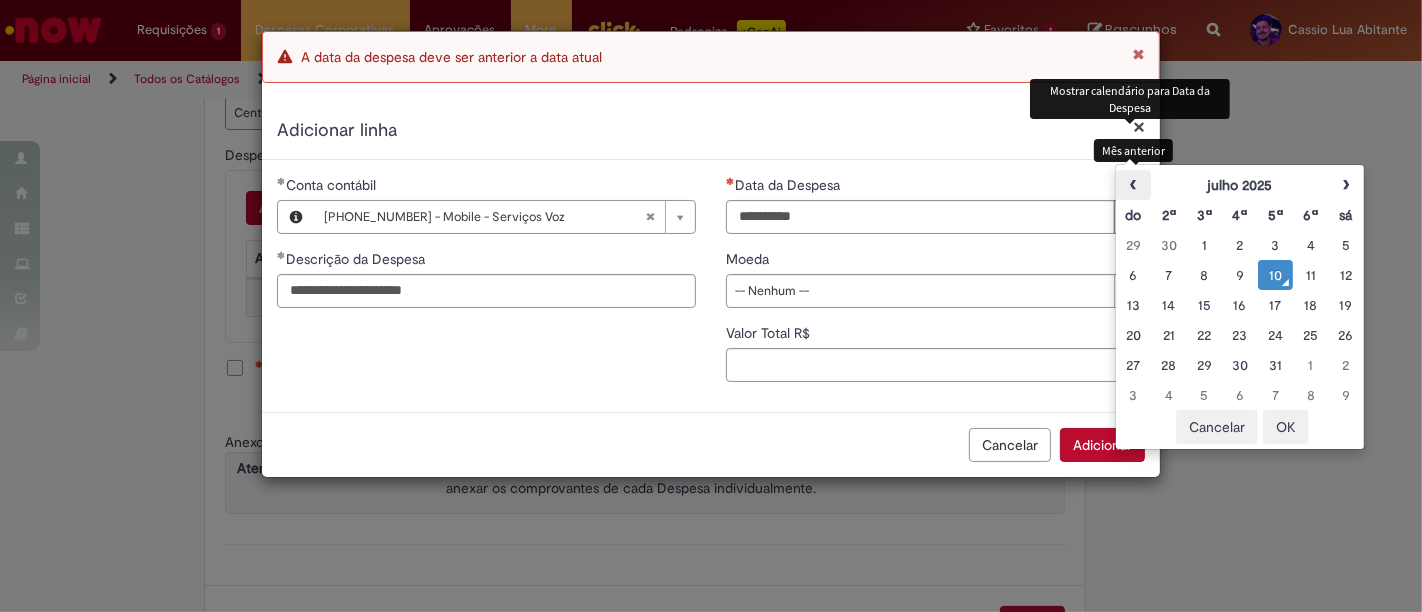 click on "‹" at bounding box center [1133, 185] 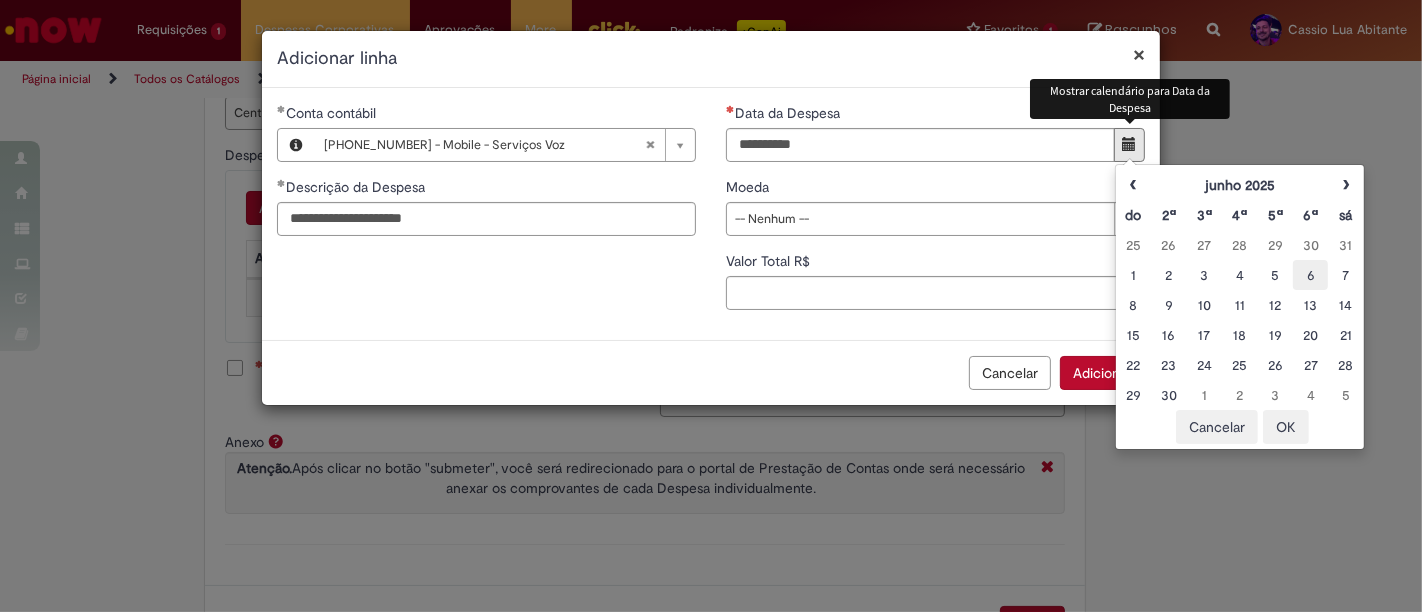 click on "6" at bounding box center [1310, 275] 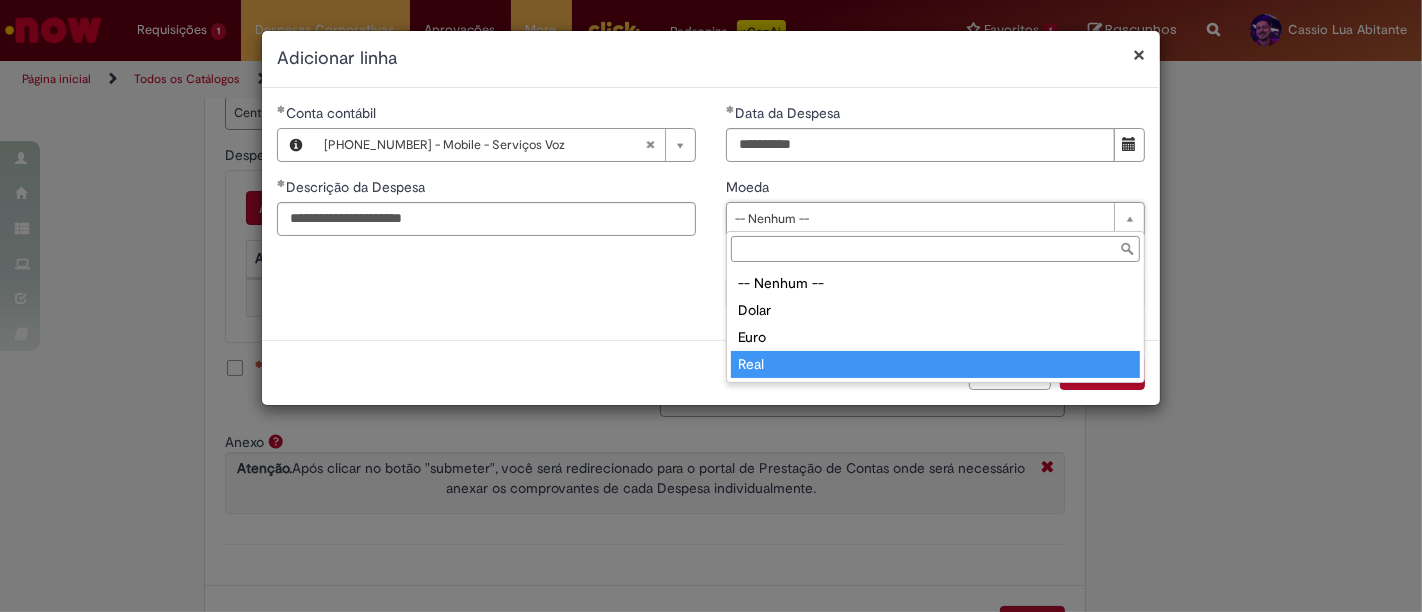 type on "****" 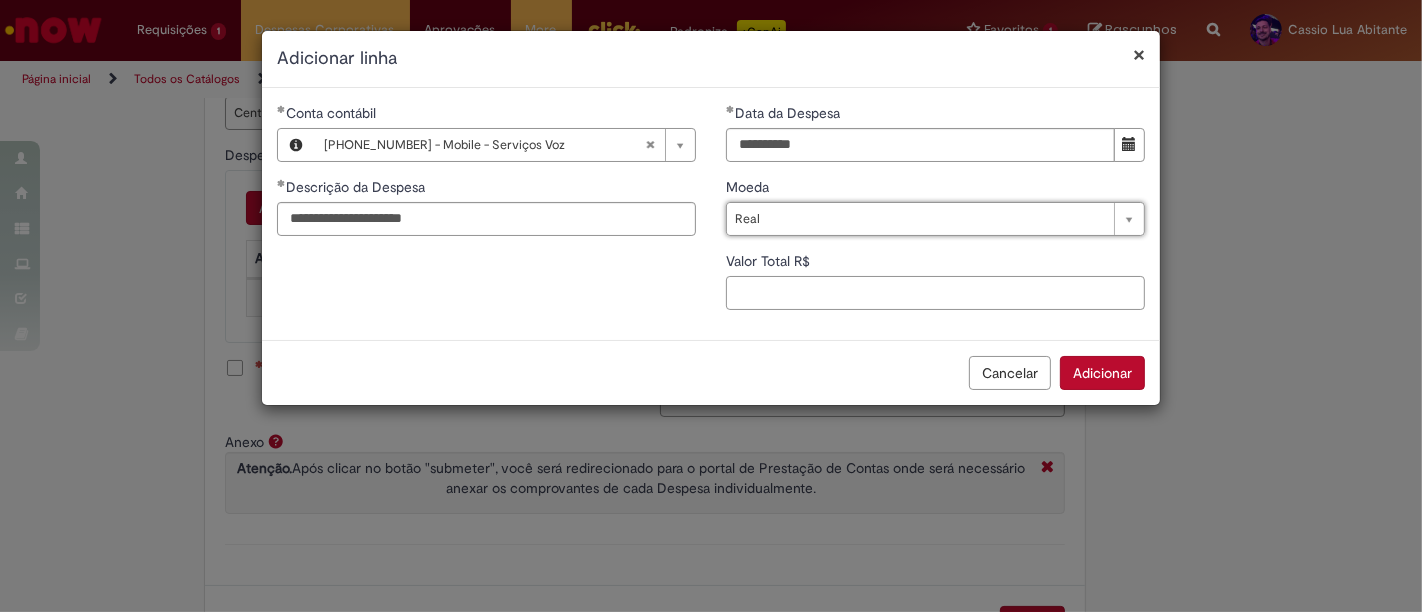 click on "Valor Total R$" at bounding box center [935, 293] 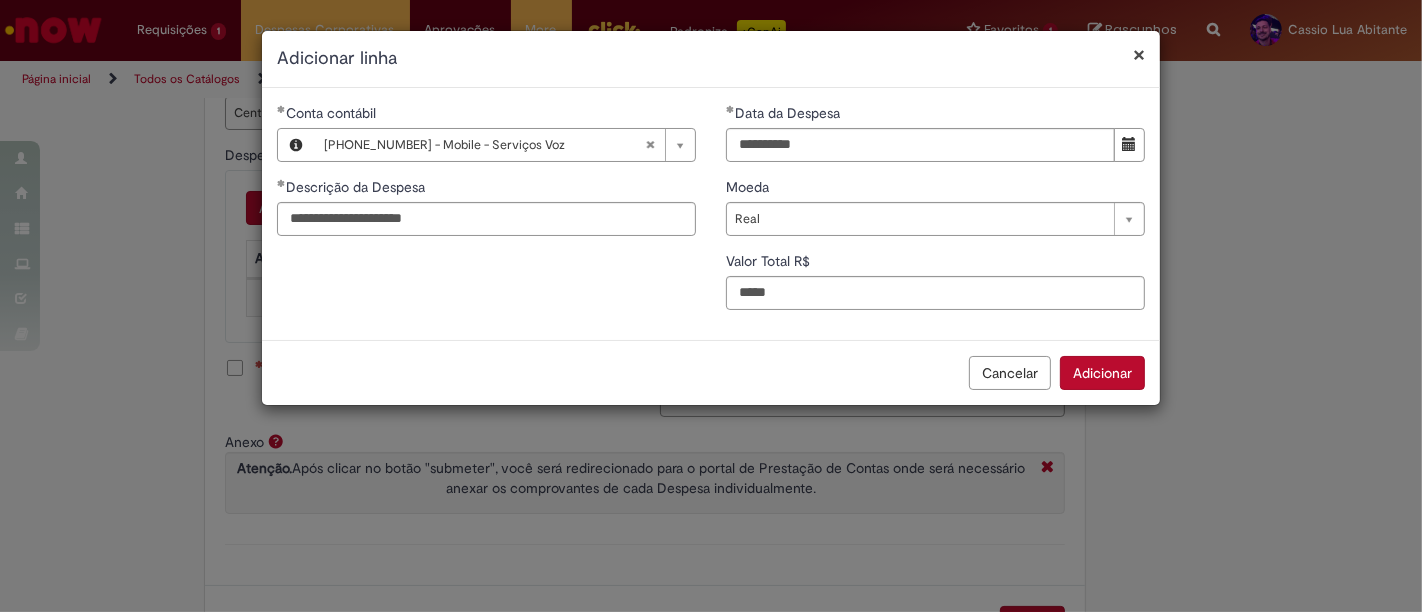 type on "**" 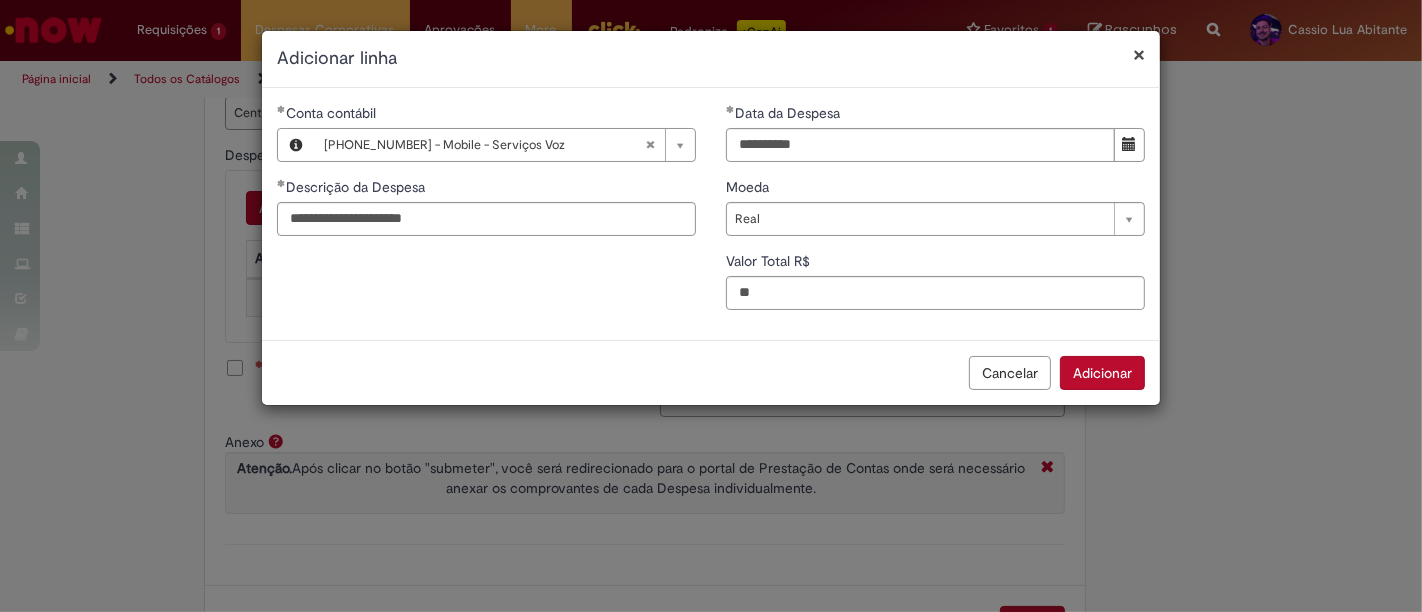 click on "Adicionar" at bounding box center [1102, 373] 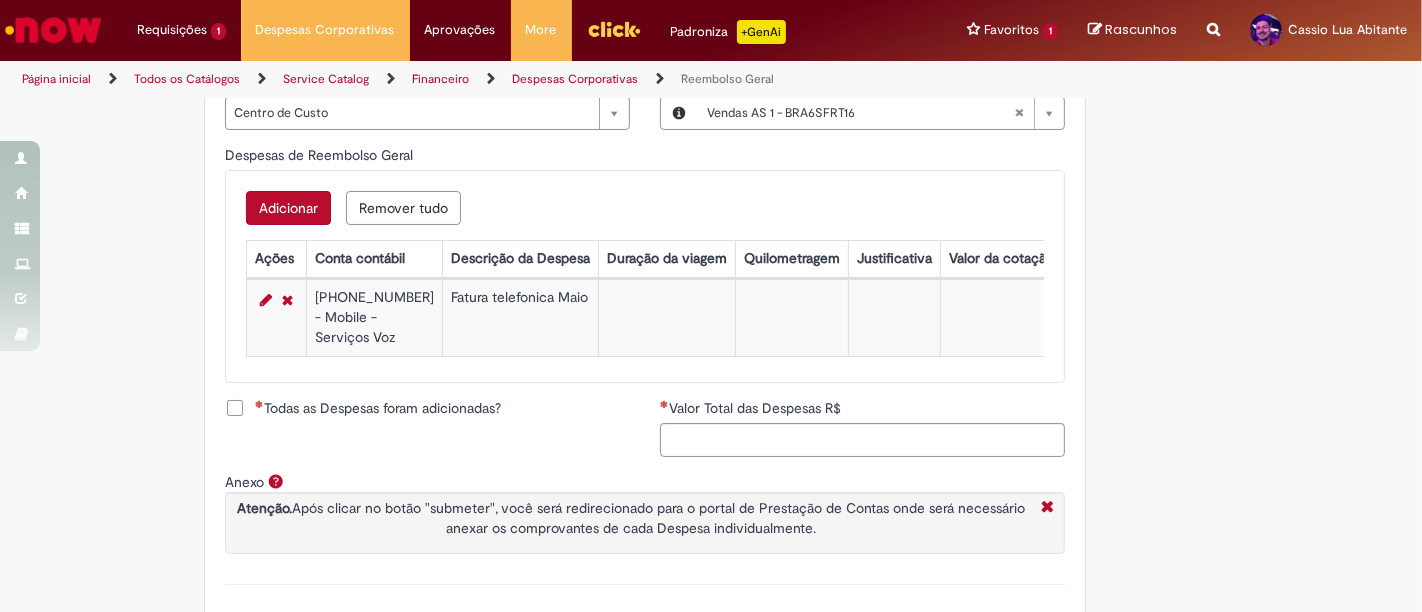 click on "Todas as Despesas foram adicionadas?" at bounding box center (378, 408) 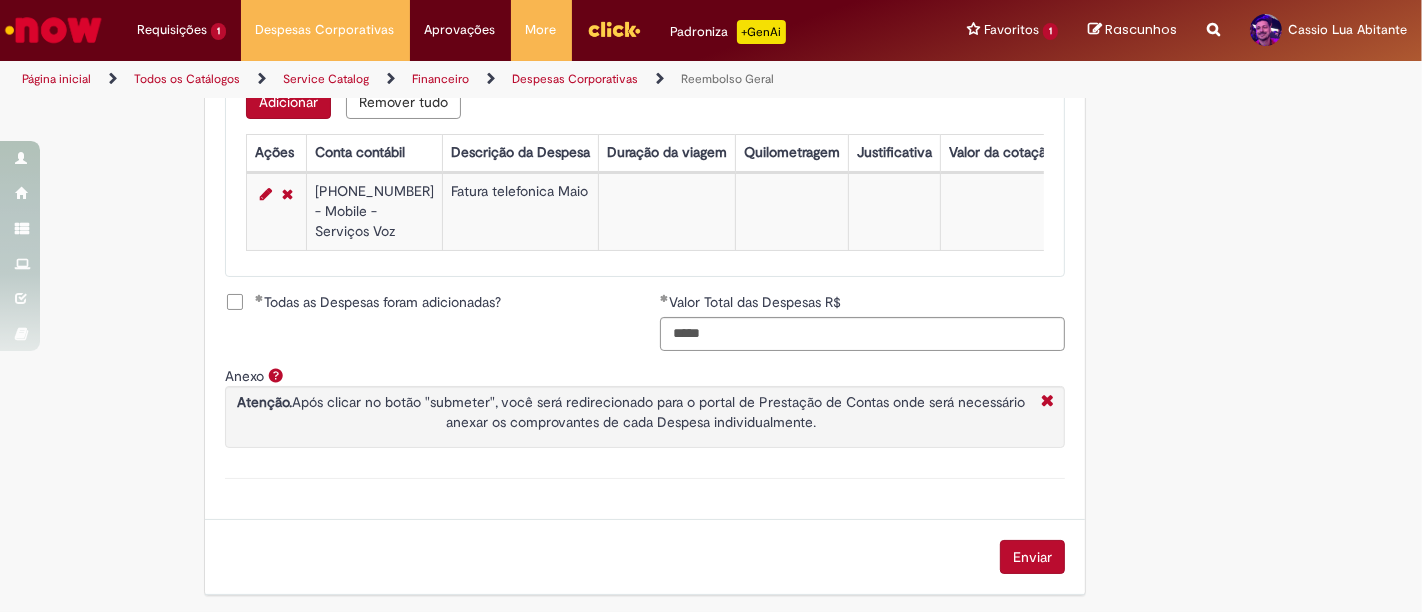 scroll, scrollTop: 918, scrollLeft: 0, axis: vertical 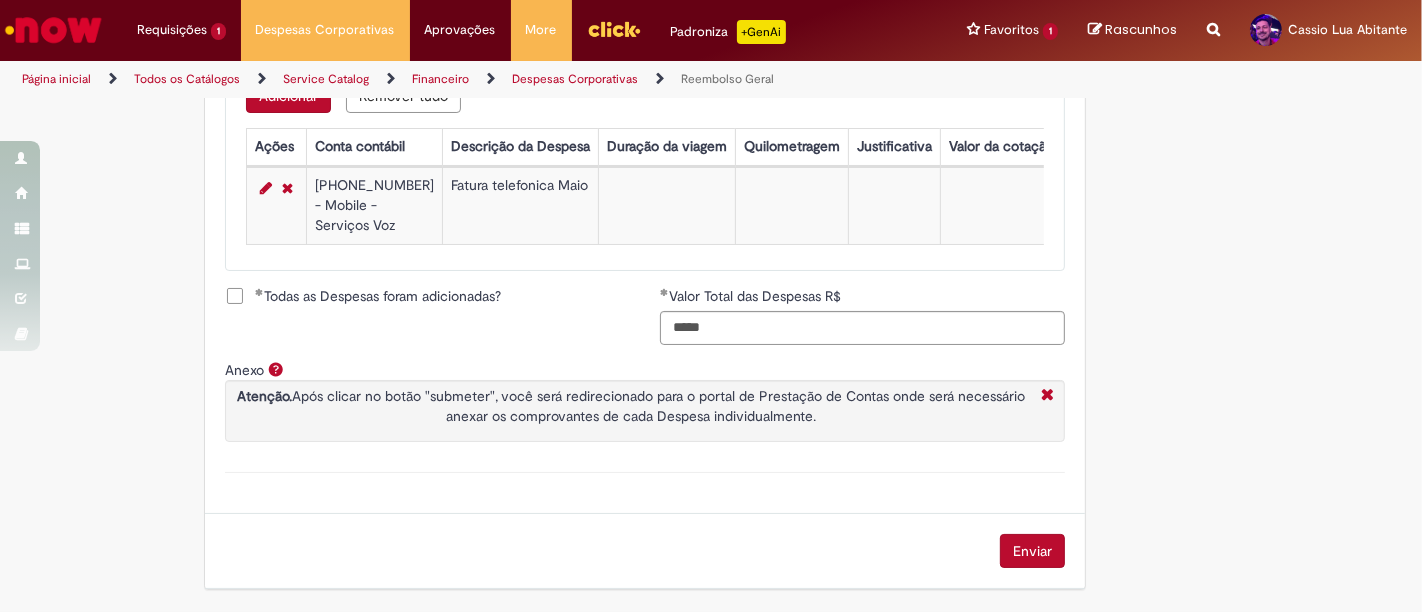 click on "Enviar" at bounding box center [1032, 551] 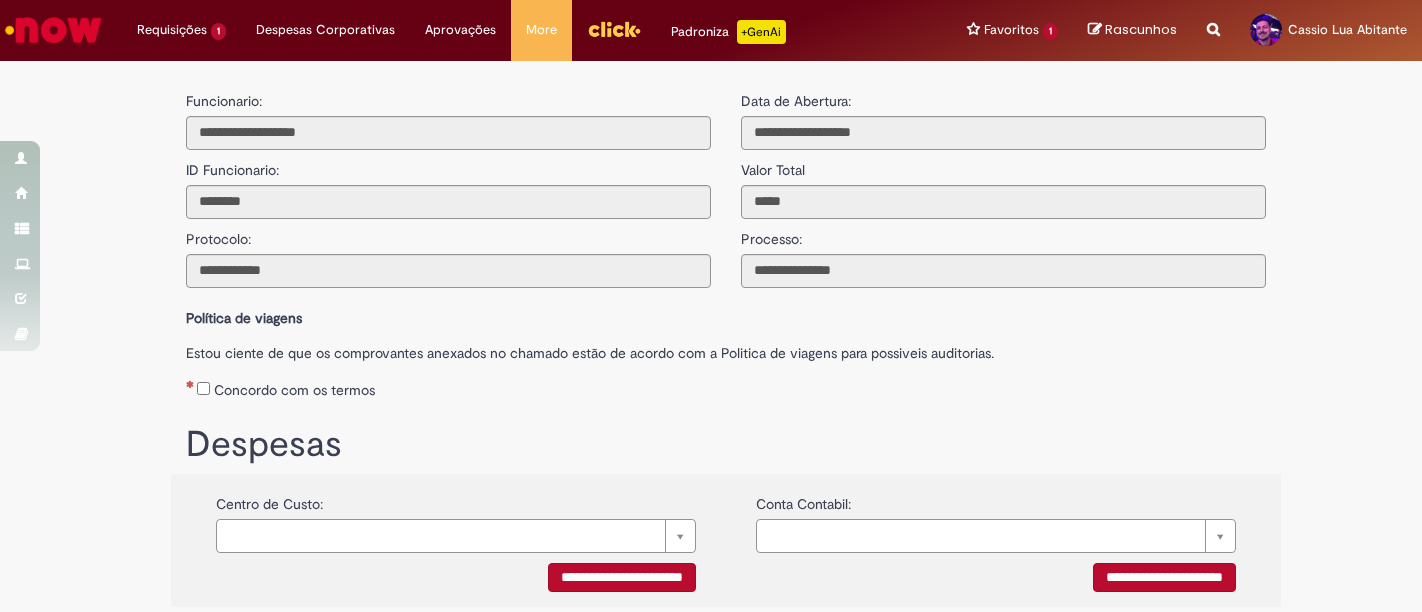 scroll, scrollTop: 0, scrollLeft: 0, axis: both 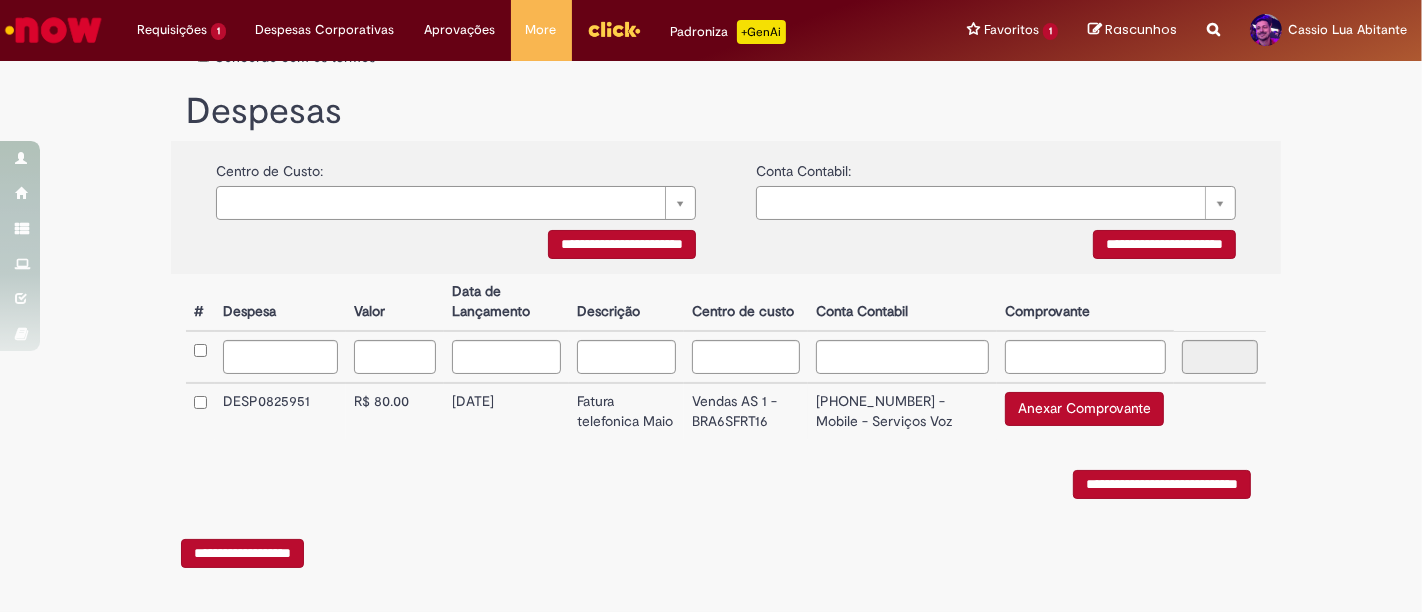 click on "Anexar Comprovante" at bounding box center (1084, 409) 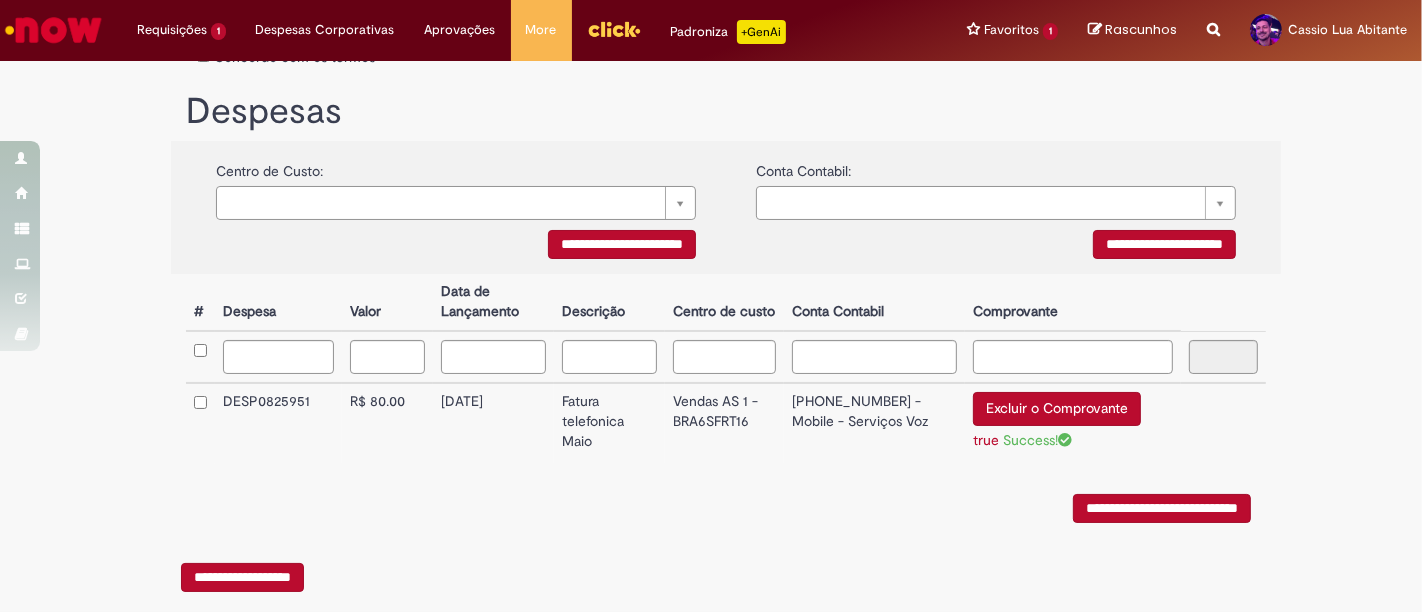click on "**********" at bounding box center [622, 244] 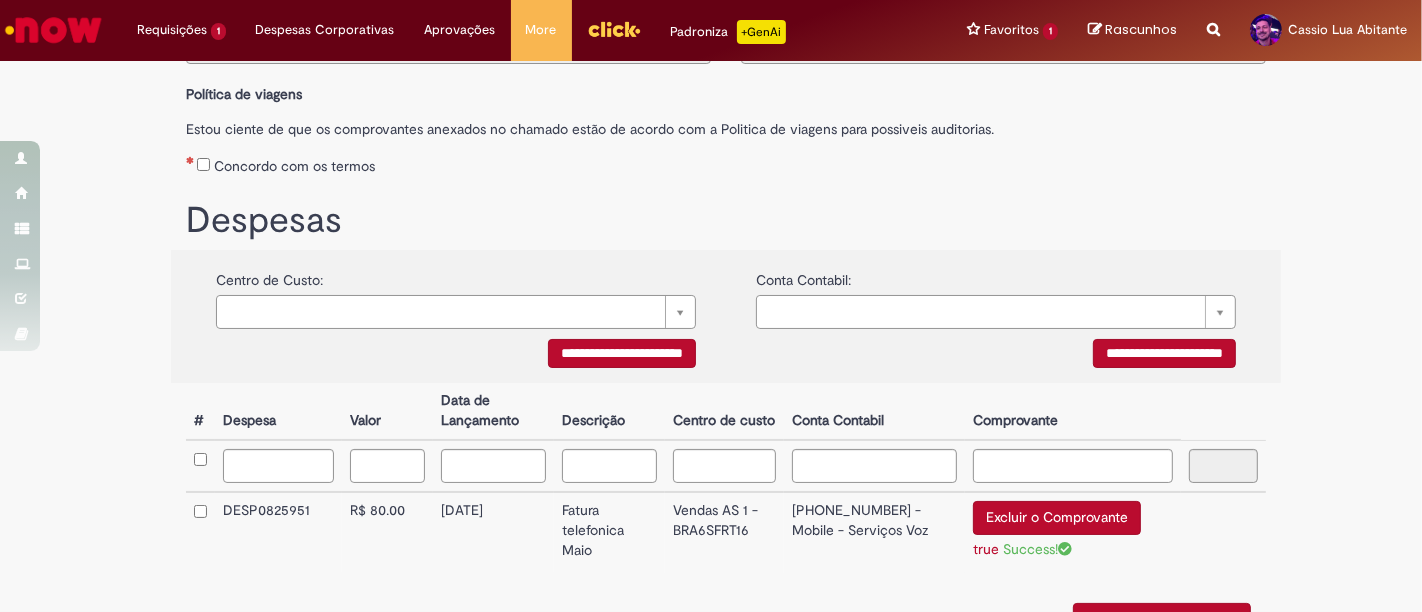 scroll, scrollTop: 257, scrollLeft: 0, axis: vertical 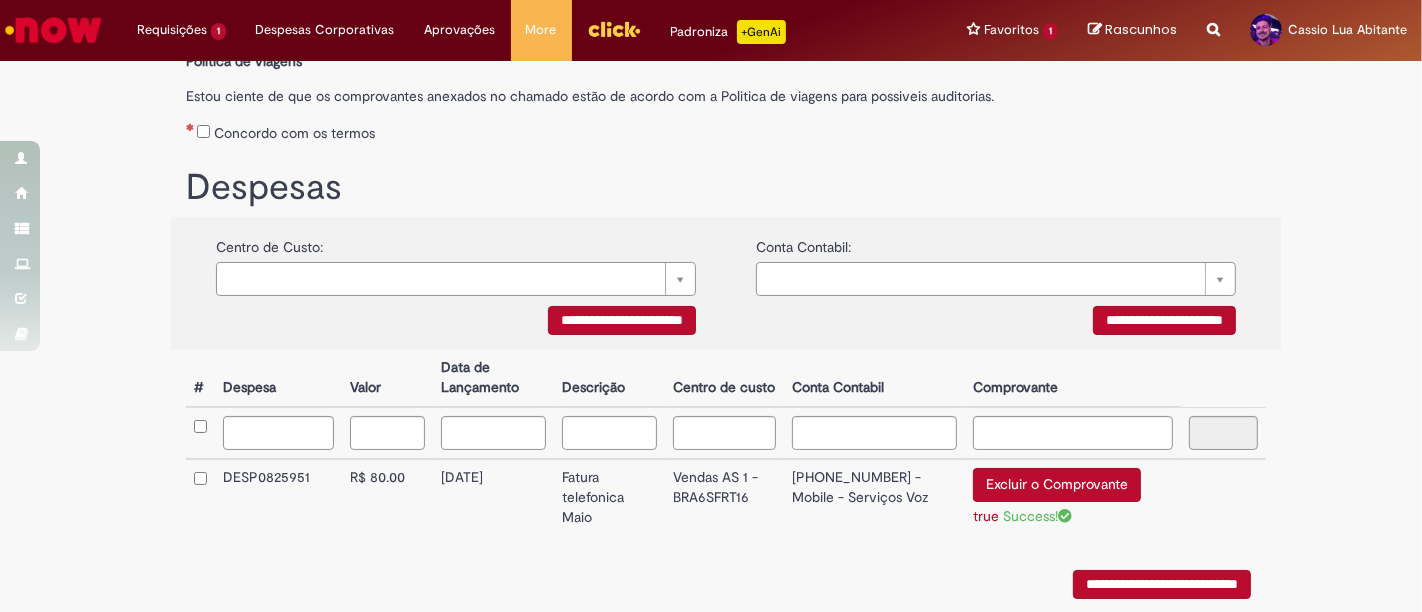 click on "**********" at bounding box center [1164, 320] 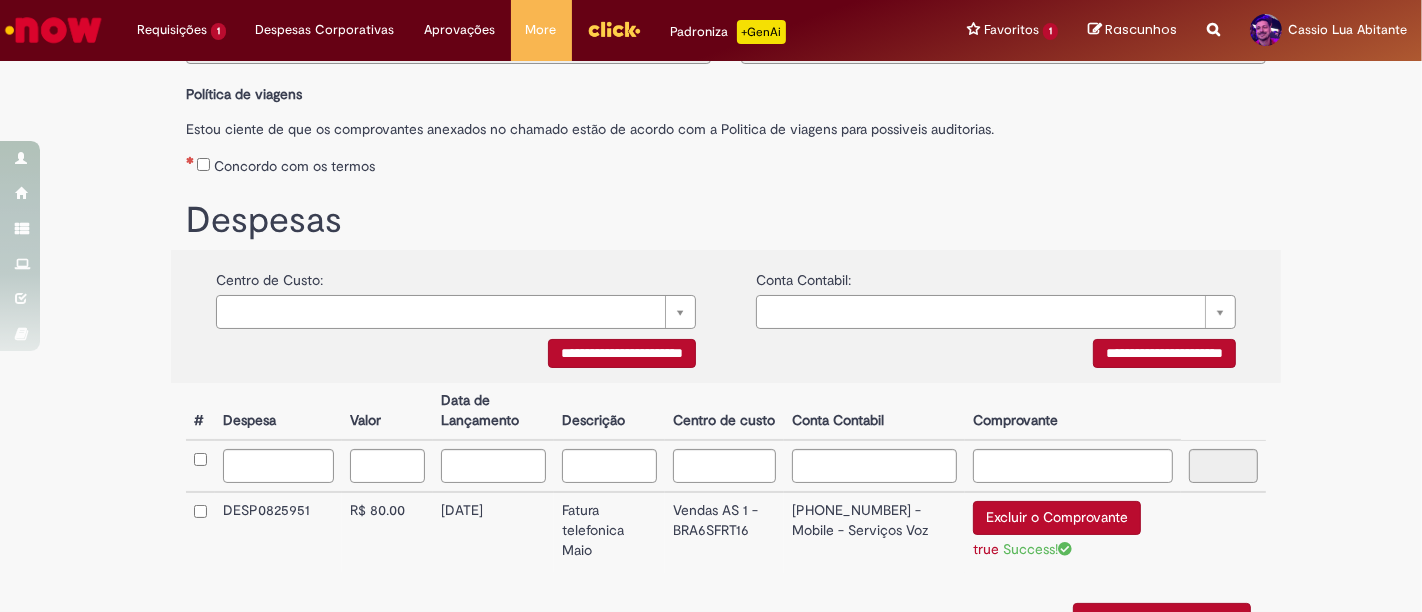 scroll, scrollTop: 145, scrollLeft: 0, axis: vertical 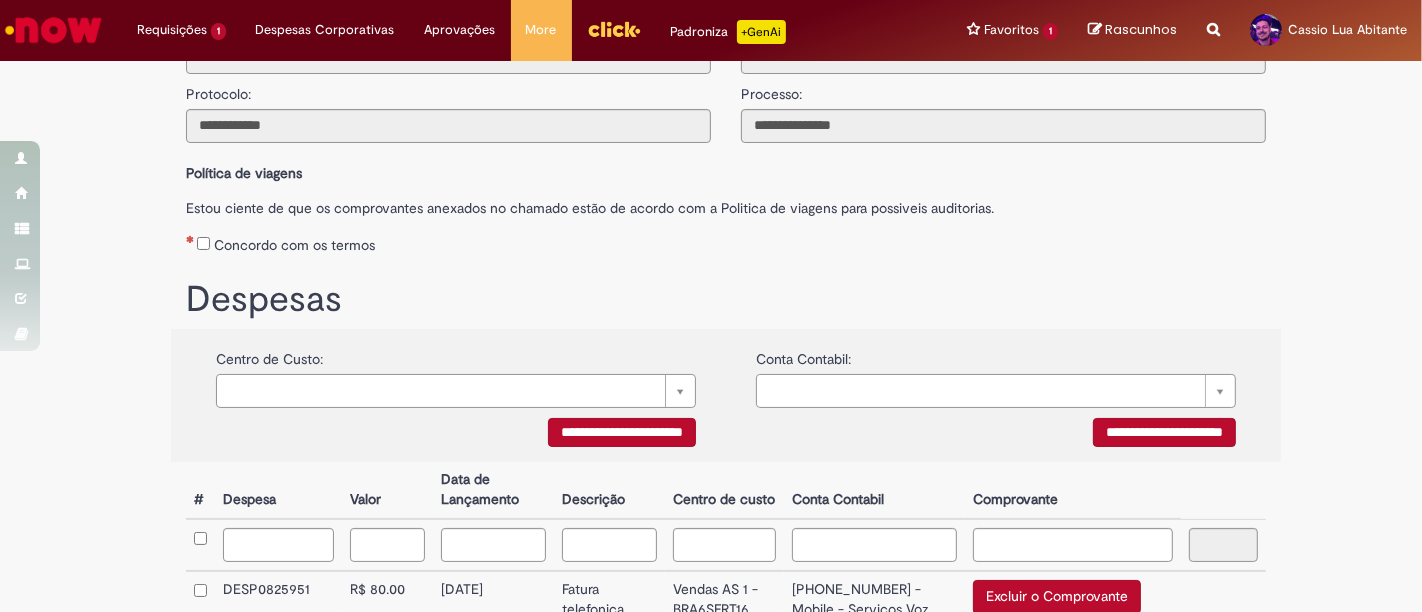 click on "Concordo com os termos" at bounding box center (726, 241) 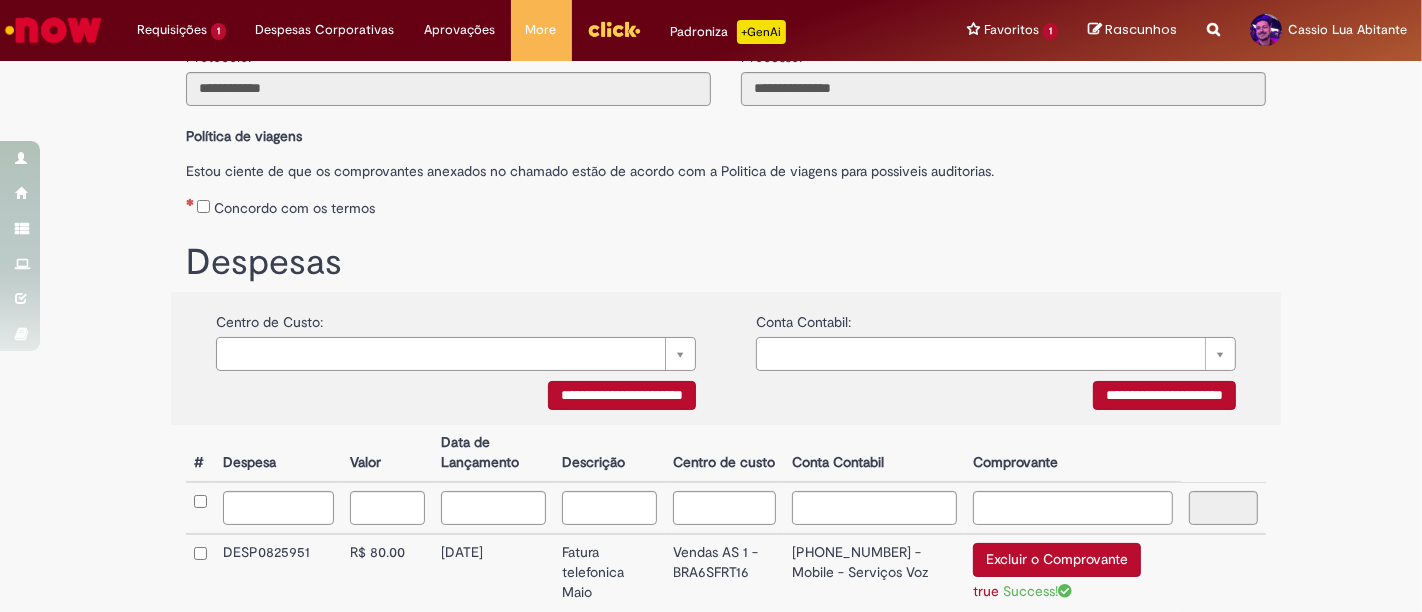 scroll, scrollTop: 368, scrollLeft: 0, axis: vertical 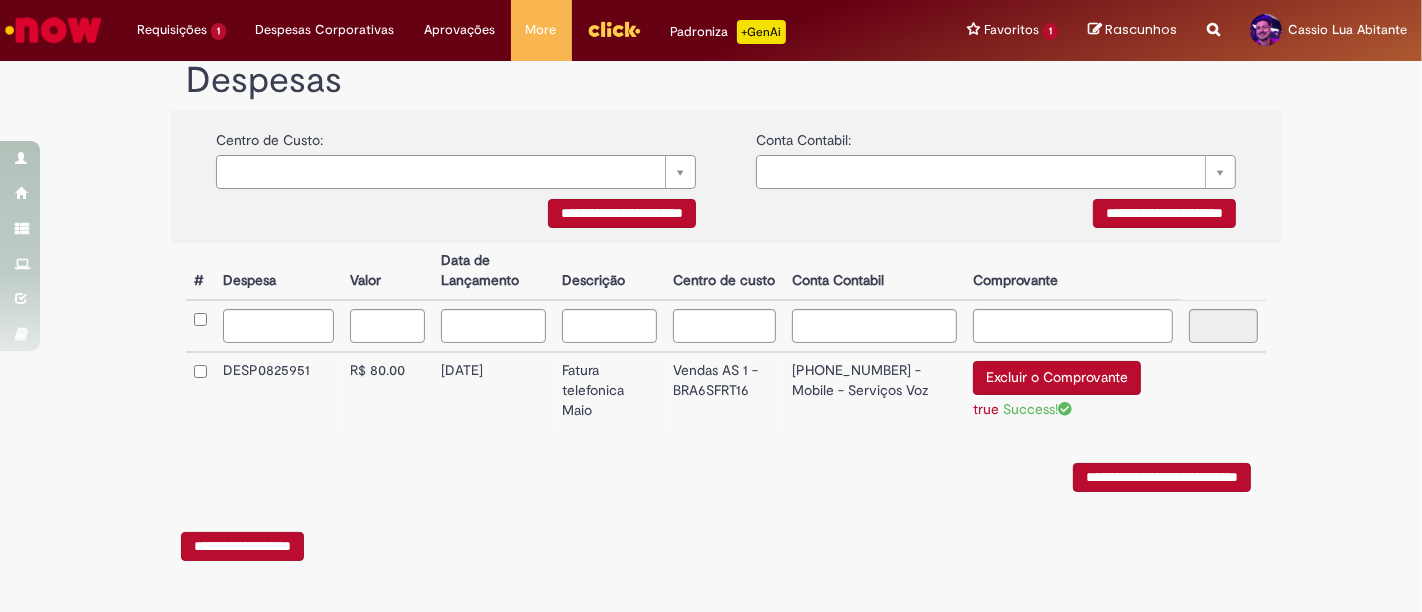 click on "**********" at bounding box center (1162, 477) 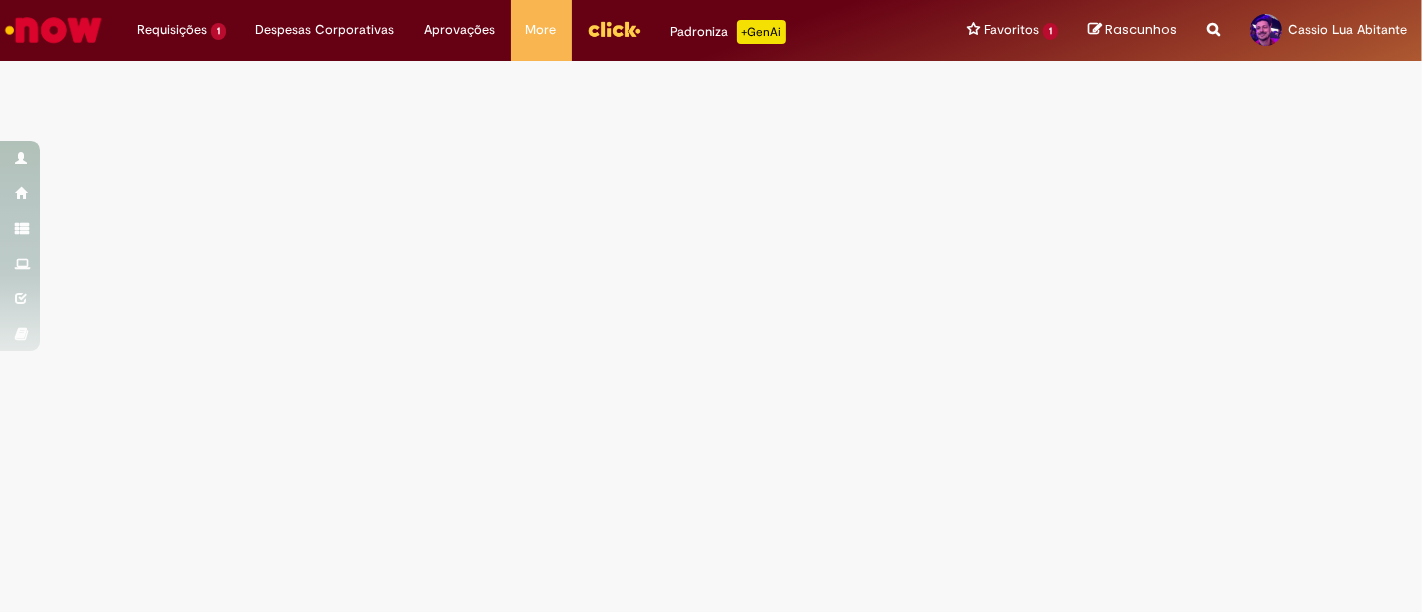 scroll, scrollTop: 0, scrollLeft: 0, axis: both 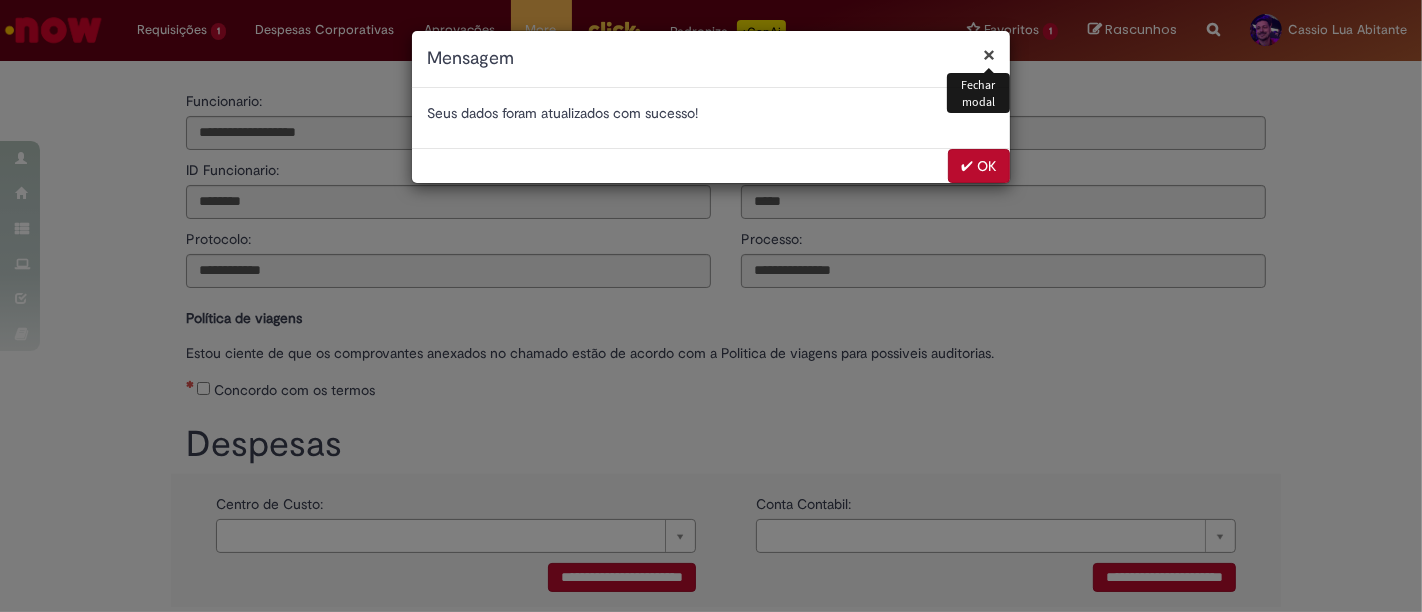 click on "✔ OK" at bounding box center (979, 166) 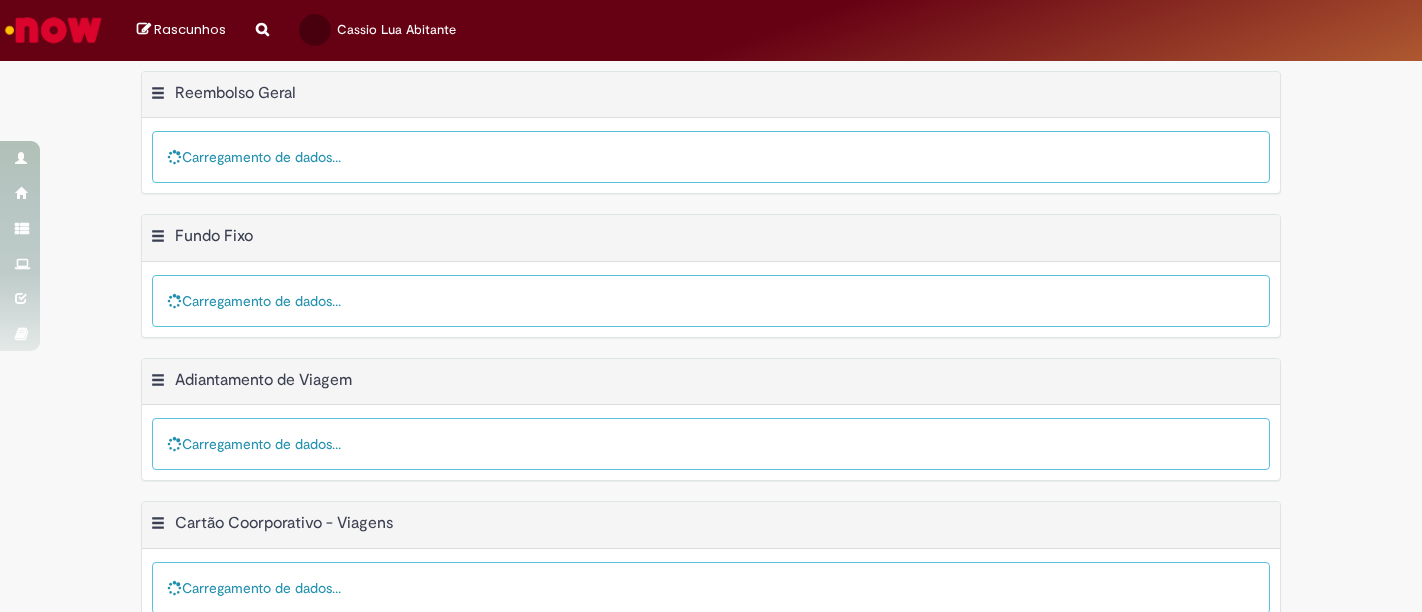 scroll, scrollTop: 0, scrollLeft: 0, axis: both 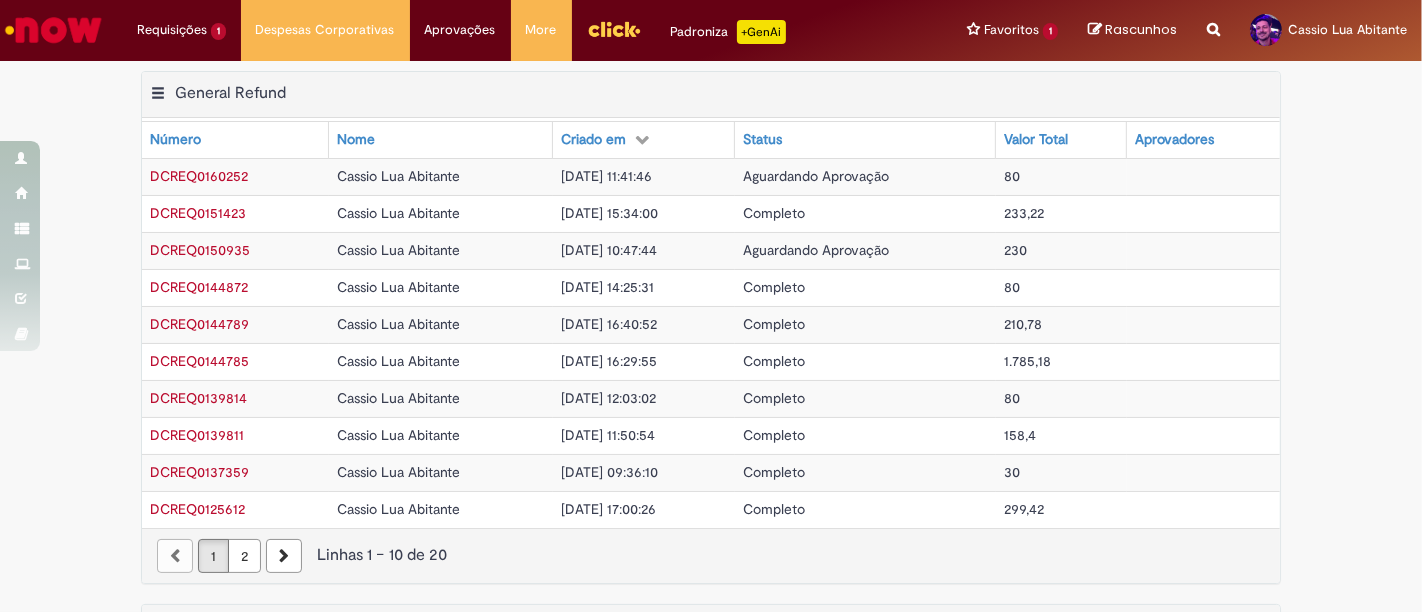click on "Aguardando Aprovação" at bounding box center (865, 250) 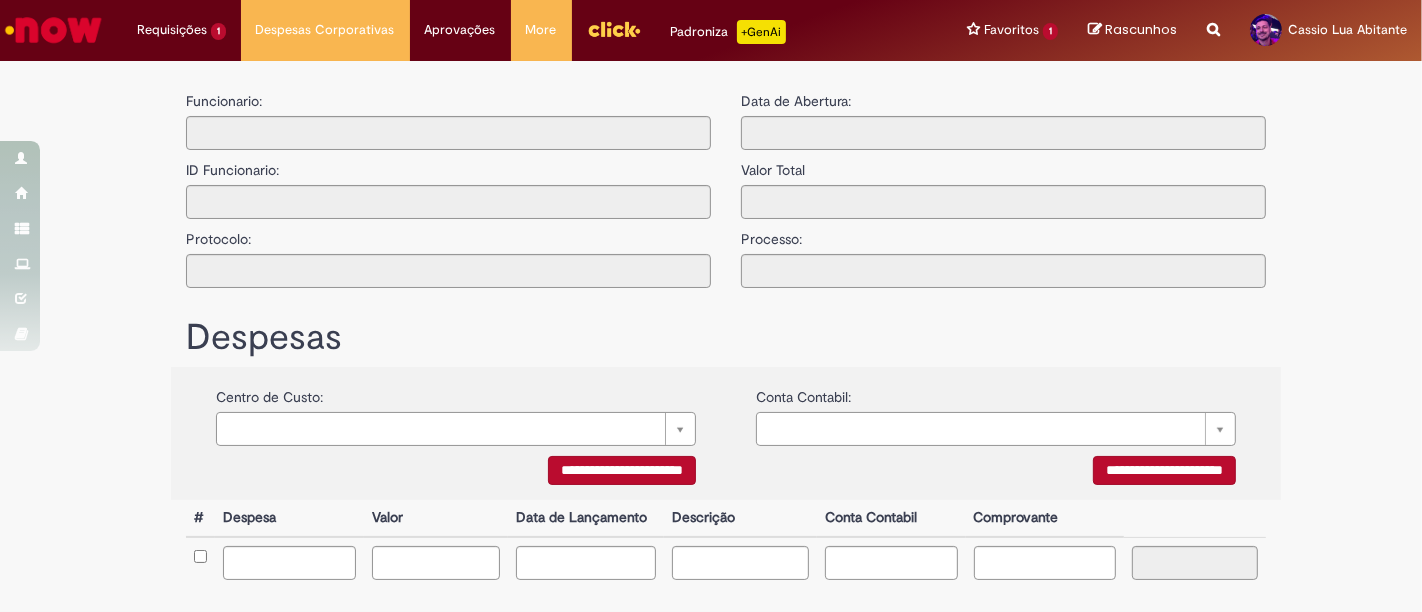 type on "**********" 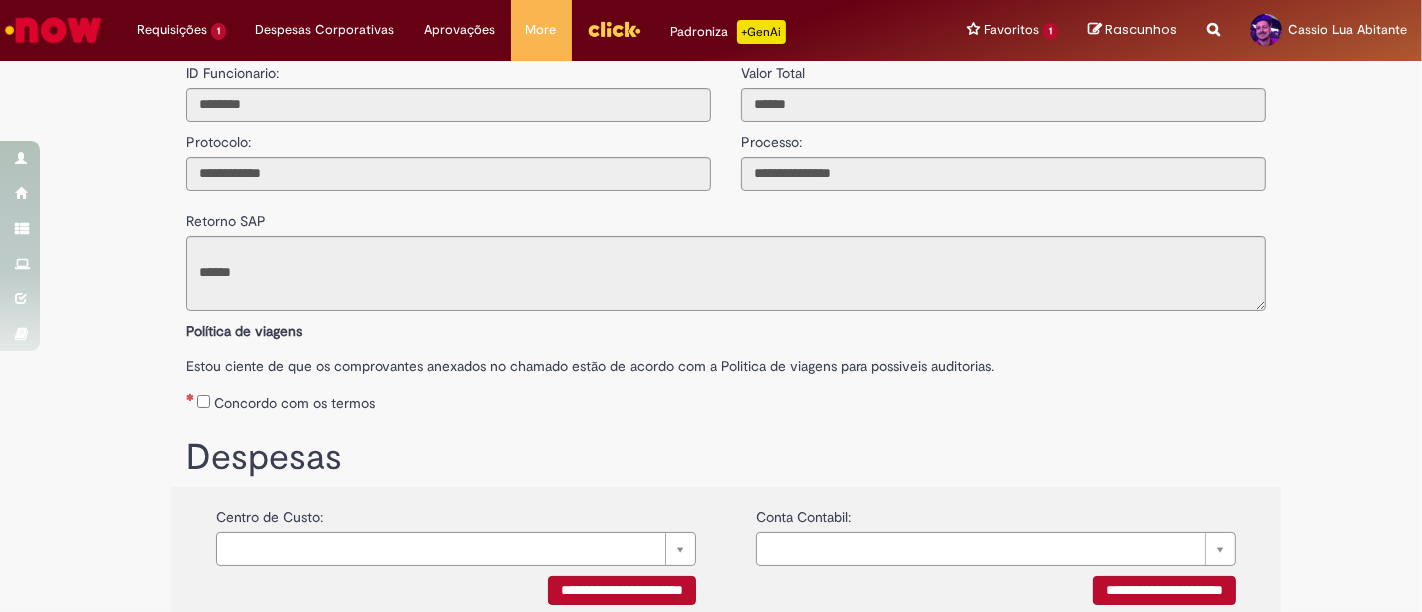 scroll, scrollTop: 222, scrollLeft: 0, axis: vertical 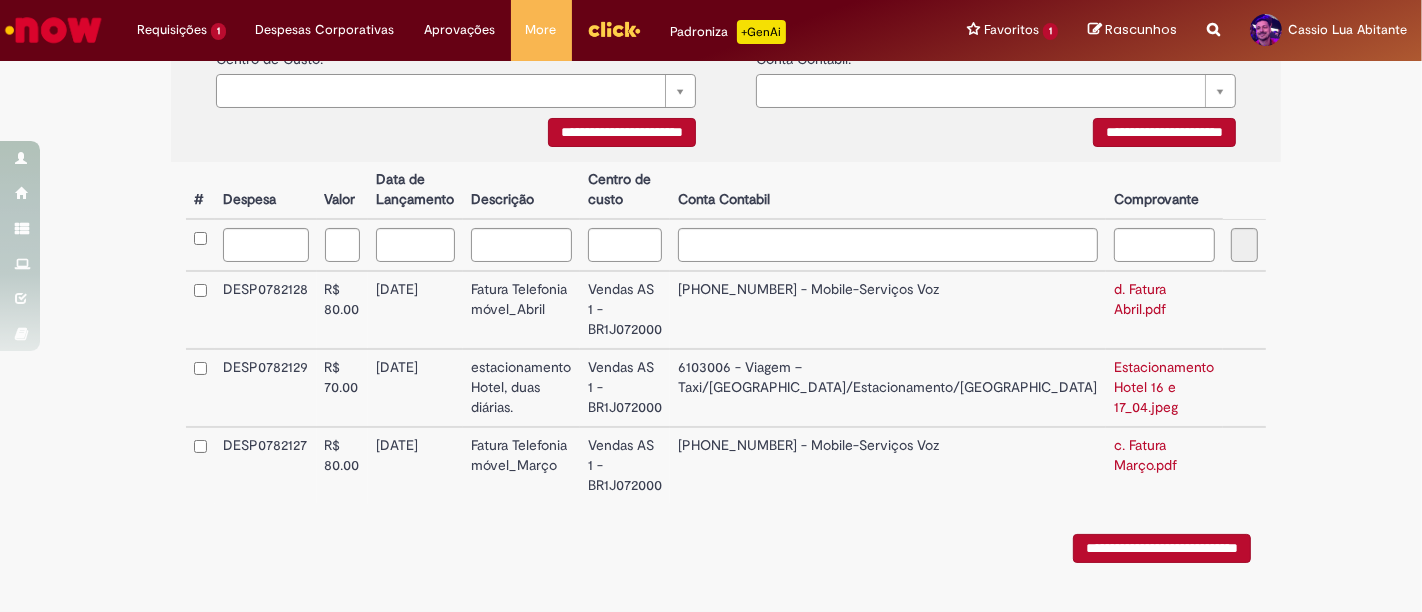 click on "Estacionamento Hotel 16 e 17_04.jpeg" at bounding box center (1164, 387) 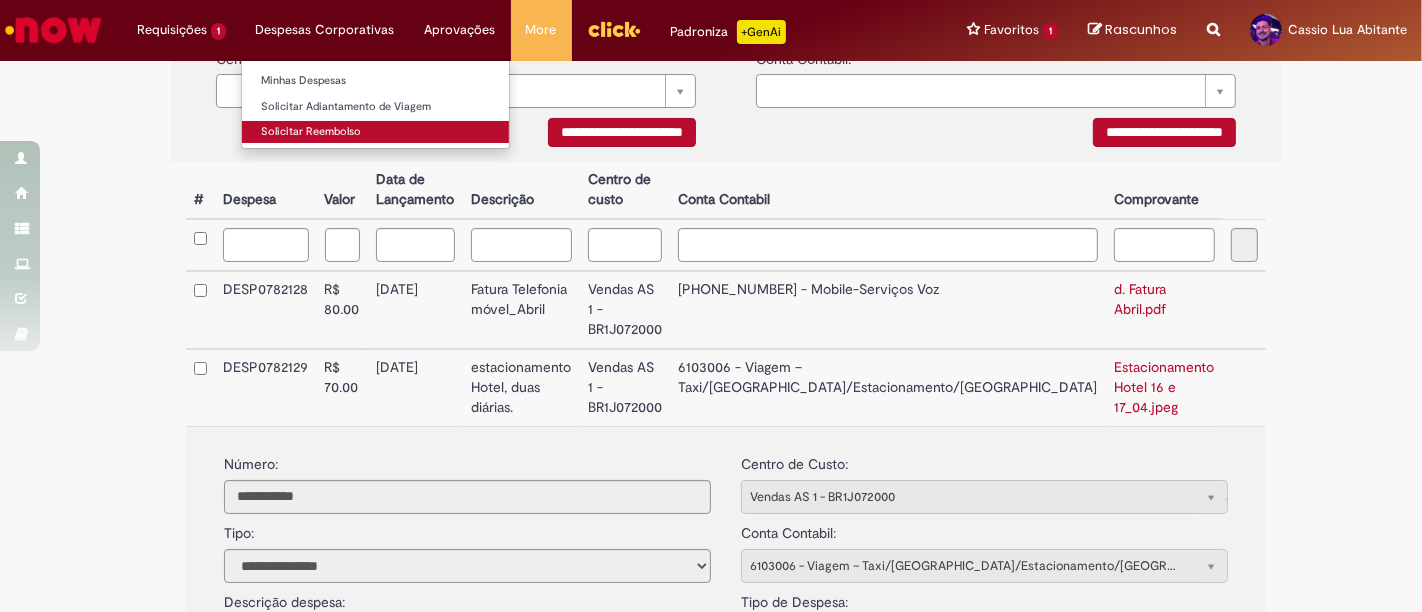 click on "Solicitar Reembolso" at bounding box center (375, 132) 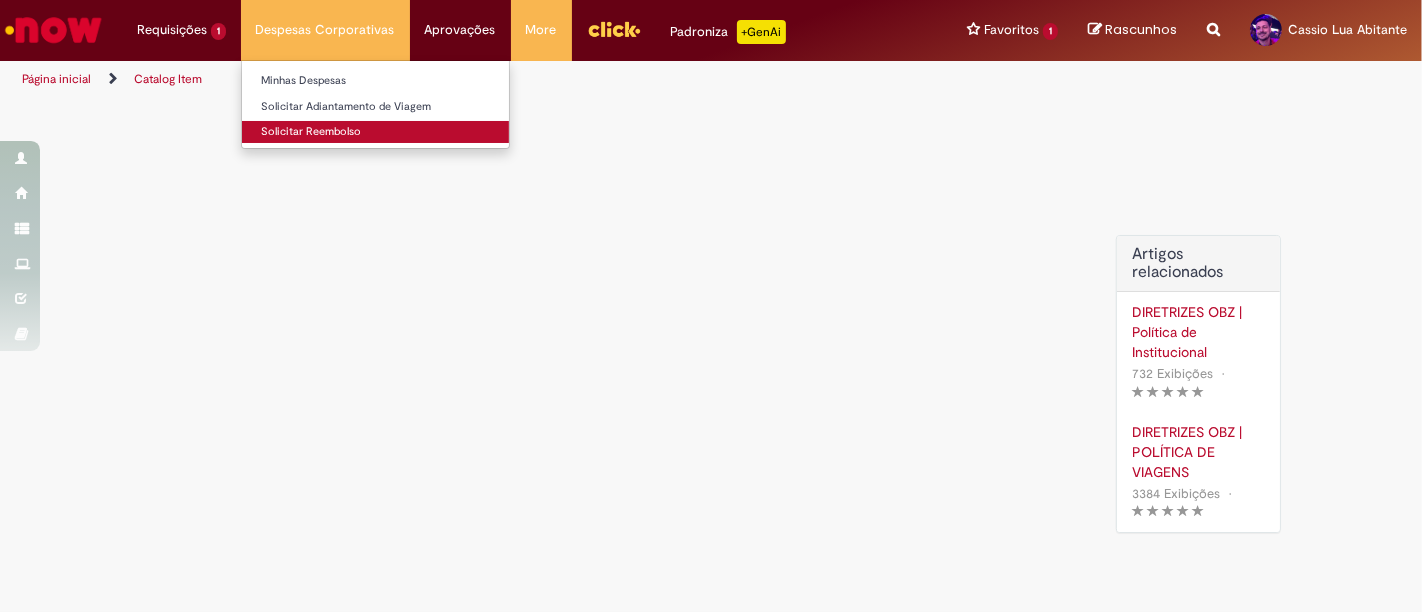 scroll, scrollTop: 0, scrollLeft: 0, axis: both 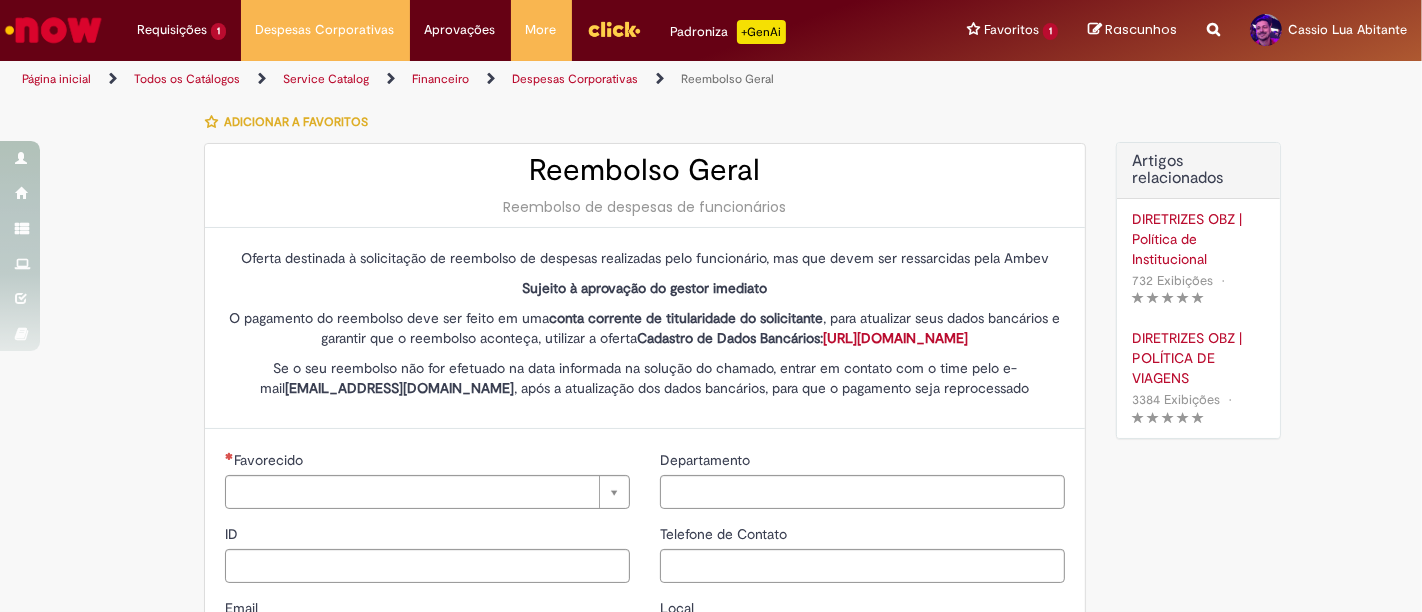 type on "********" 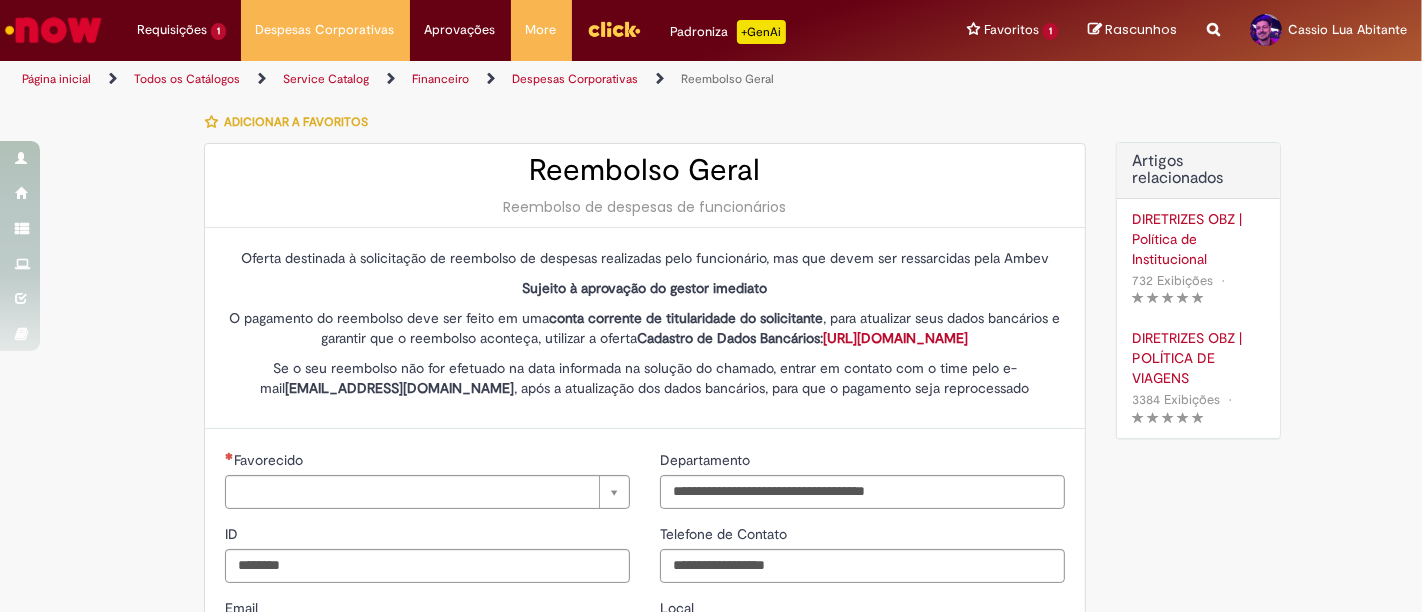 type on "**********" 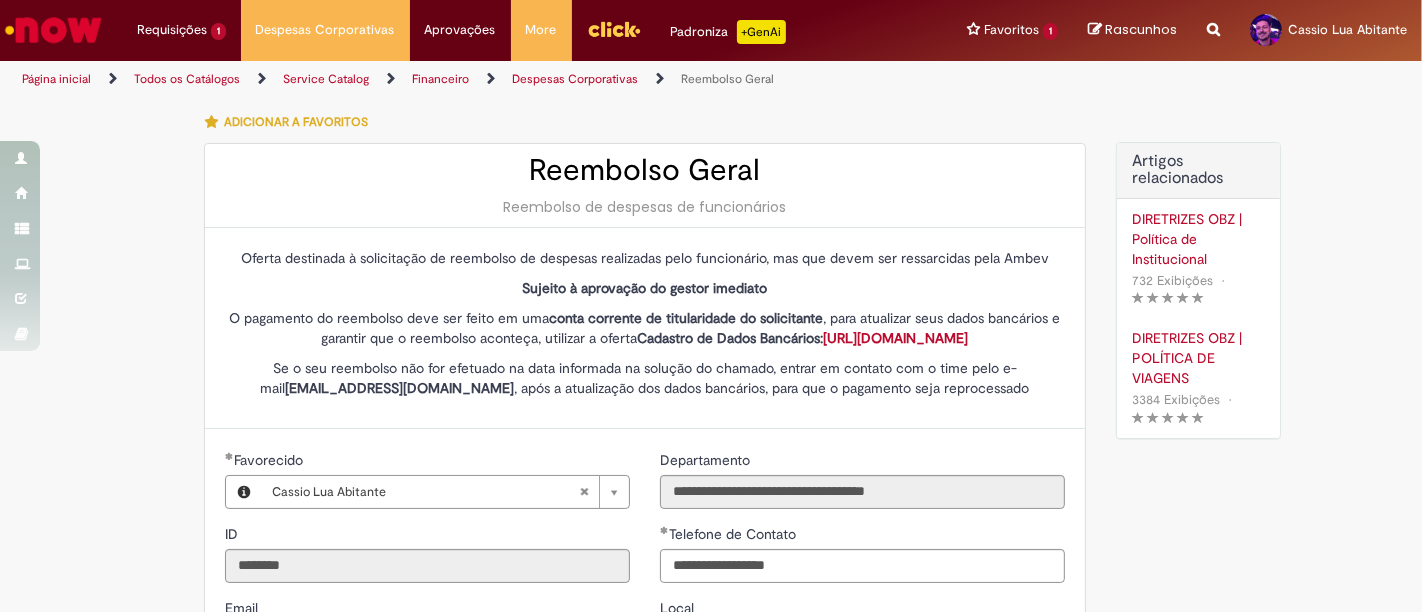 type on "**********" 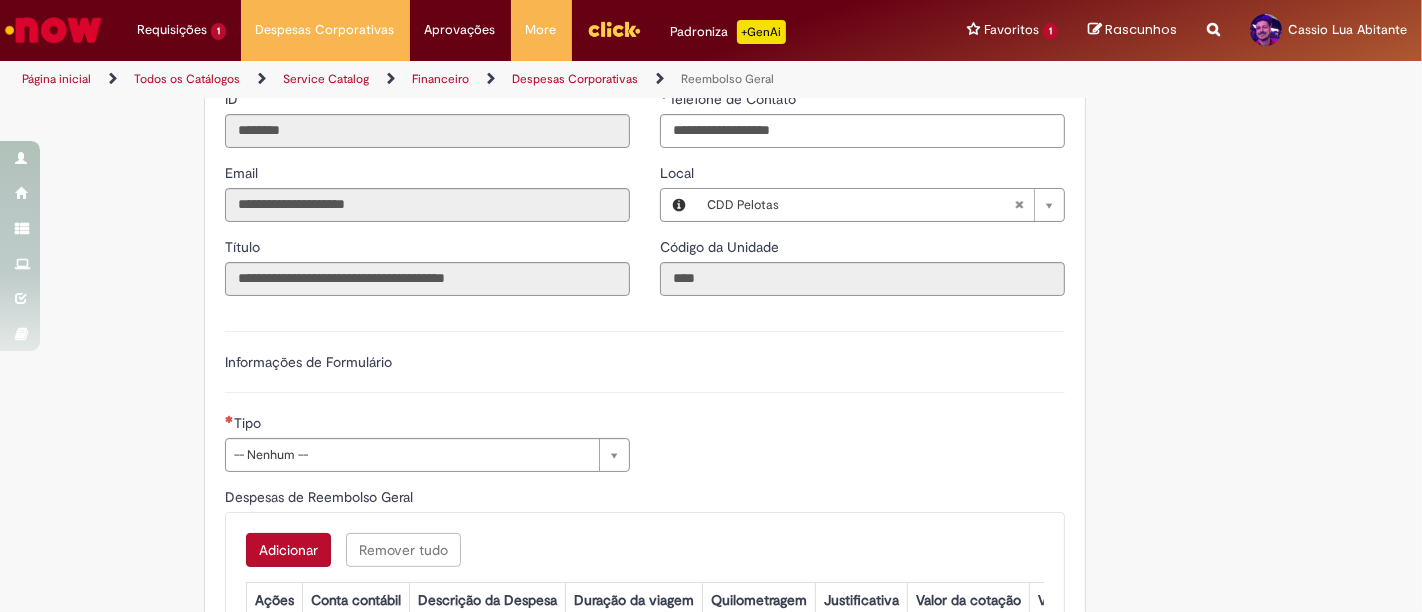 scroll, scrollTop: 444, scrollLeft: 0, axis: vertical 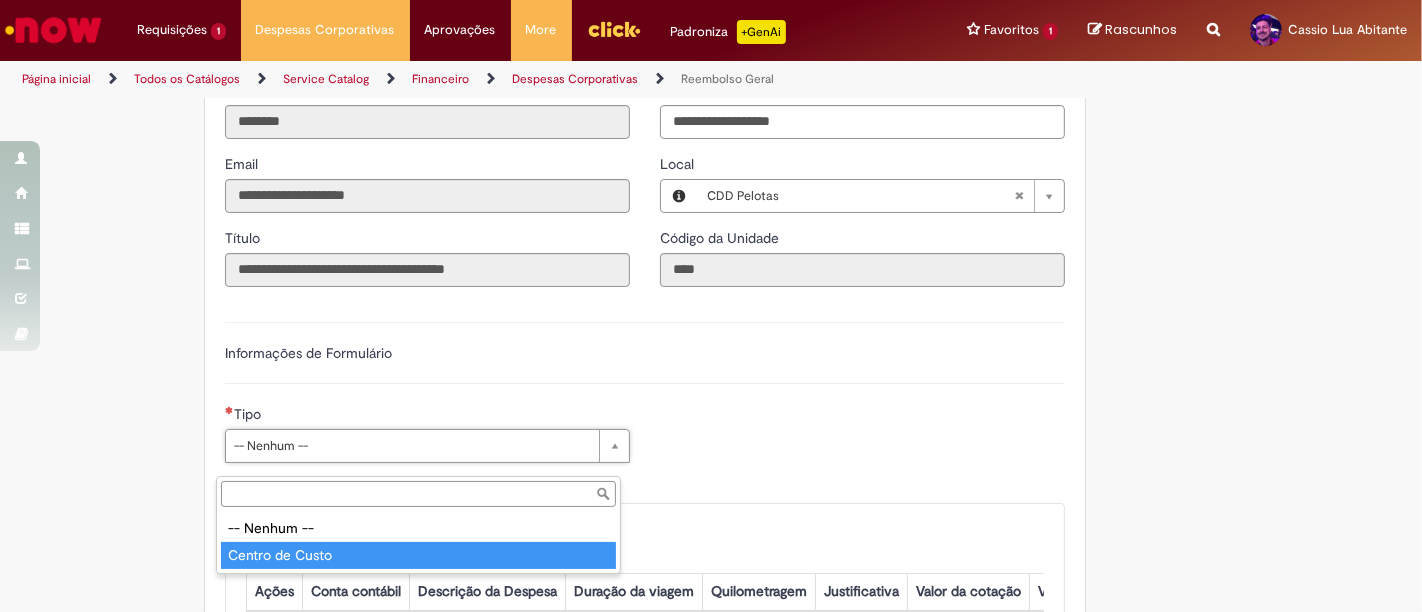 type on "**********" 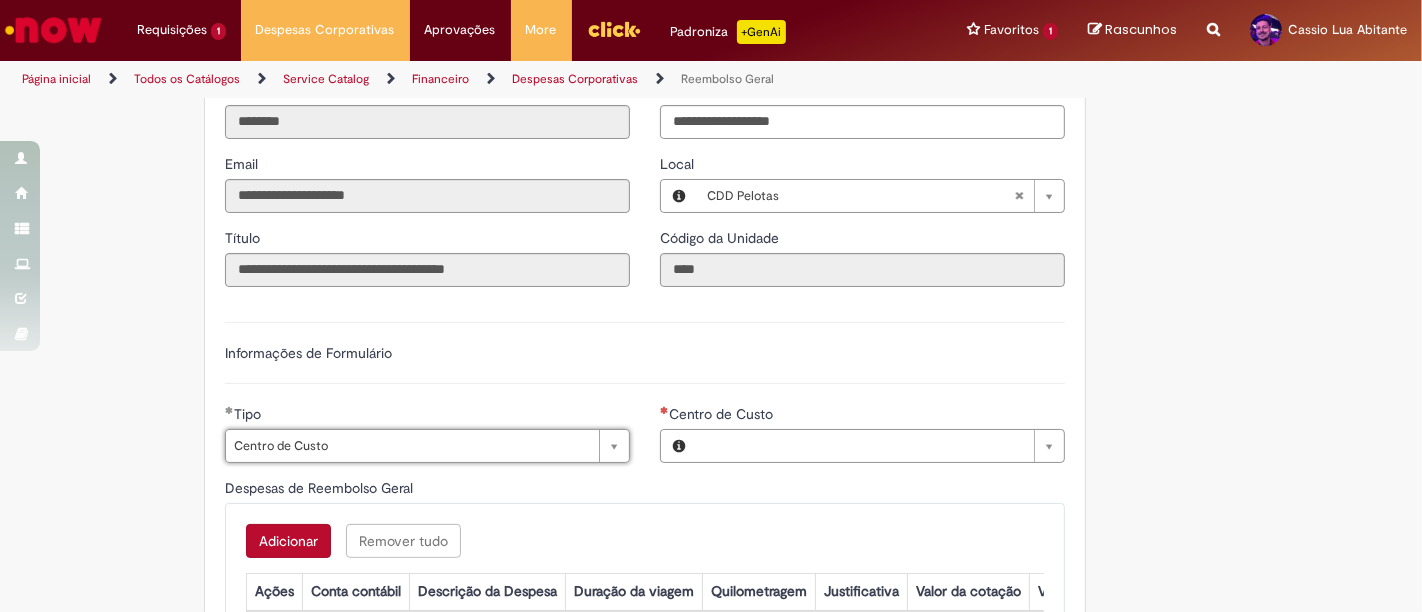 type on "**********" 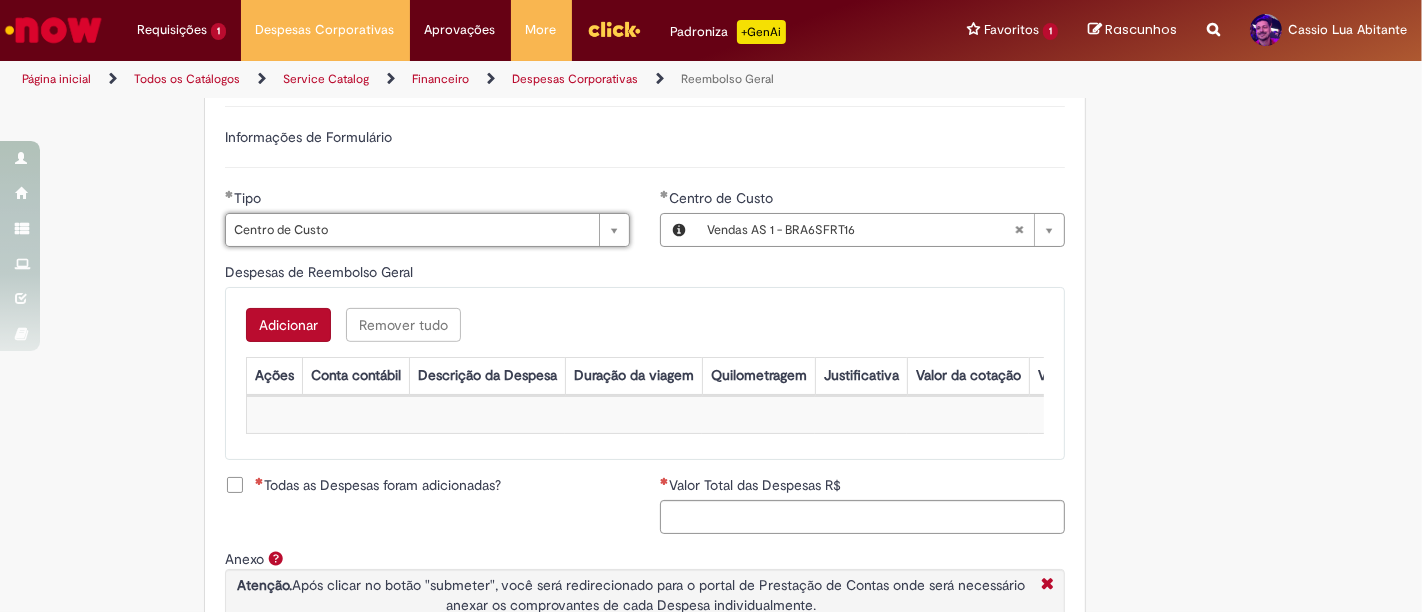 scroll, scrollTop: 666, scrollLeft: 0, axis: vertical 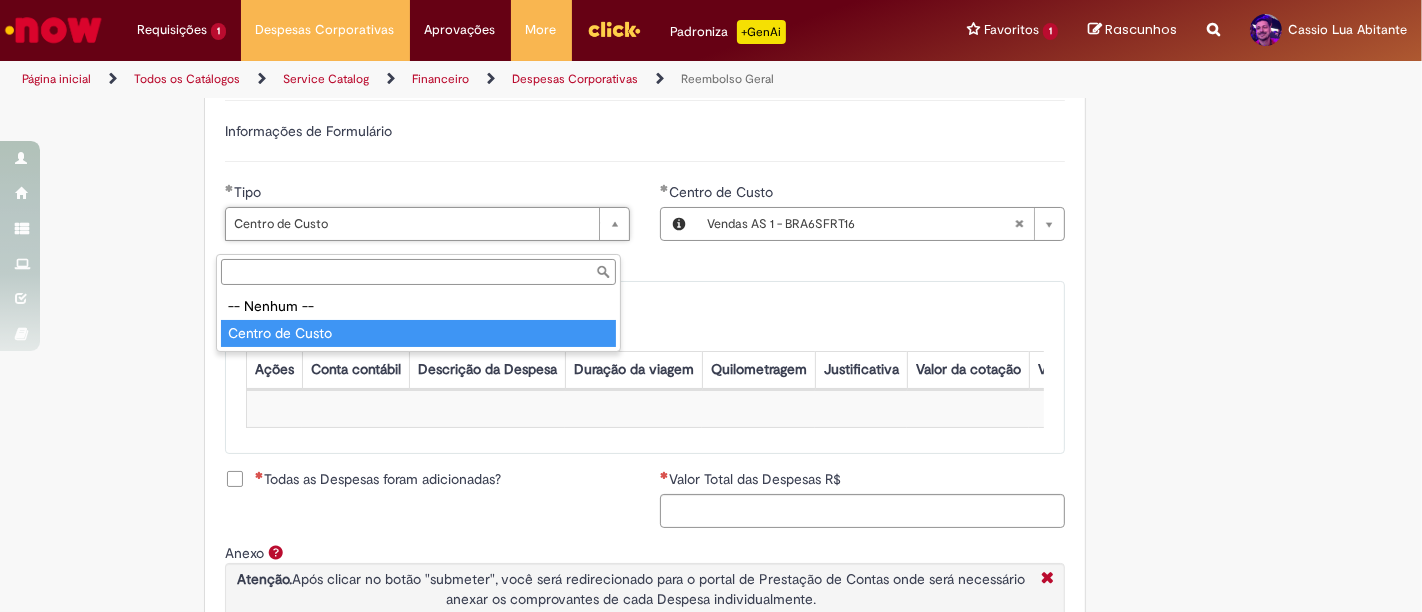 type on "**********" 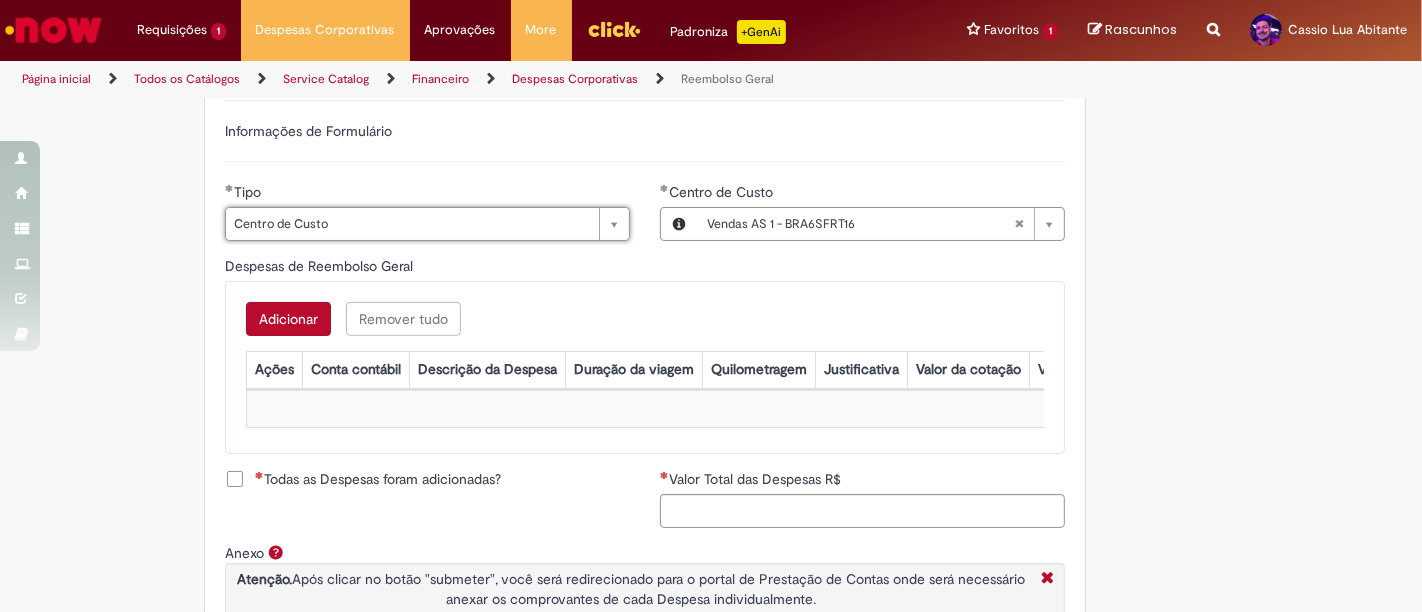 scroll, scrollTop: 0, scrollLeft: 102, axis: horizontal 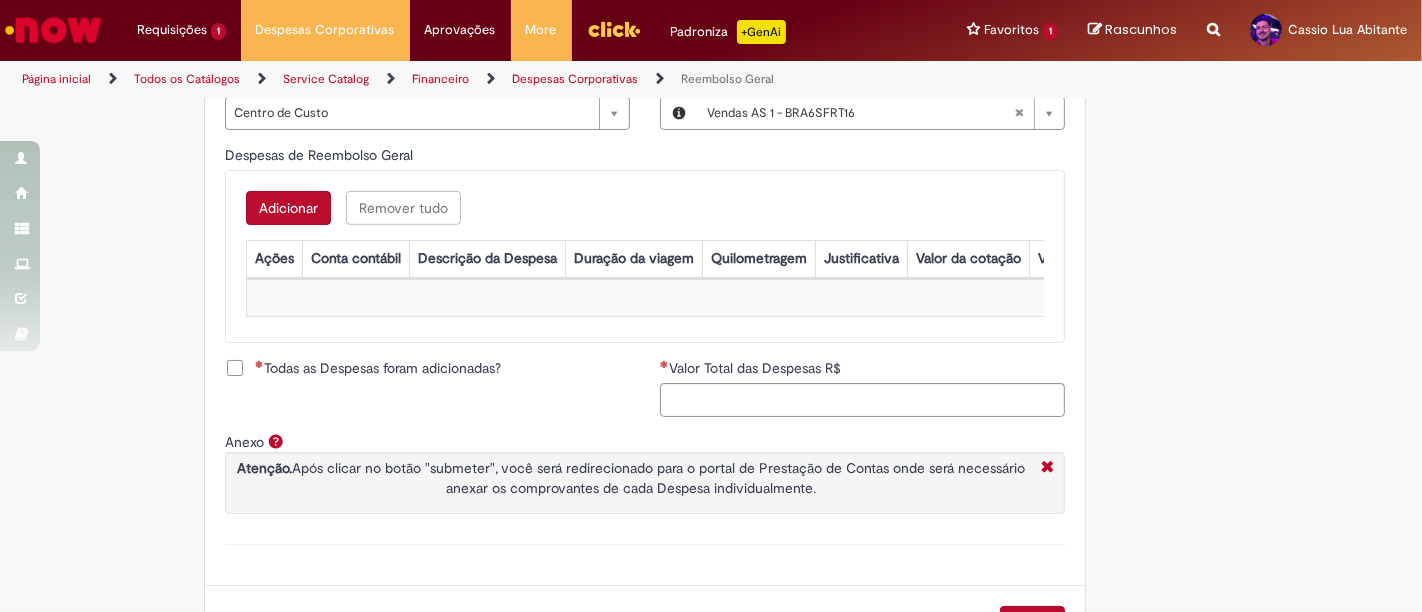 click on "Adicionar" at bounding box center [288, 208] 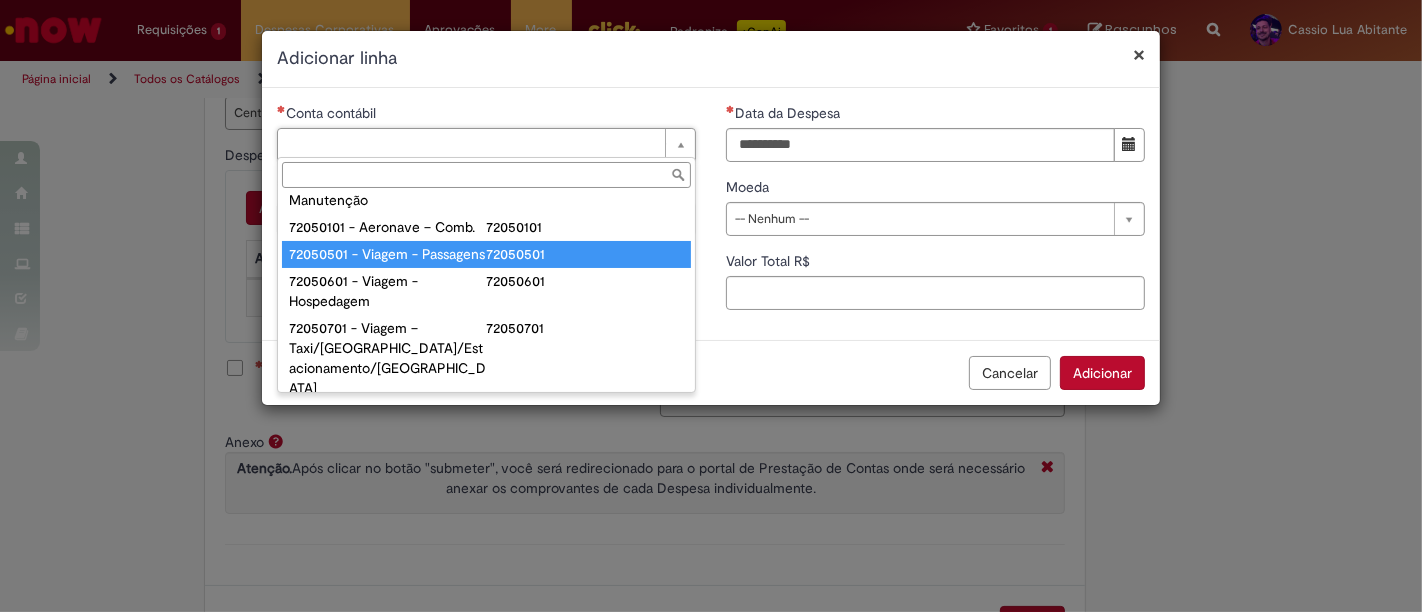 scroll, scrollTop: 1111, scrollLeft: 0, axis: vertical 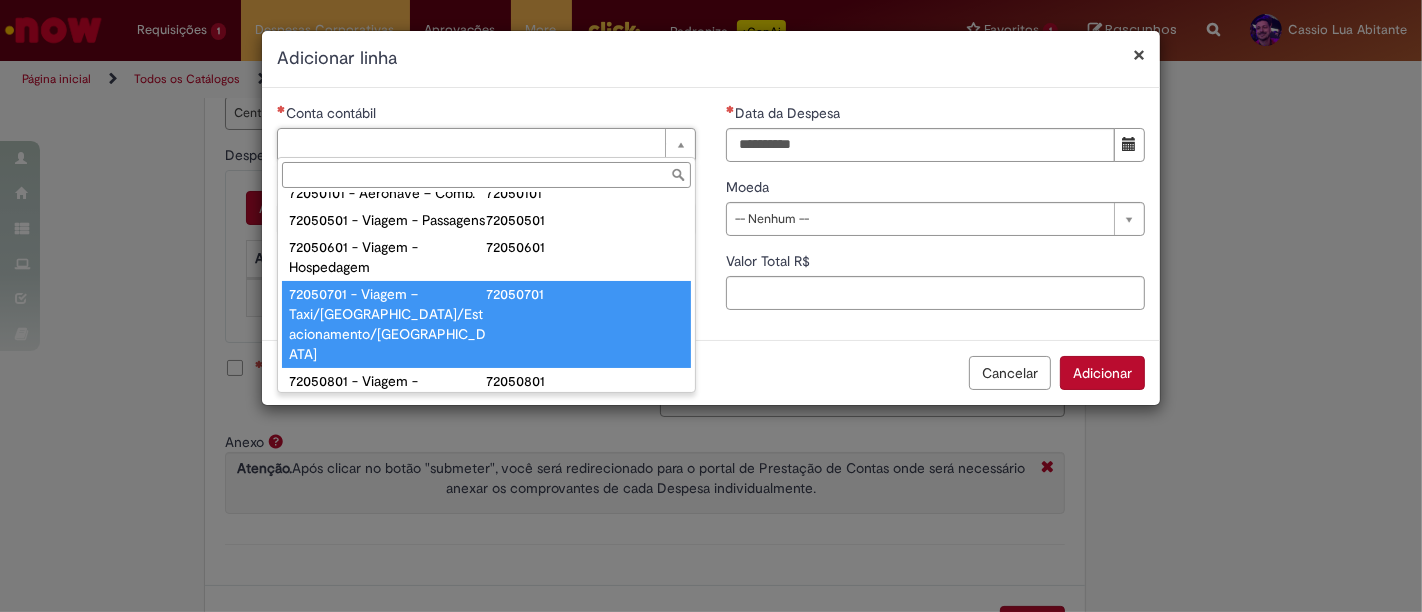 type on "**********" 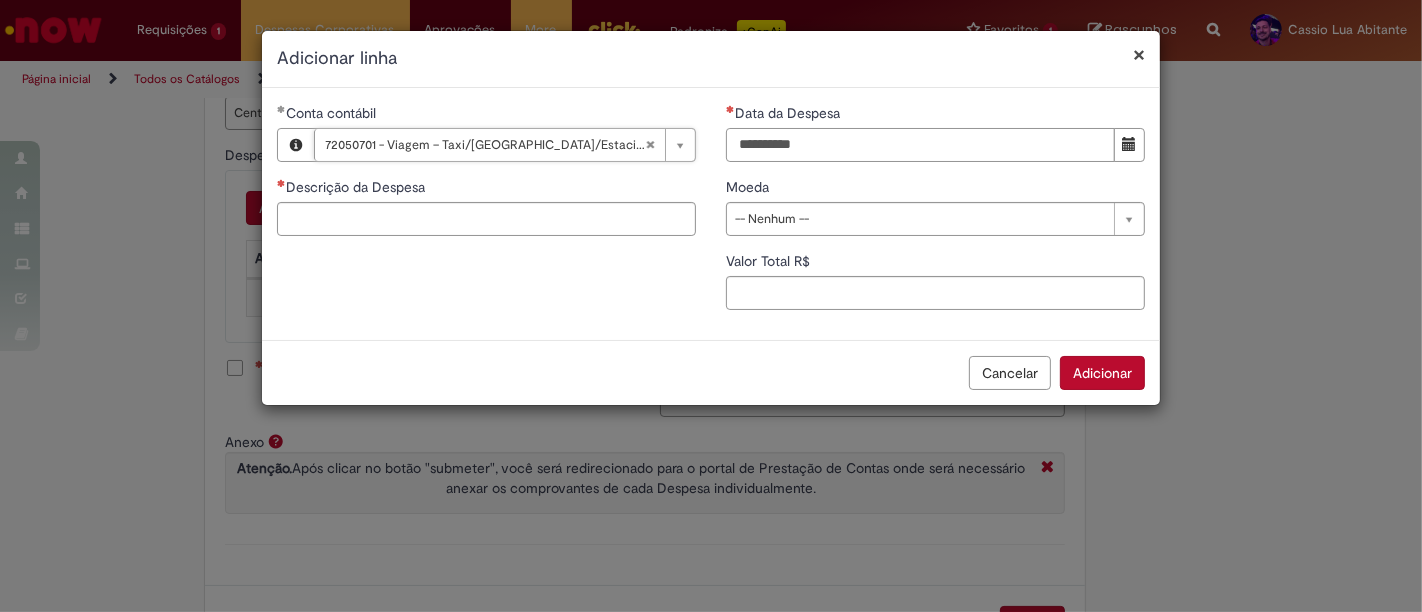 click on "Data da Despesa" at bounding box center [920, 145] 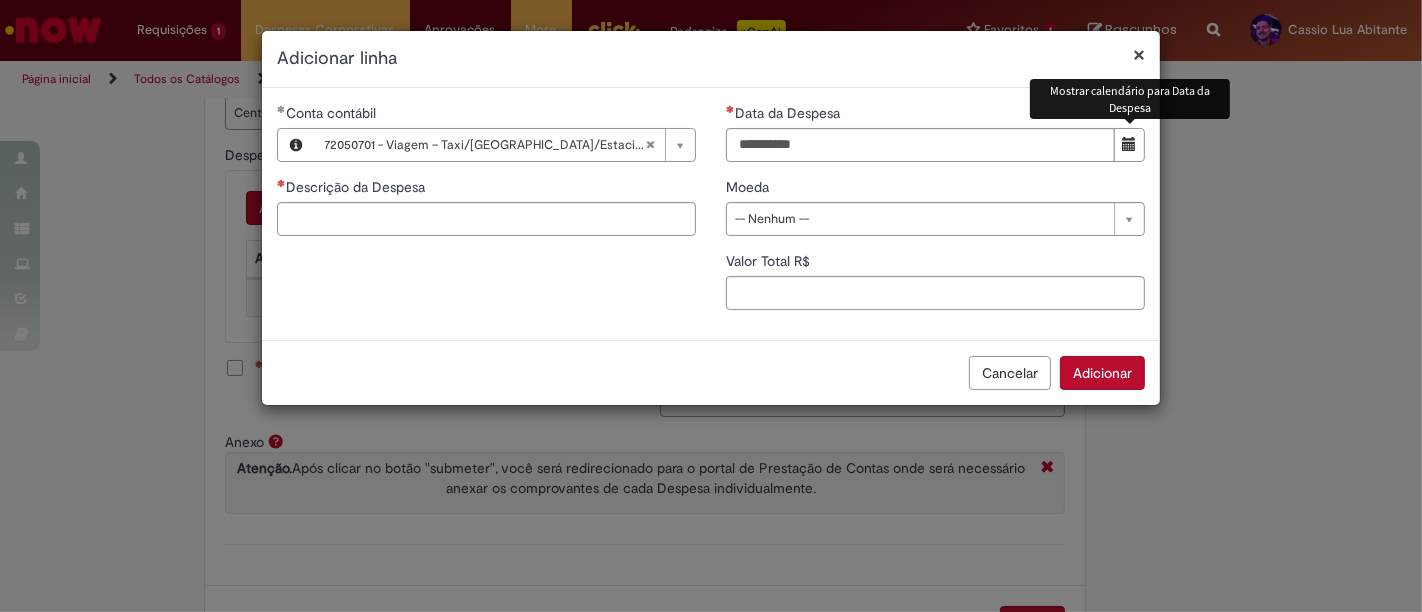 click at bounding box center [1130, 144] 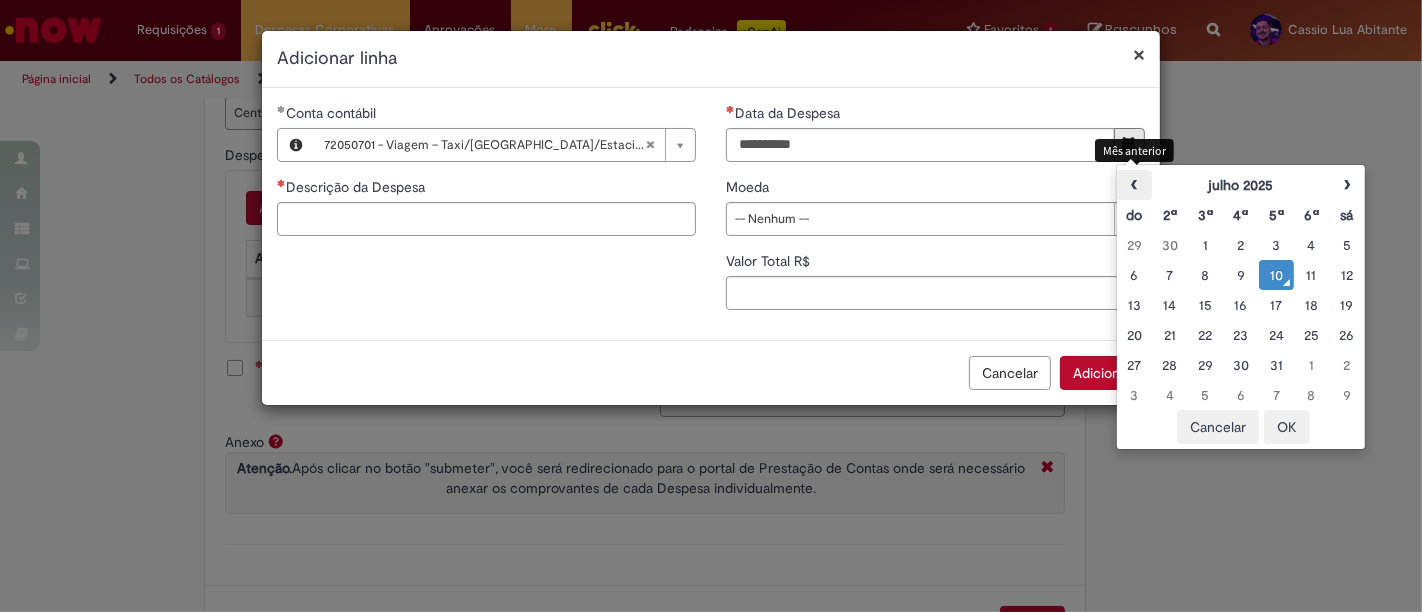 click on "‹" at bounding box center [1134, 185] 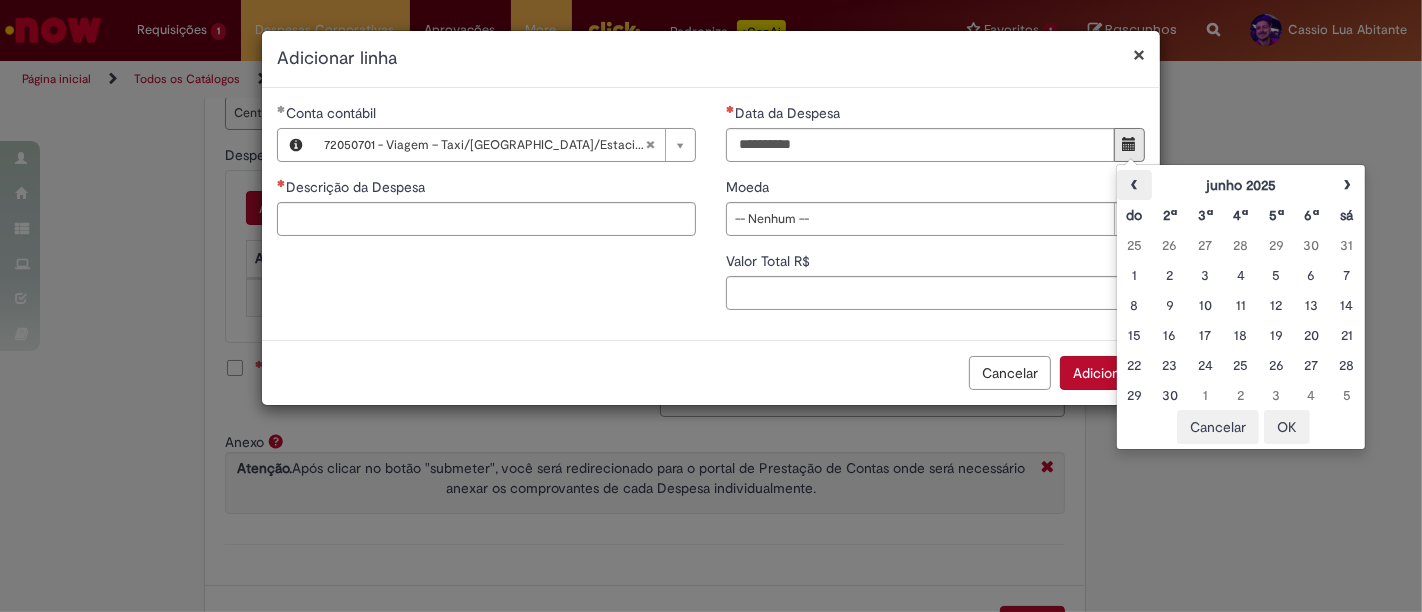 click on "‹" at bounding box center [1134, 185] 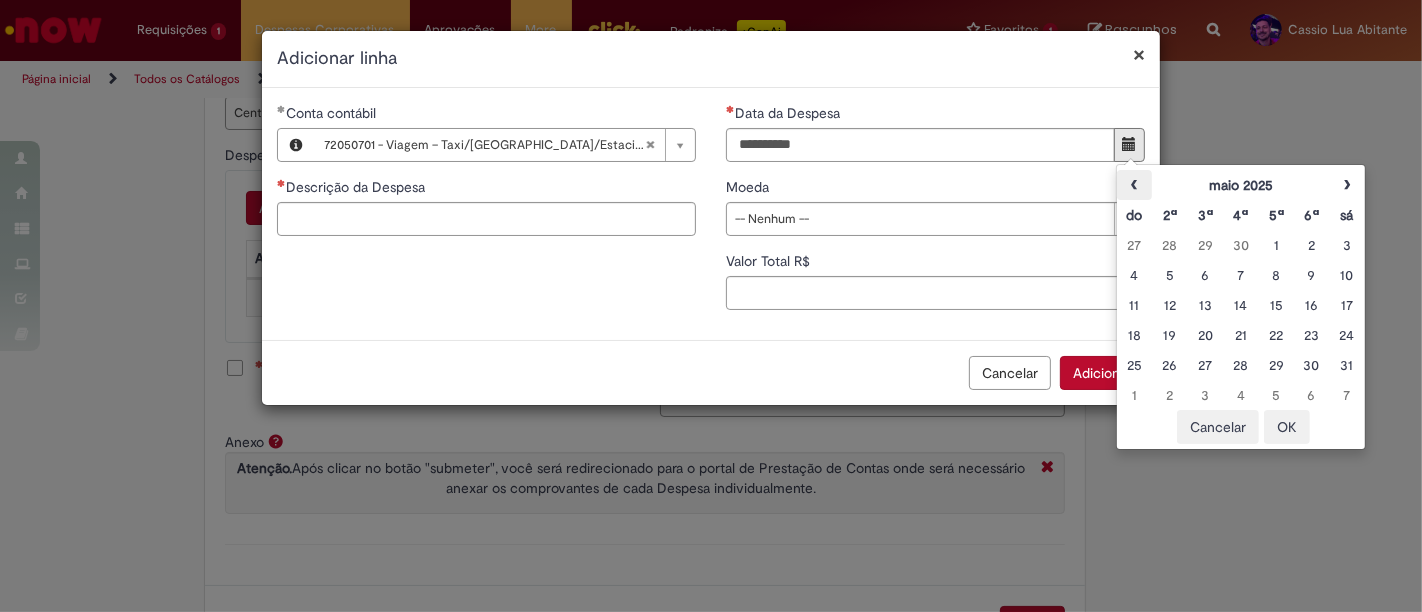 click on "‹" at bounding box center (1134, 185) 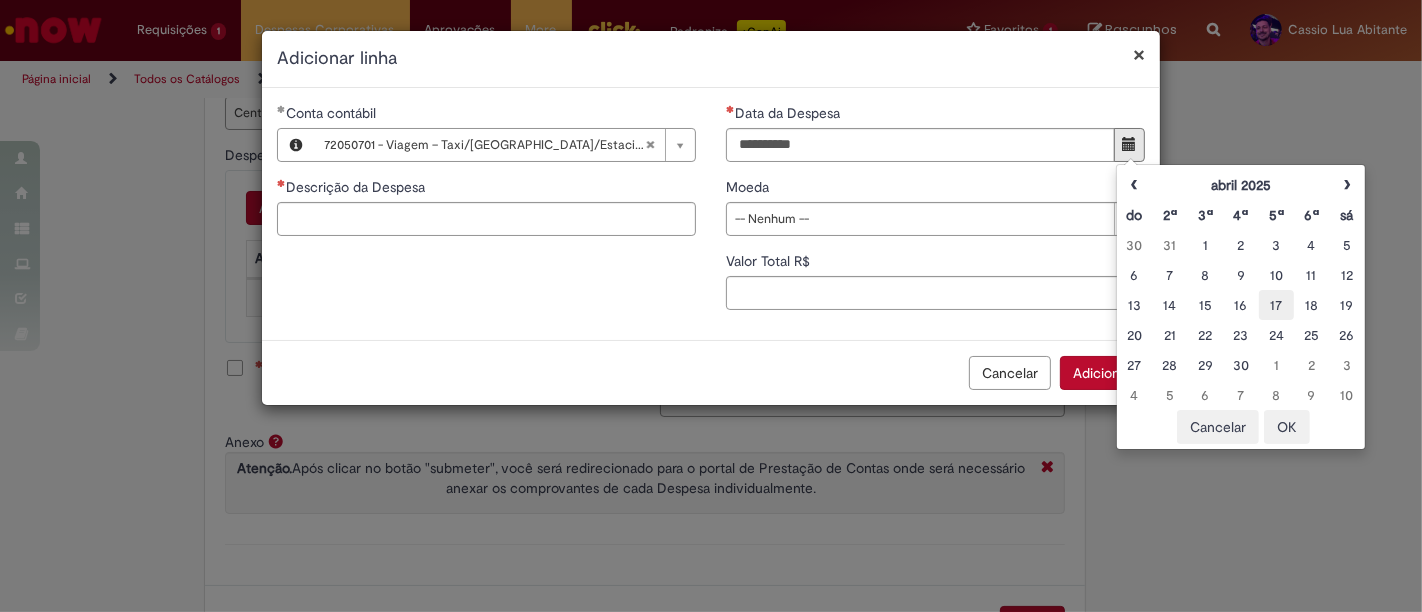 click on "17" at bounding box center [1276, 305] 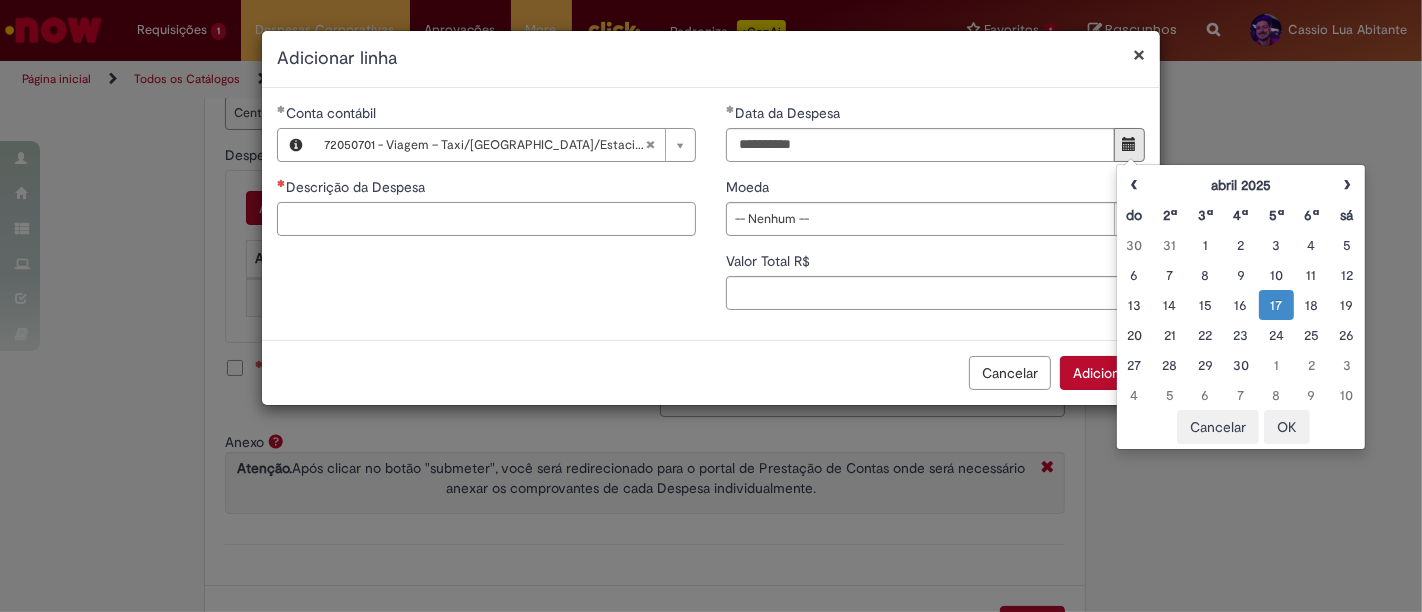 click on "Descrição da Despesa" at bounding box center (486, 219) 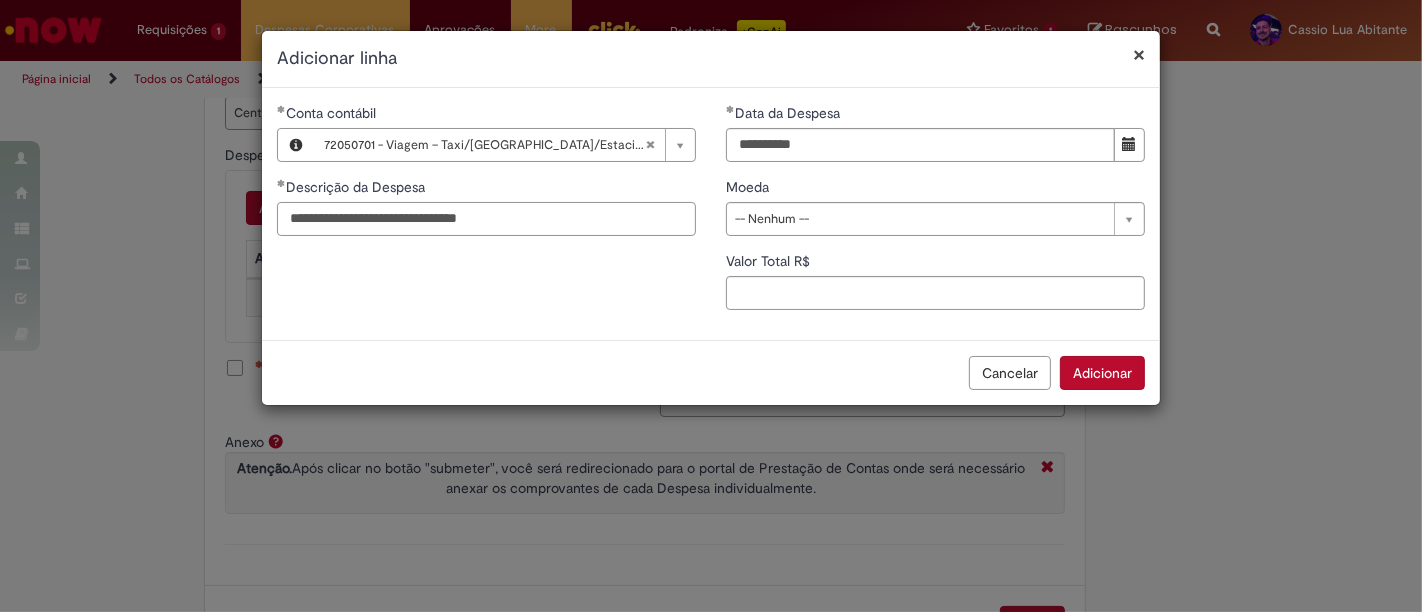 type on "**********" 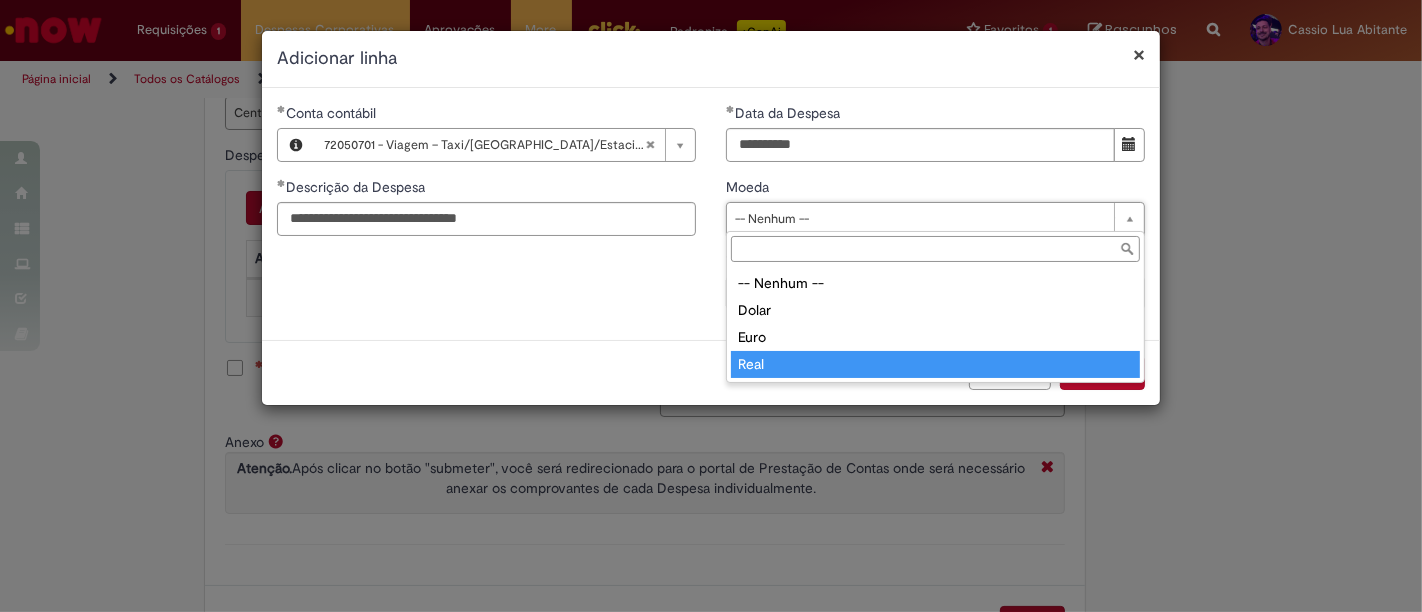 type on "****" 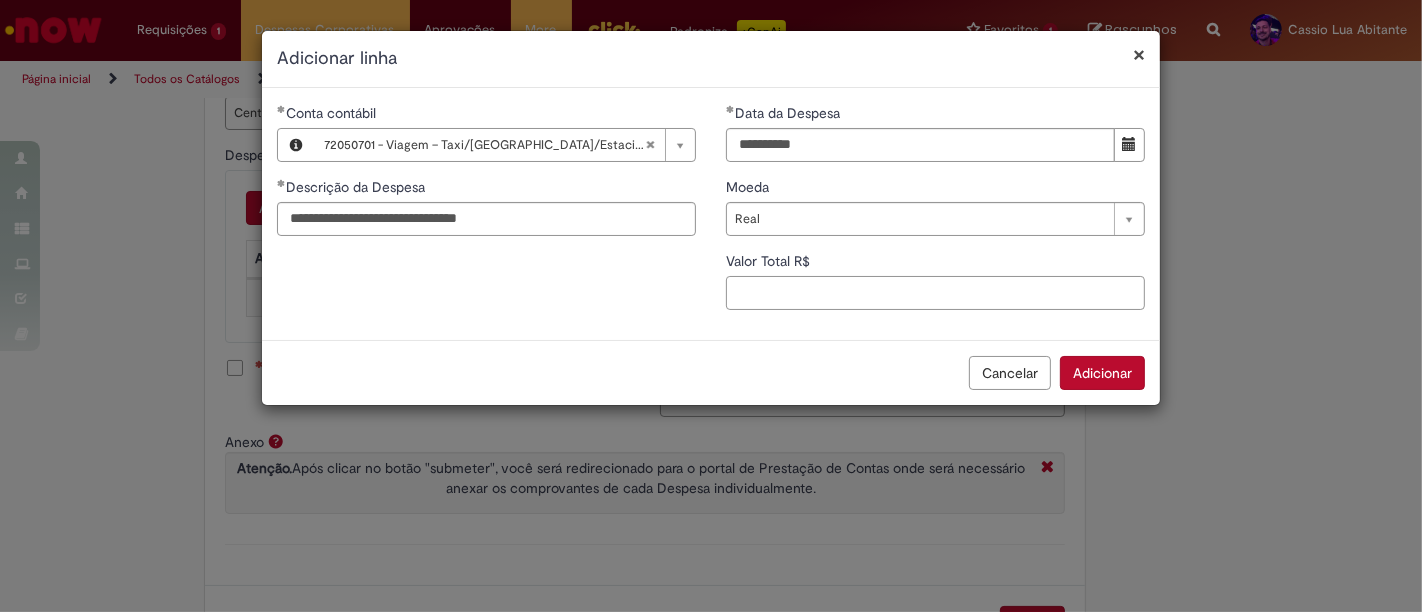 click on "Valor Total R$" at bounding box center [935, 293] 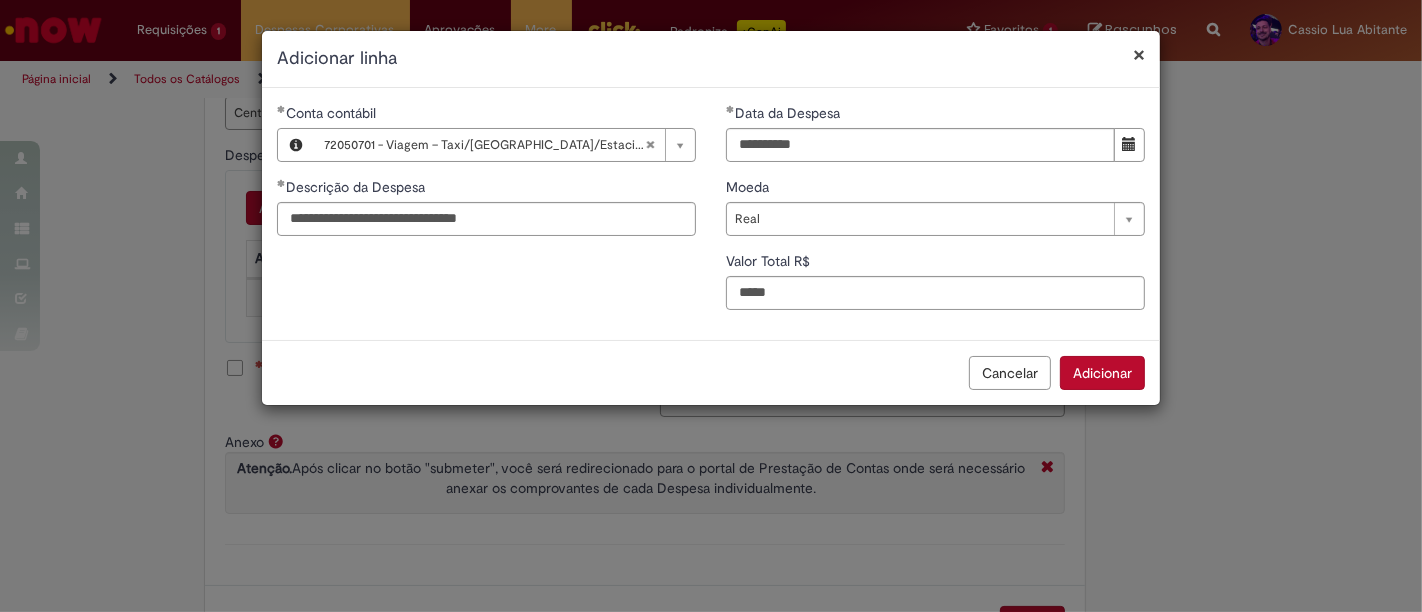 type on "**" 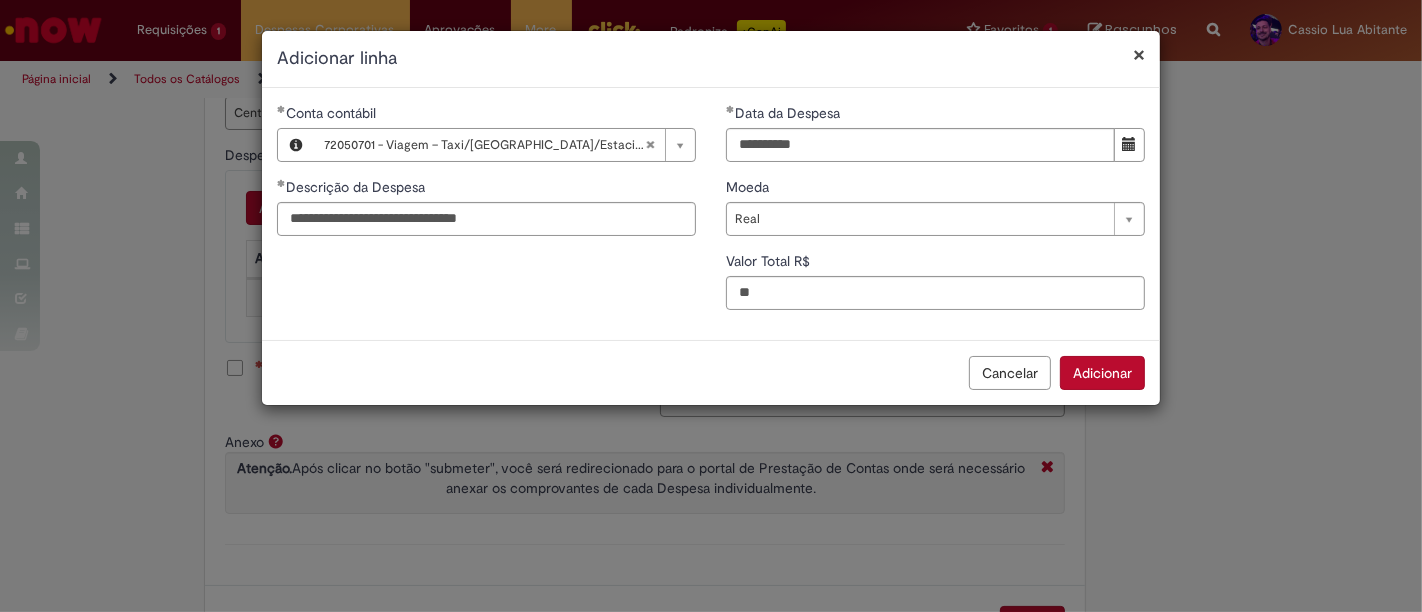 click on "Adicionar" at bounding box center [1102, 373] 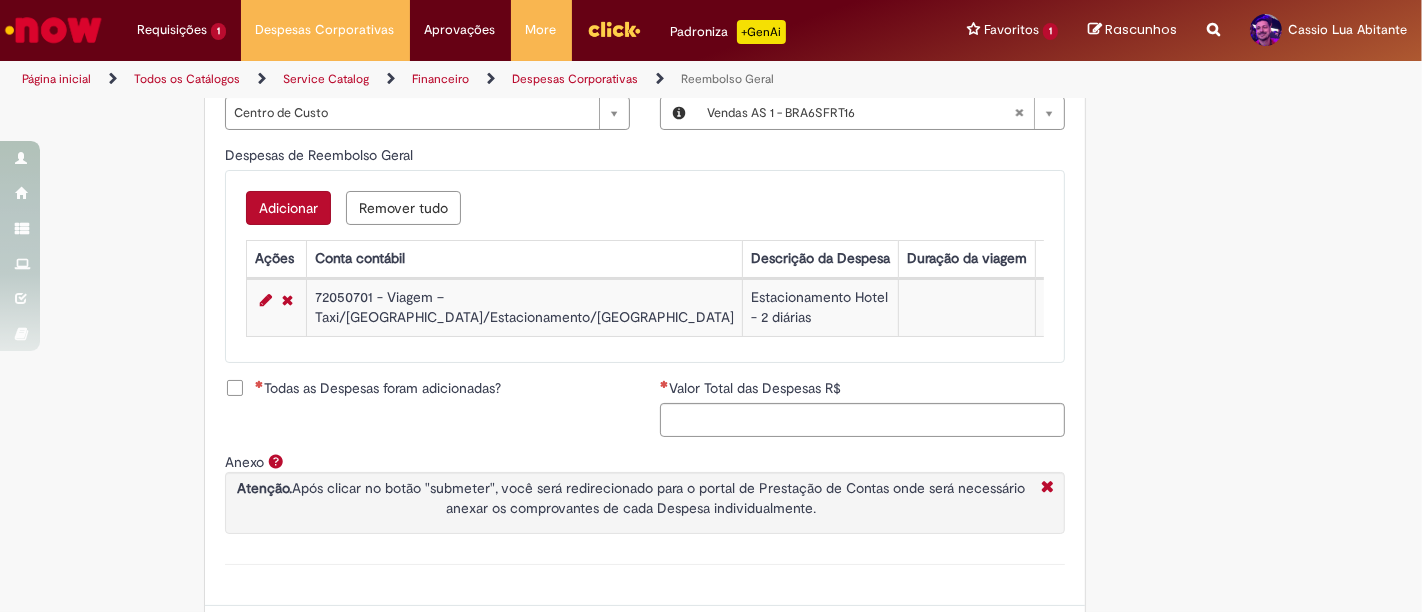 click on "Todas as Despesas foram adicionadas?" at bounding box center [378, 388] 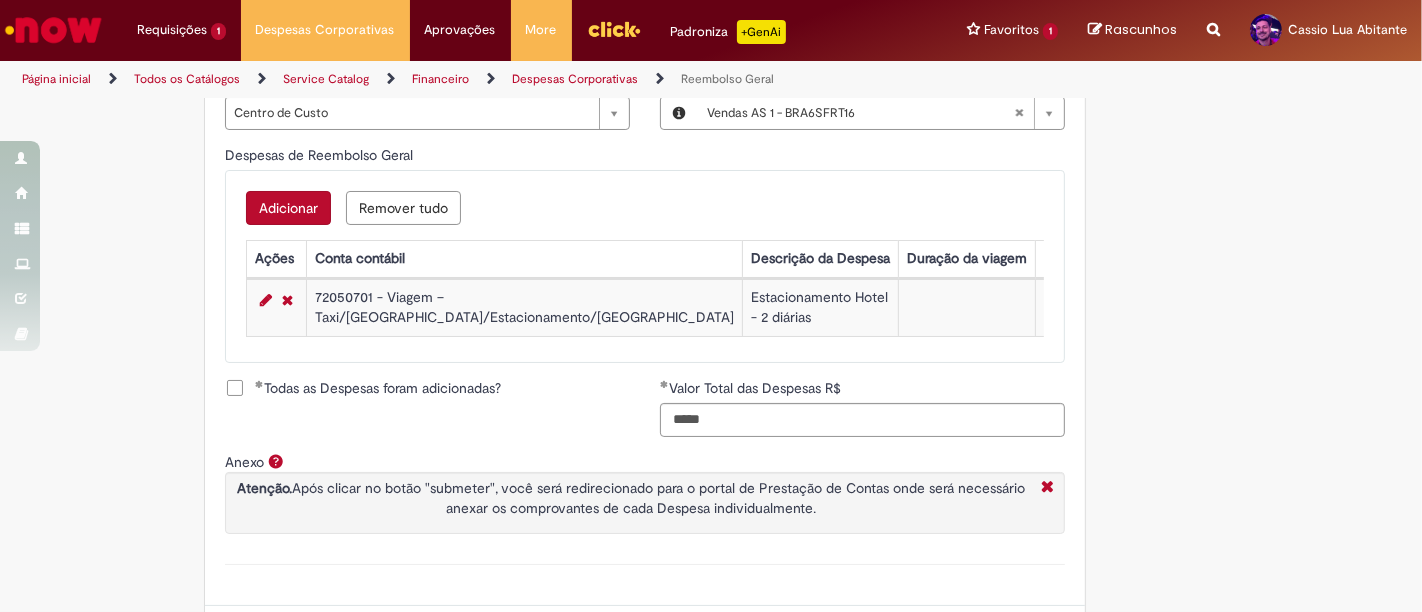 scroll, scrollTop: 918, scrollLeft: 0, axis: vertical 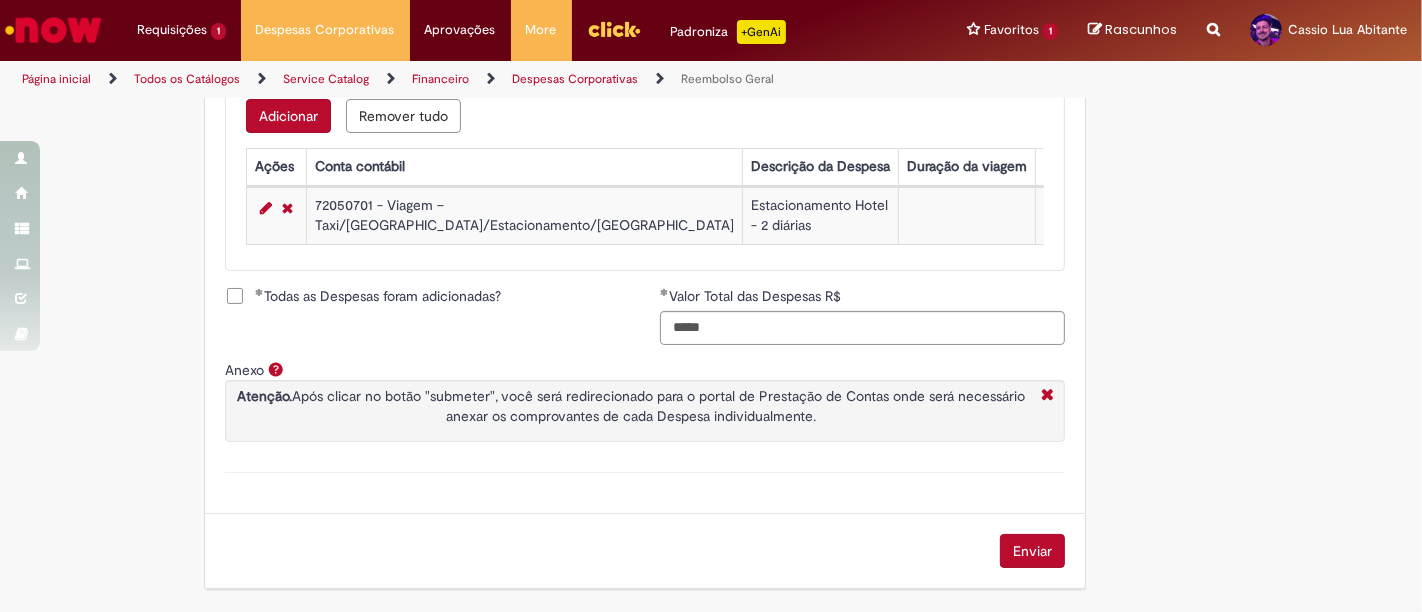 click on "Enviar" at bounding box center [1032, 551] 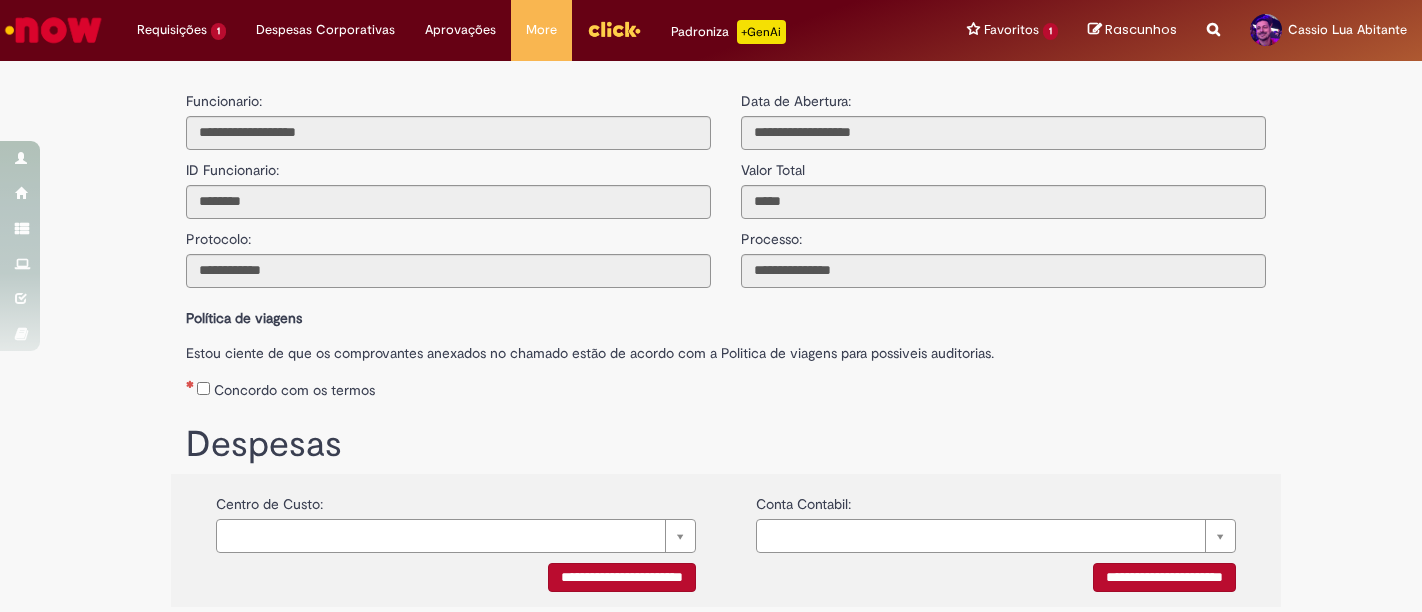 scroll, scrollTop: 0, scrollLeft: 0, axis: both 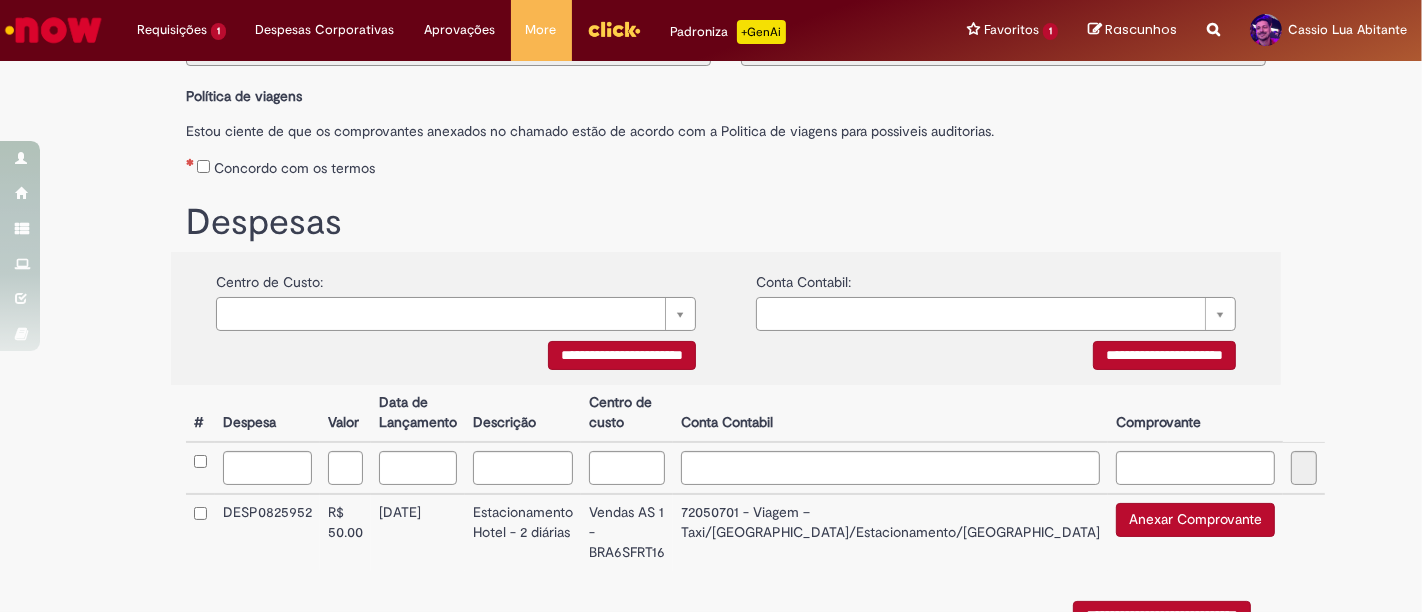 click on "Anexar Comprovante" at bounding box center (1195, 520) 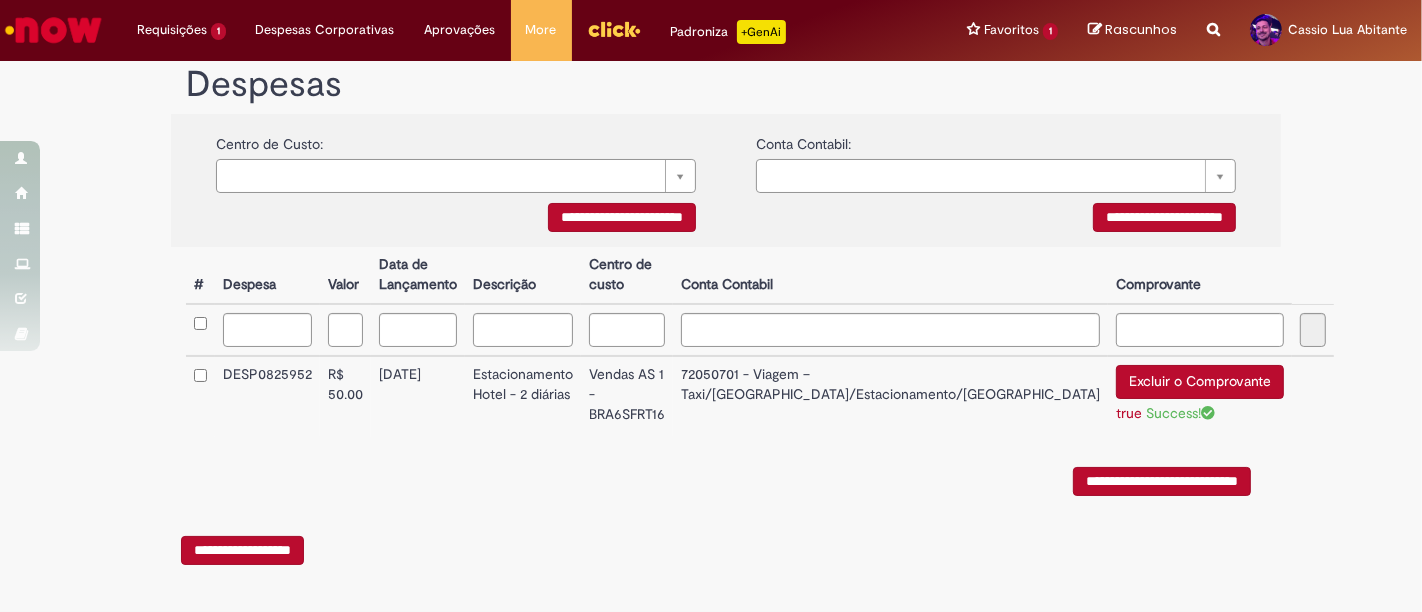 scroll, scrollTop: 365, scrollLeft: 0, axis: vertical 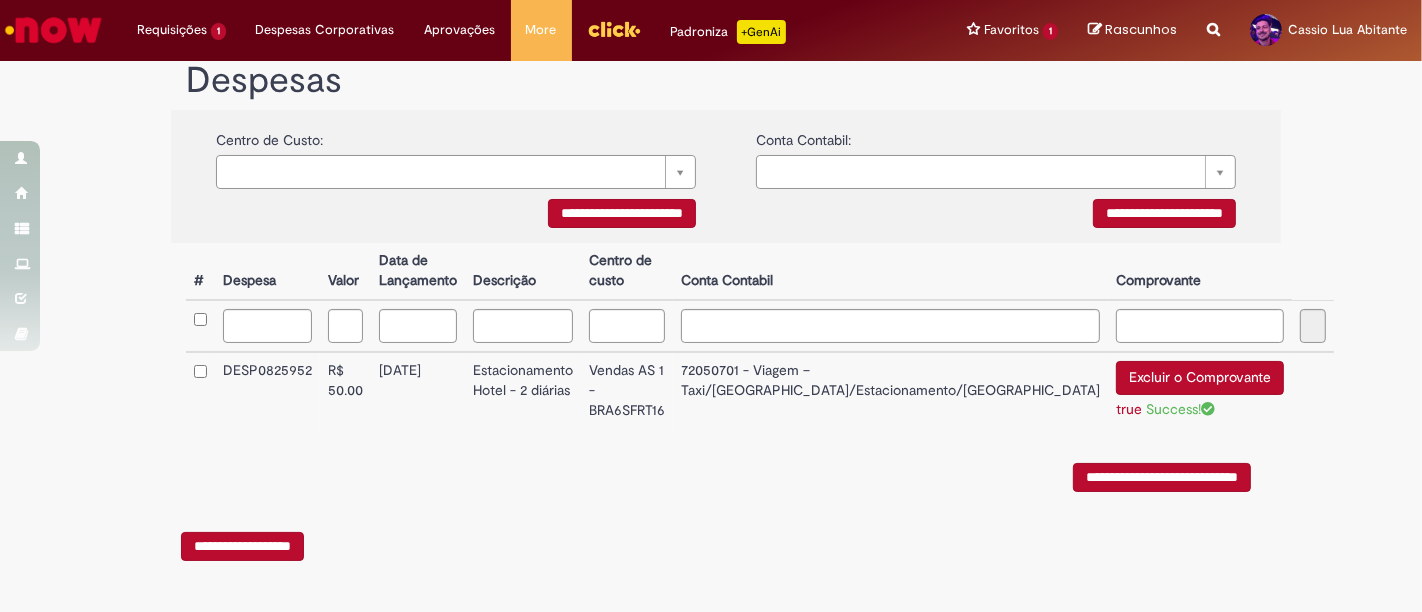 click on "**********" at bounding box center (1162, 477) 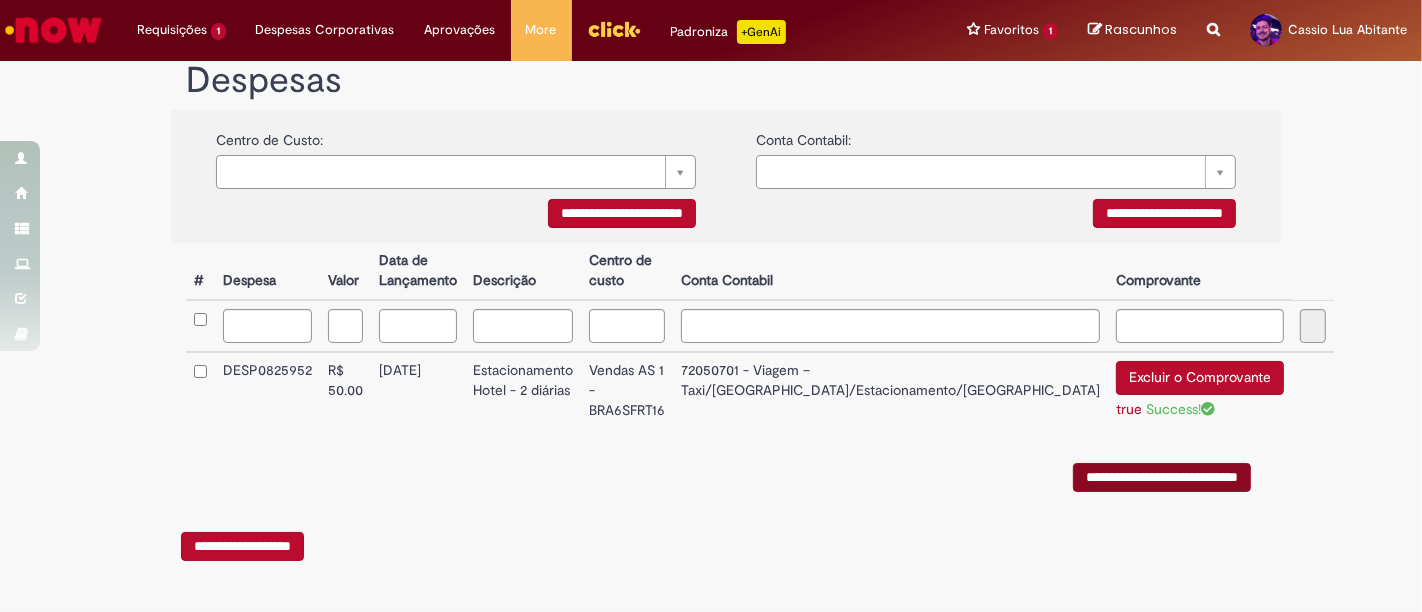 scroll, scrollTop: 0, scrollLeft: 0, axis: both 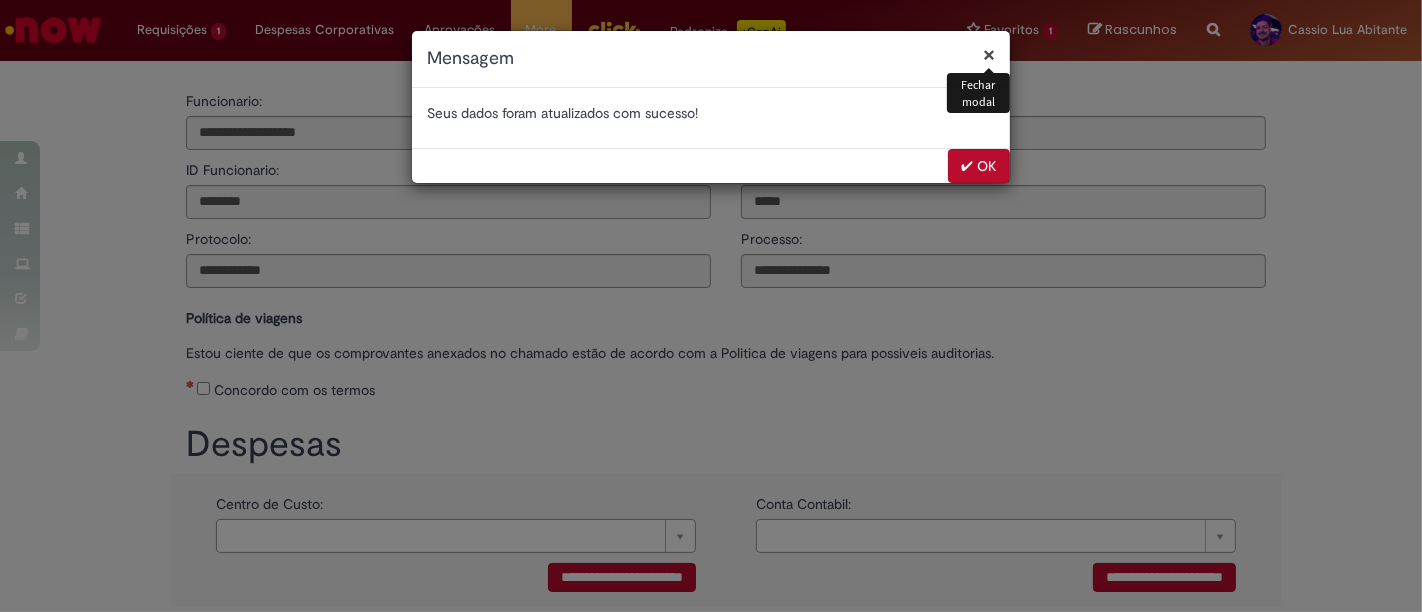 click on "✔ OK" at bounding box center (979, 166) 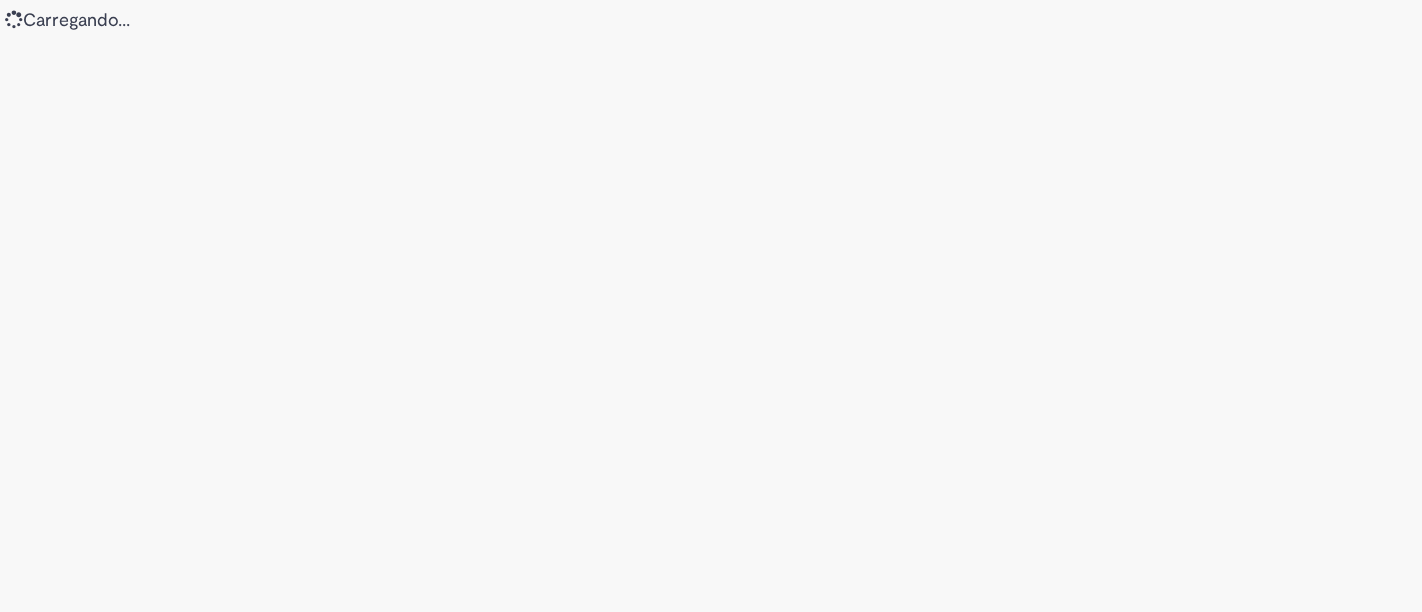 scroll, scrollTop: 0, scrollLeft: 0, axis: both 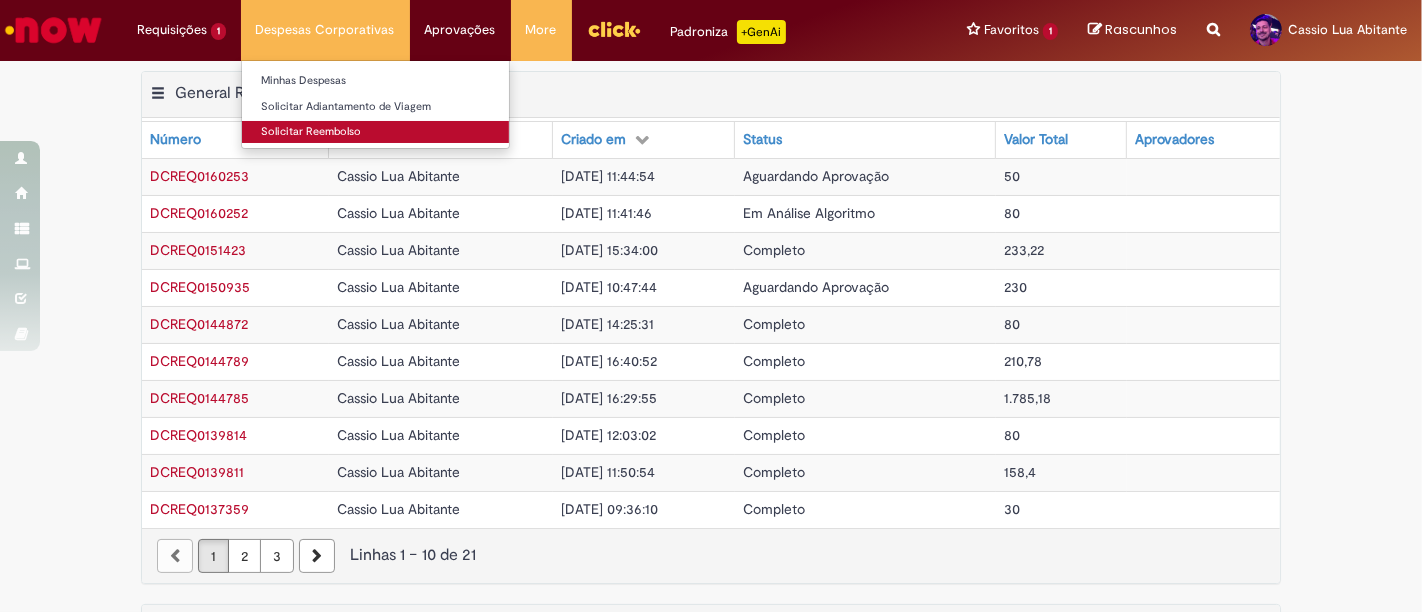 click on "Solicitar Reembolso" at bounding box center (375, 132) 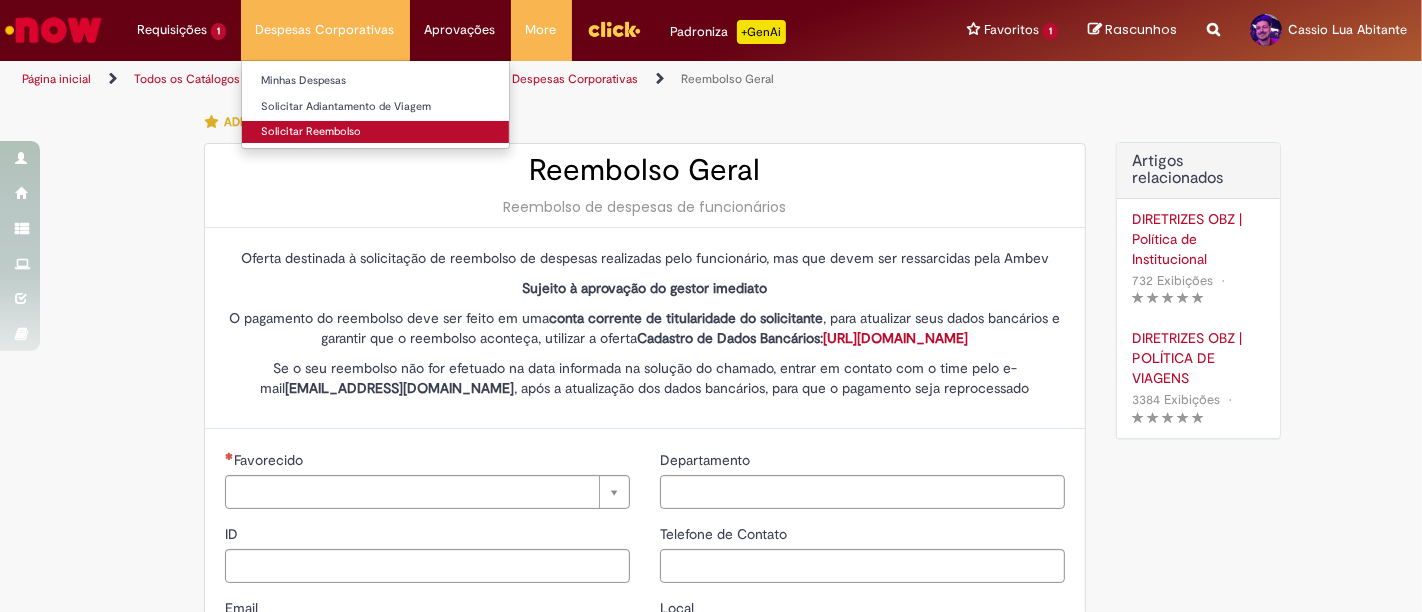 type on "********" 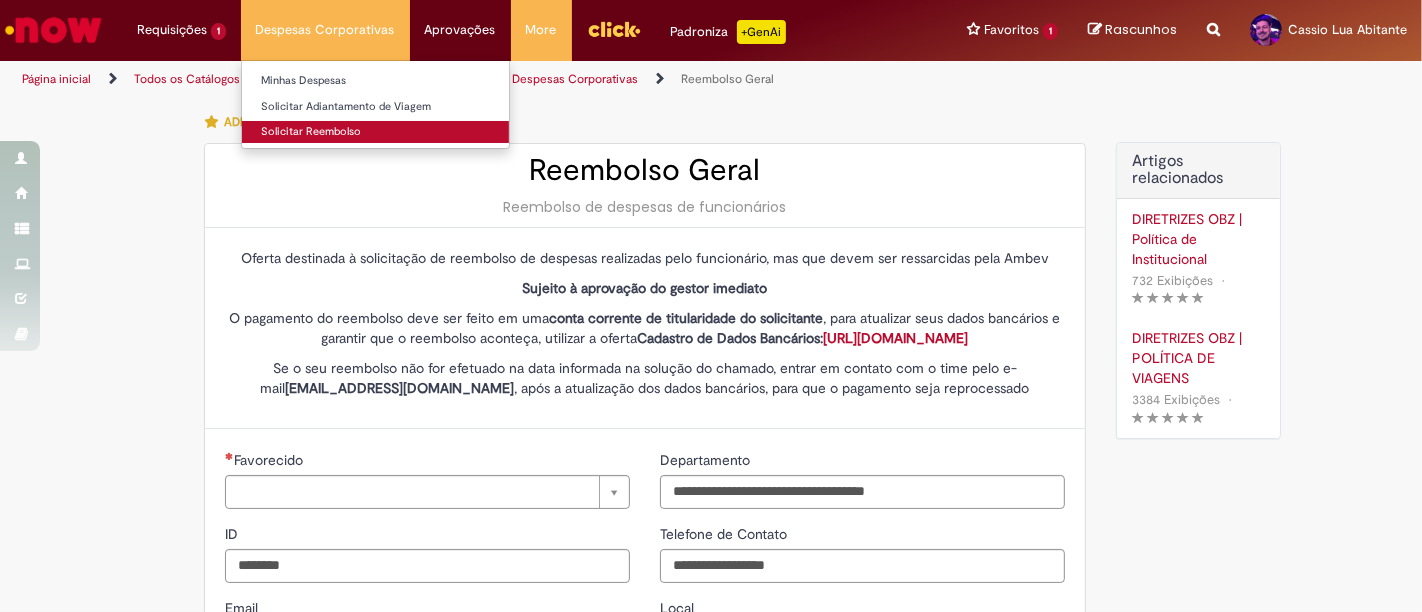 type on "**********" 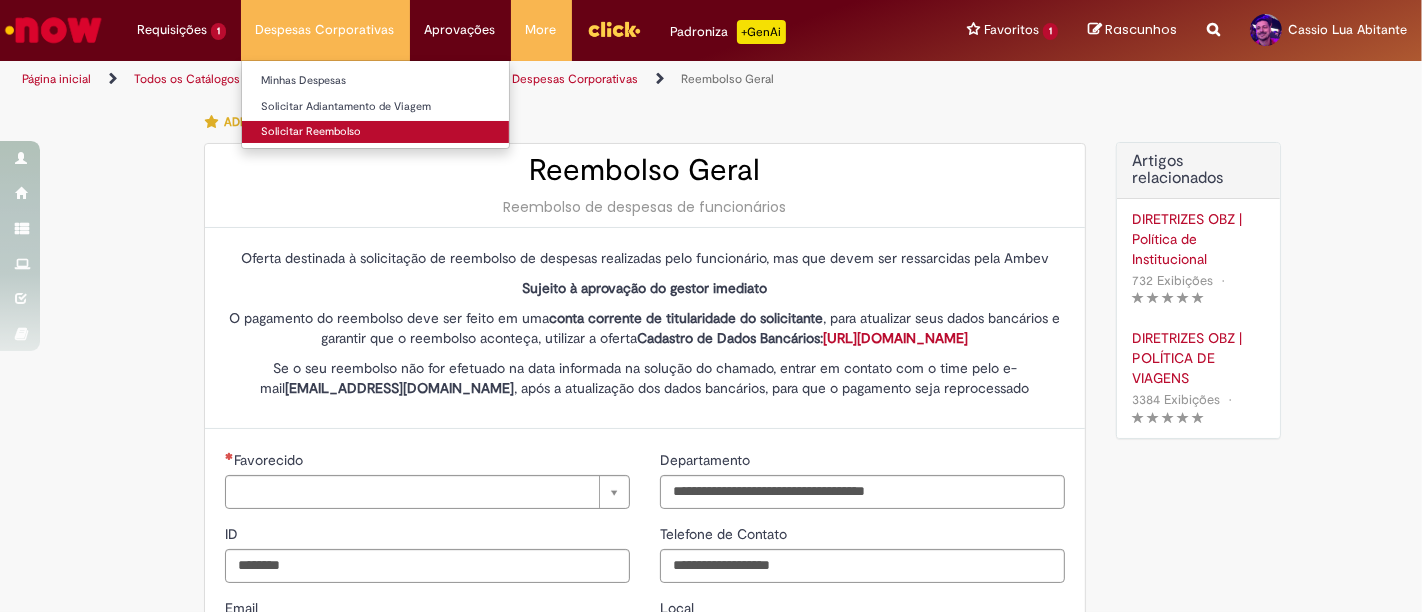 type on "**********" 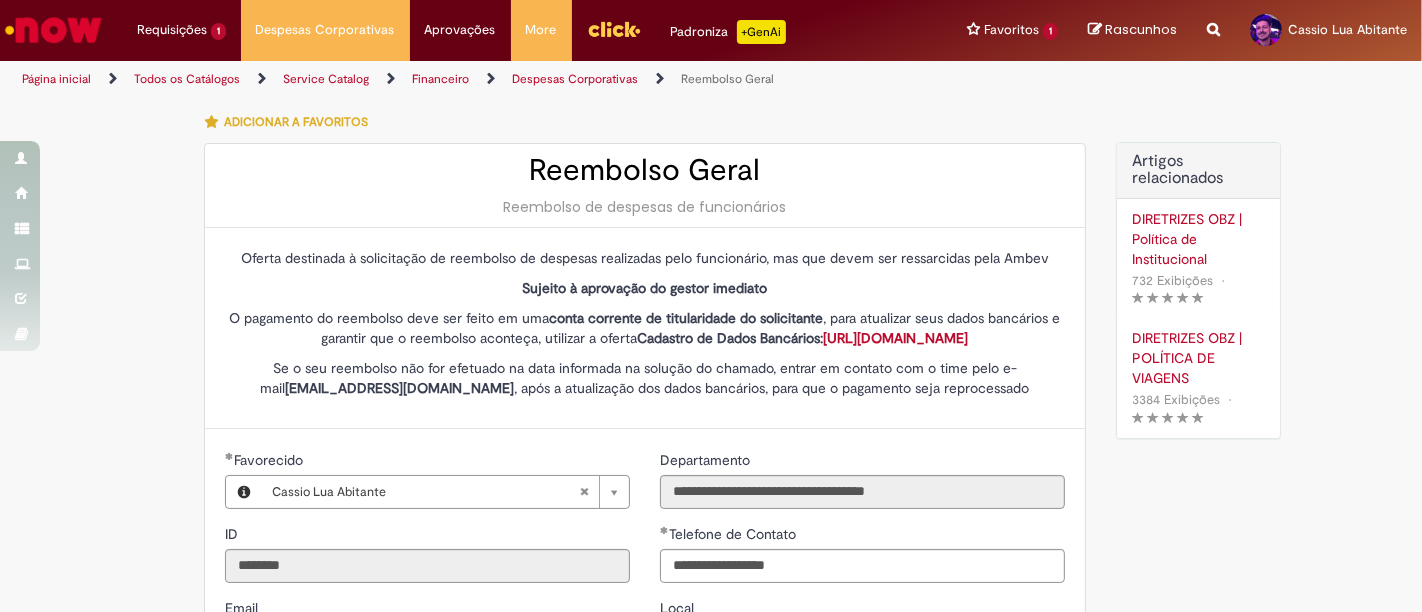 type on "**********" 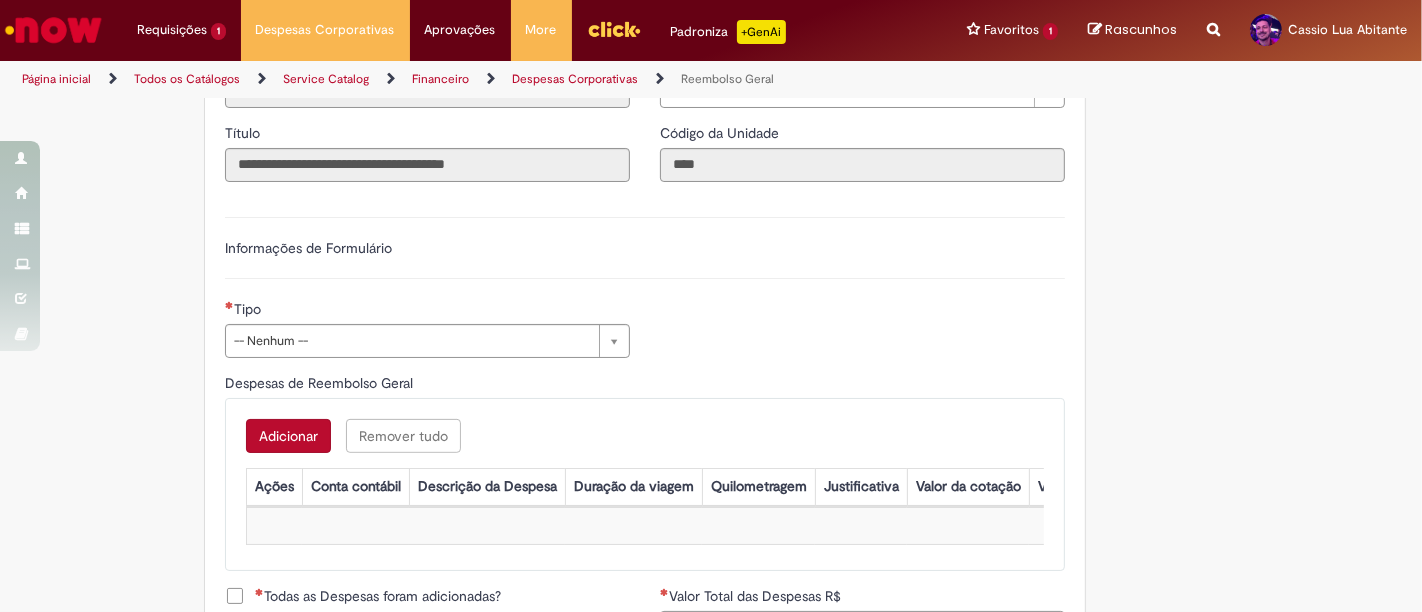 scroll, scrollTop: 555, scrollLeft: 0, axis: vertical 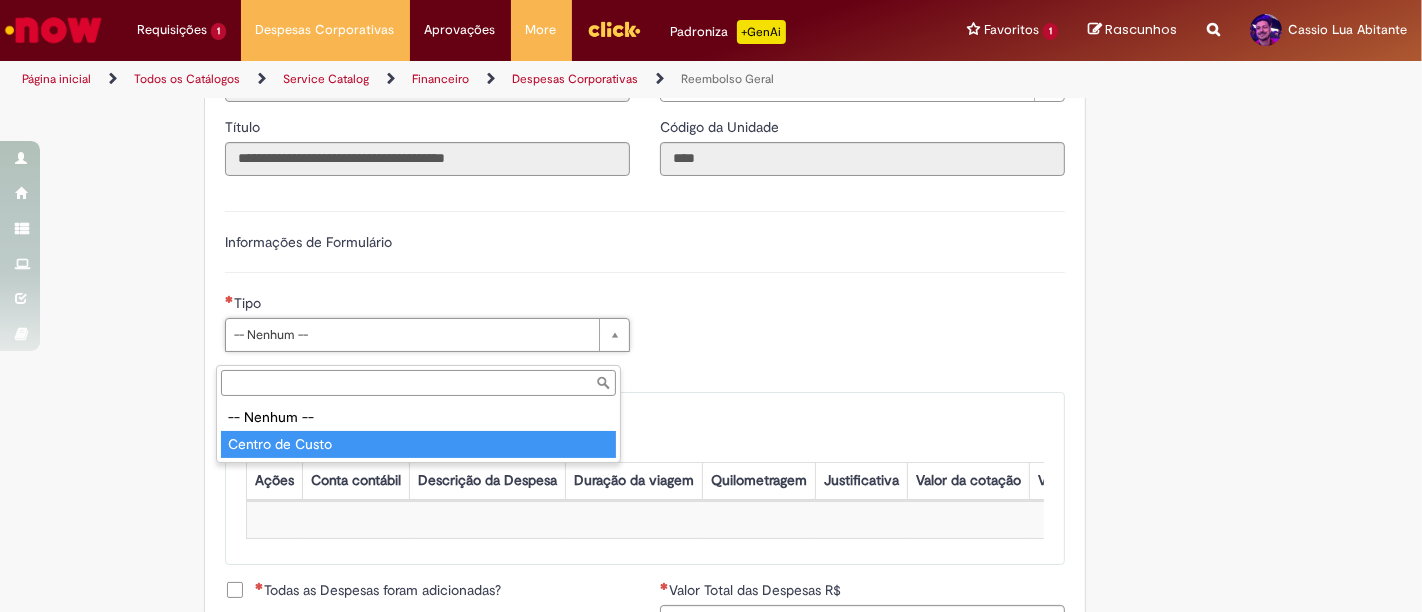 type on "**********" 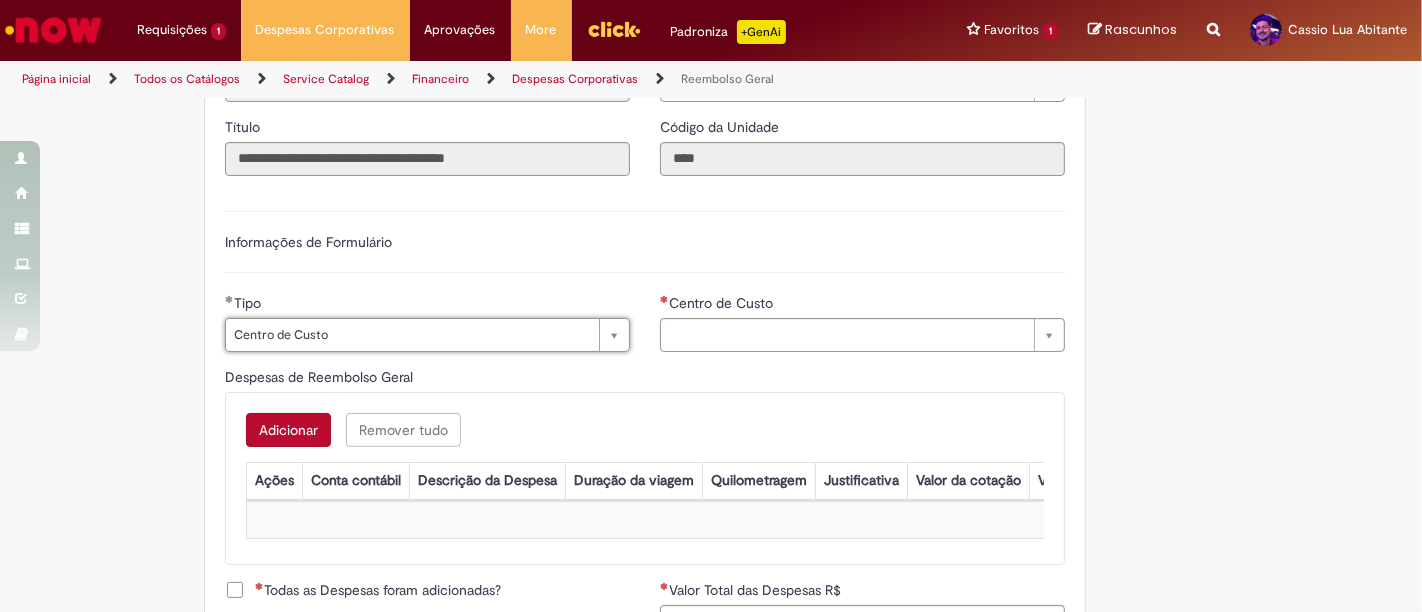 type on "**********" 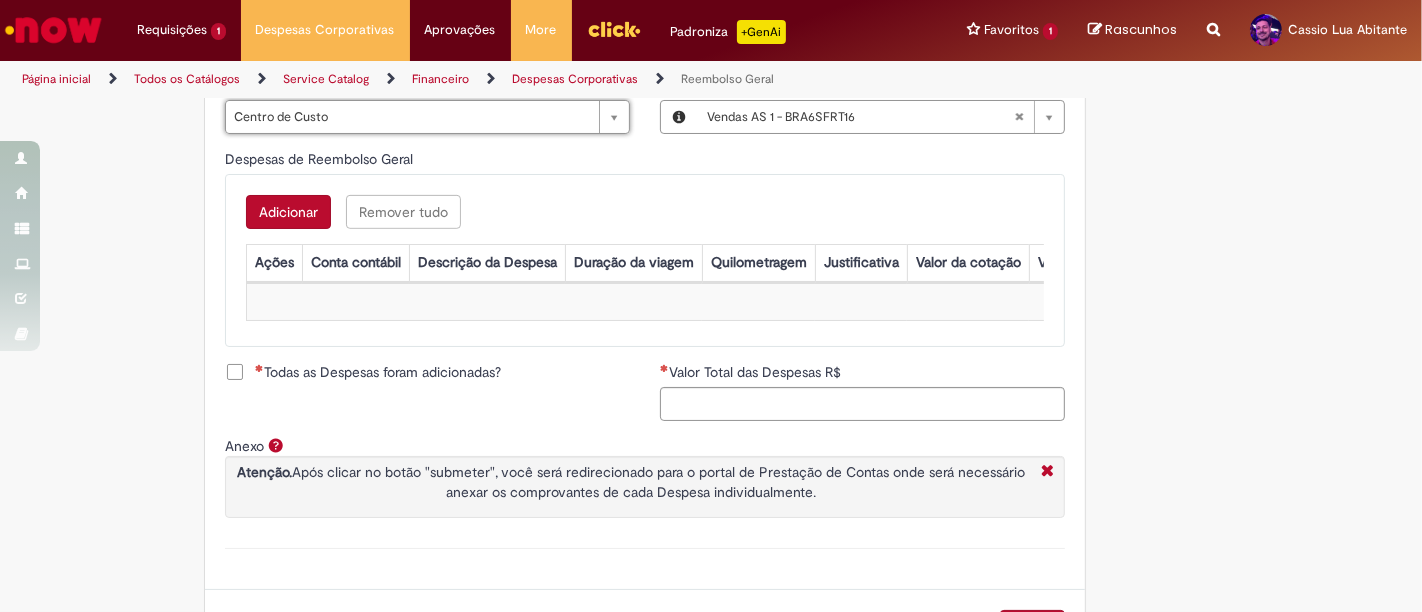 scroll, scrollTop: 777, scrollLeft: 0, axis: vertical 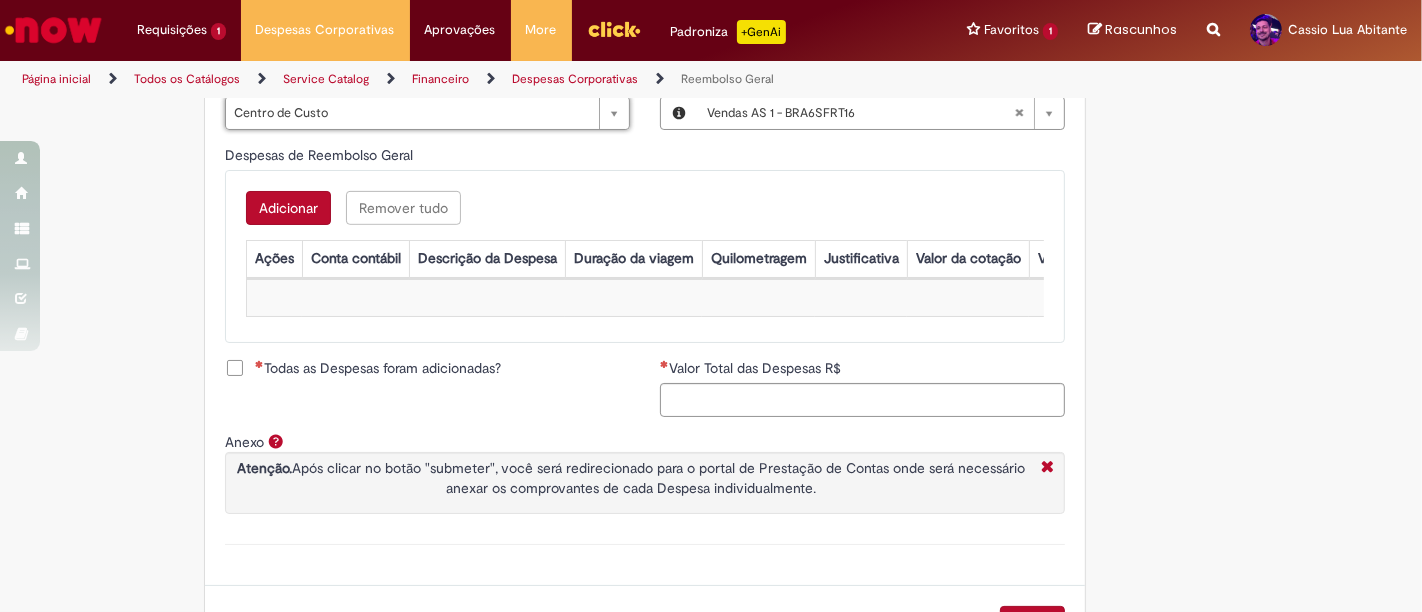 click on "Adicionar" at bounding box center (288, 208) 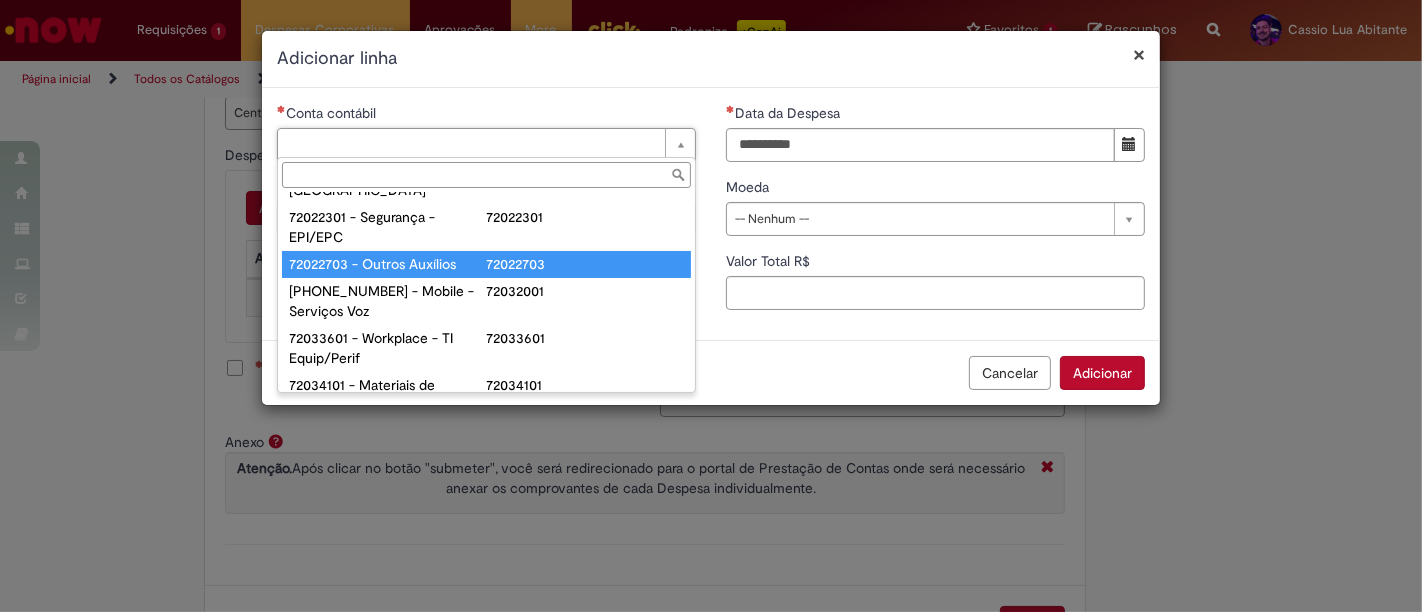 scroll, scrollTop: 222, scrollLeft: 0, axis: vertical 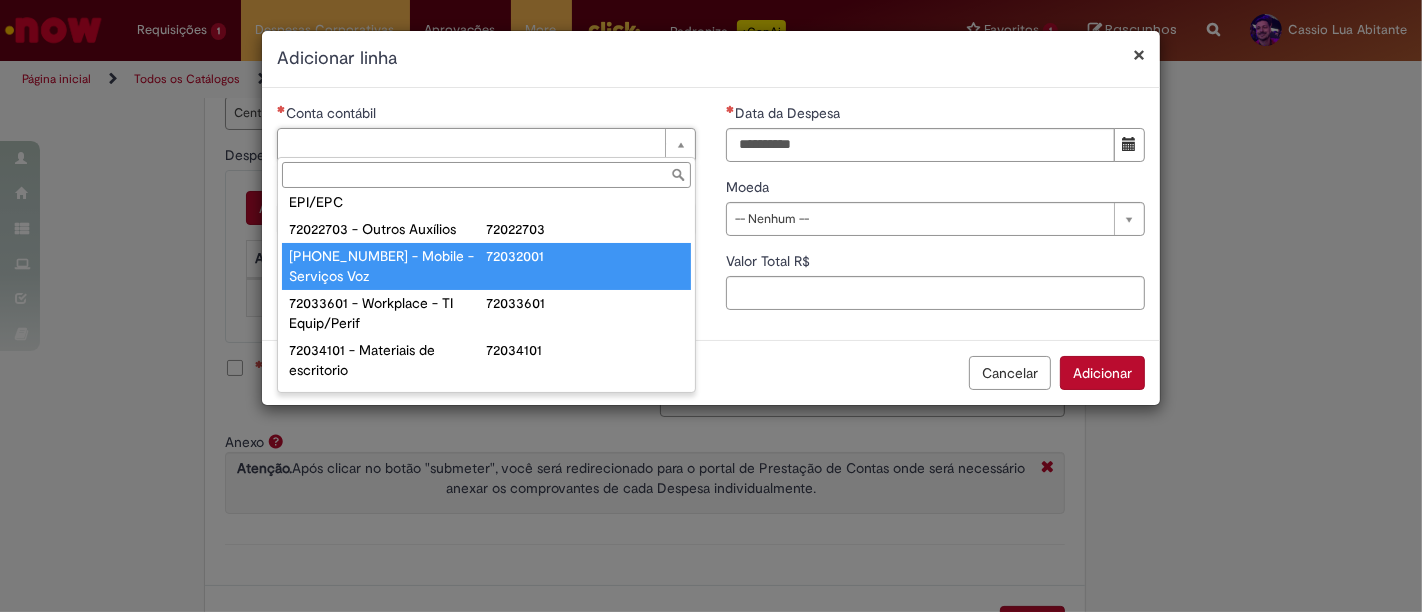 type on "**********" 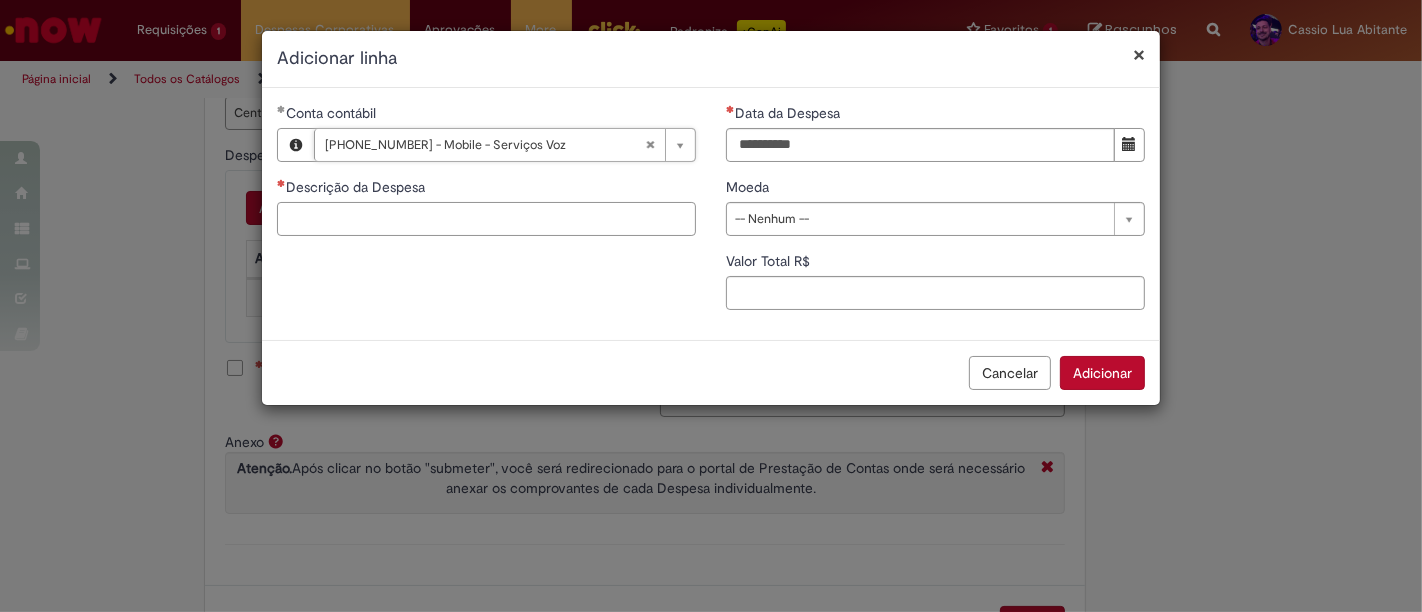 click on "Descrição da Despesa" at bounding box center (486, 219) 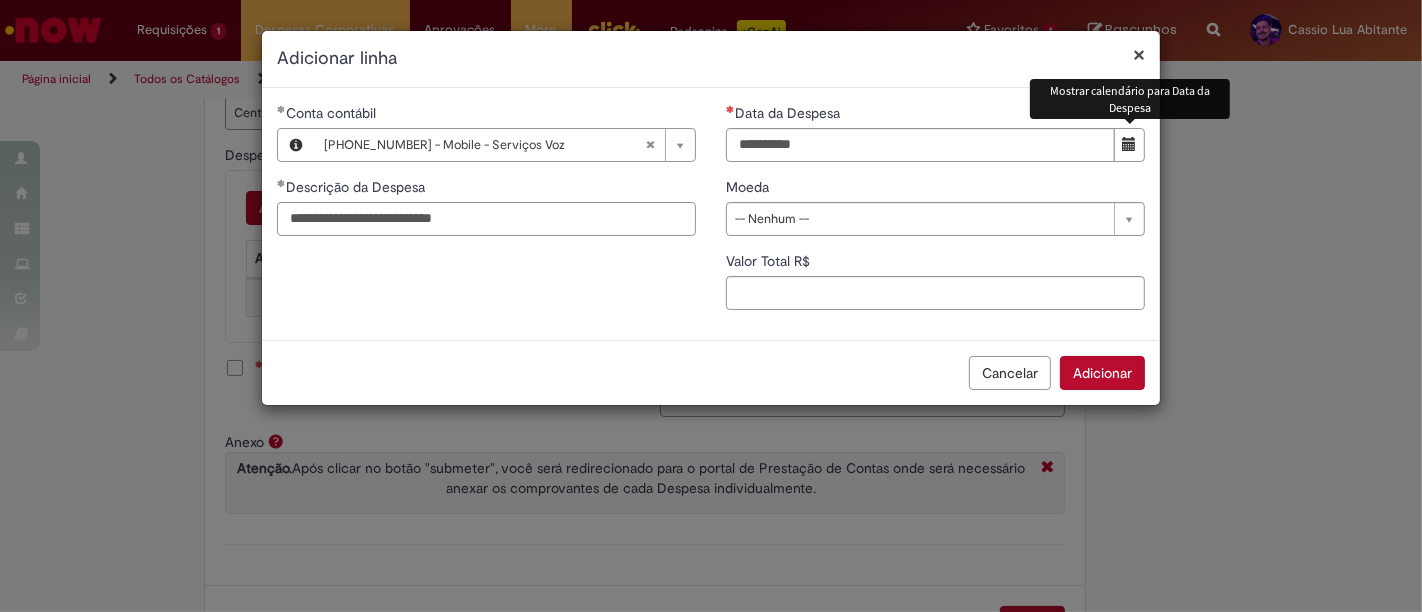 type on "**********" 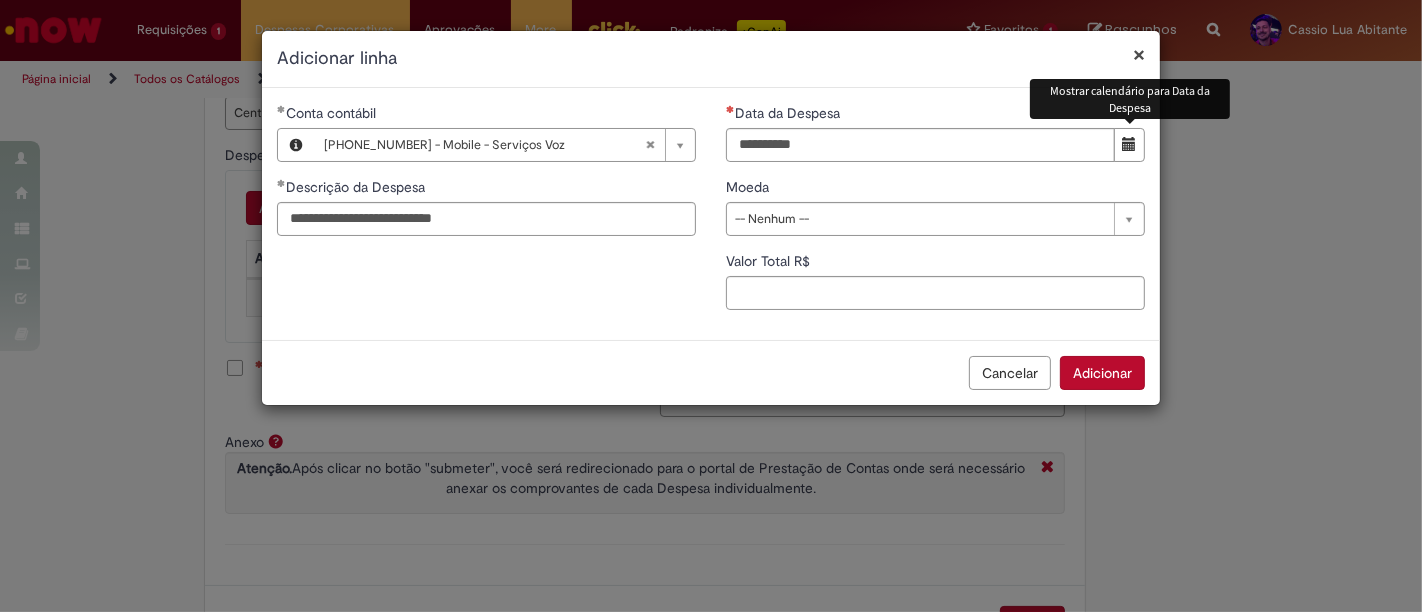 click at bounding box center (1130, 144) 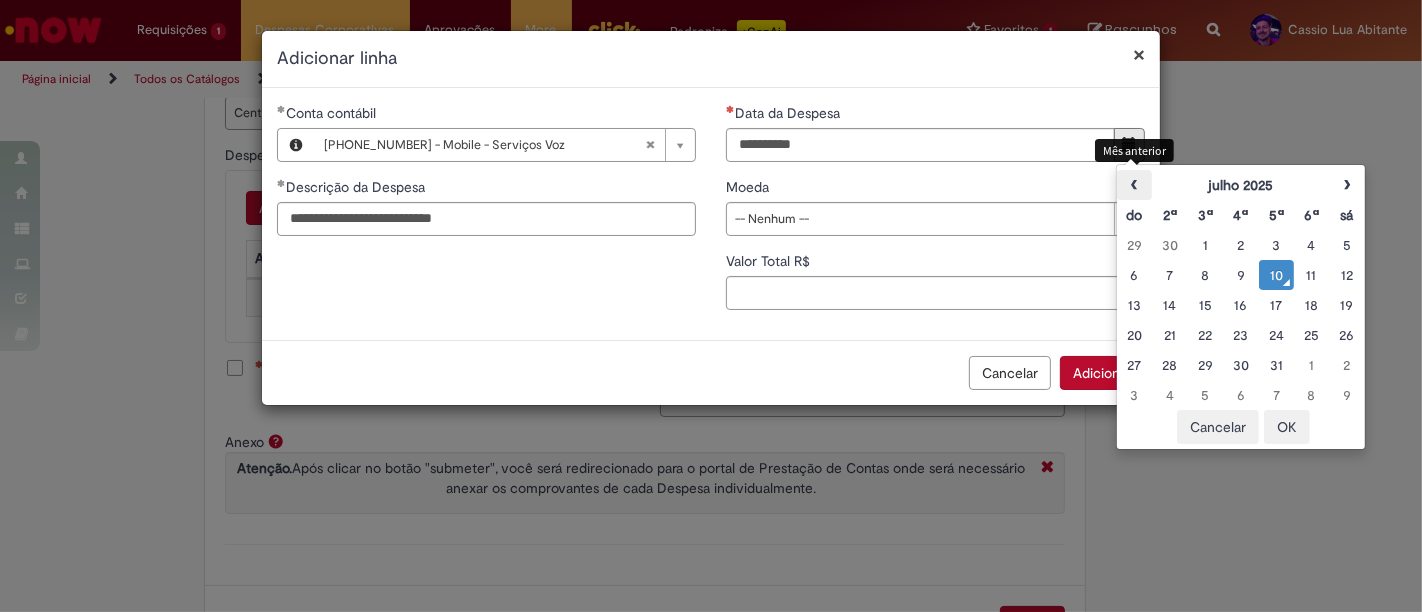 click on "‹" at bounding box center (1134, 185) 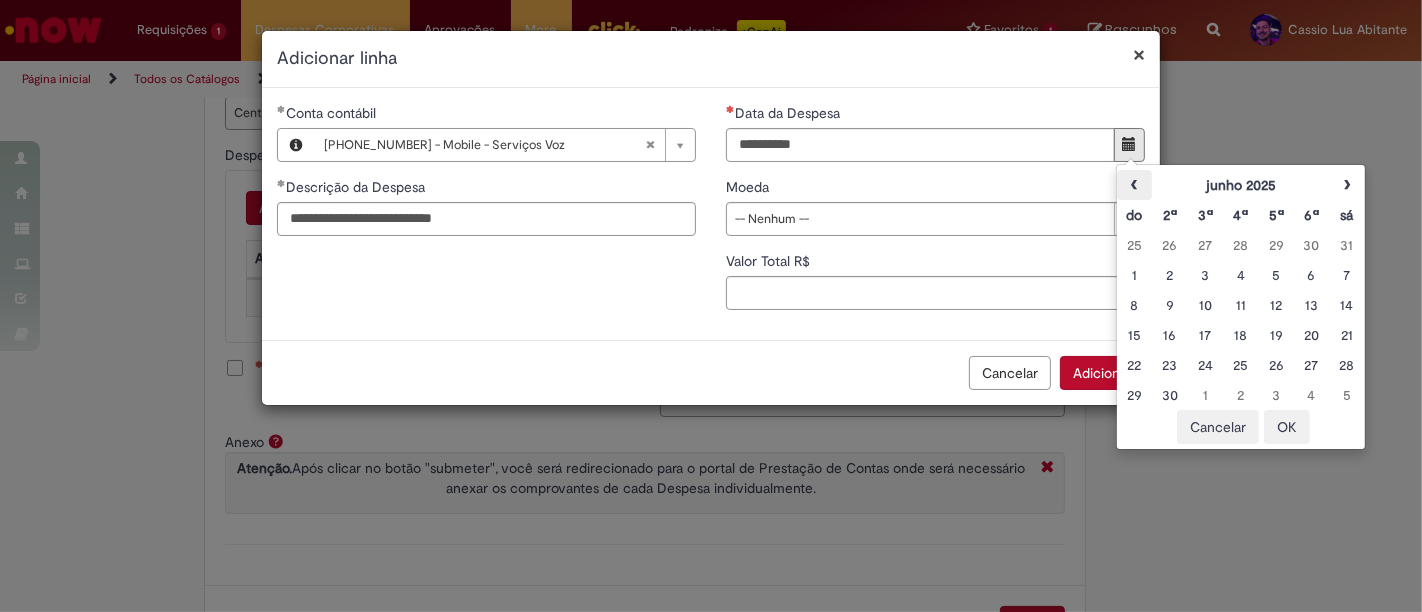 click on "‹" at bounding box center [1134, 185] 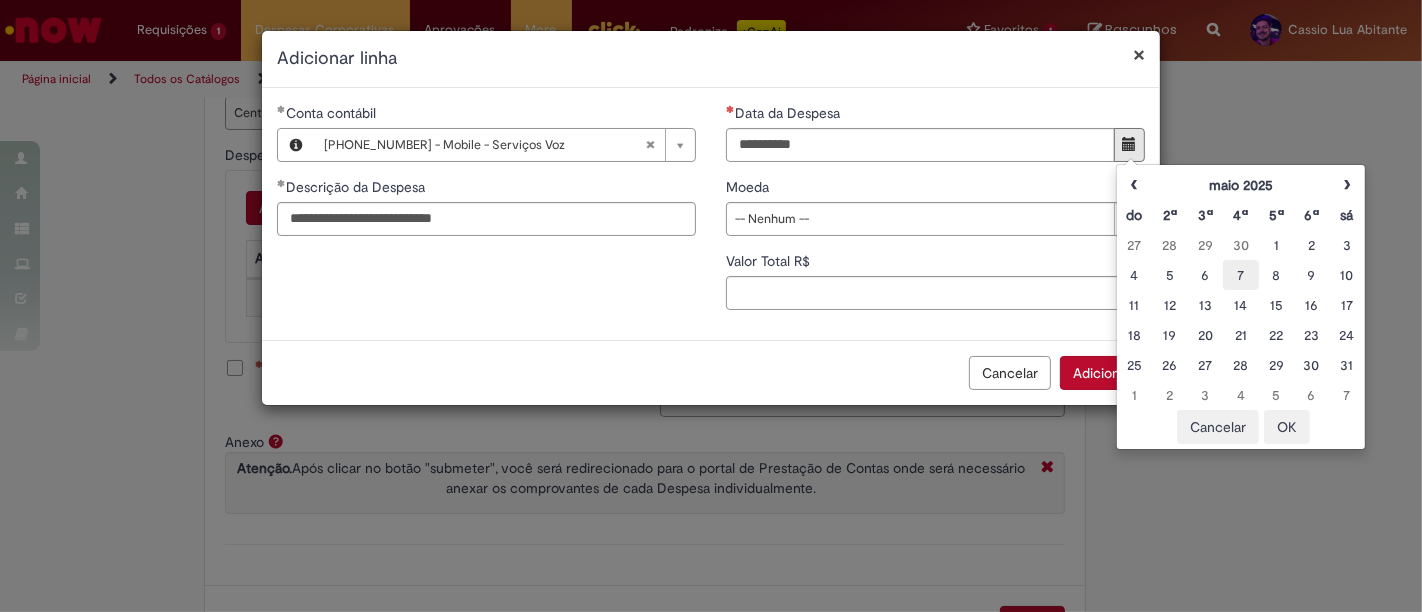 click on "7" at bounding box center (1240, 275) 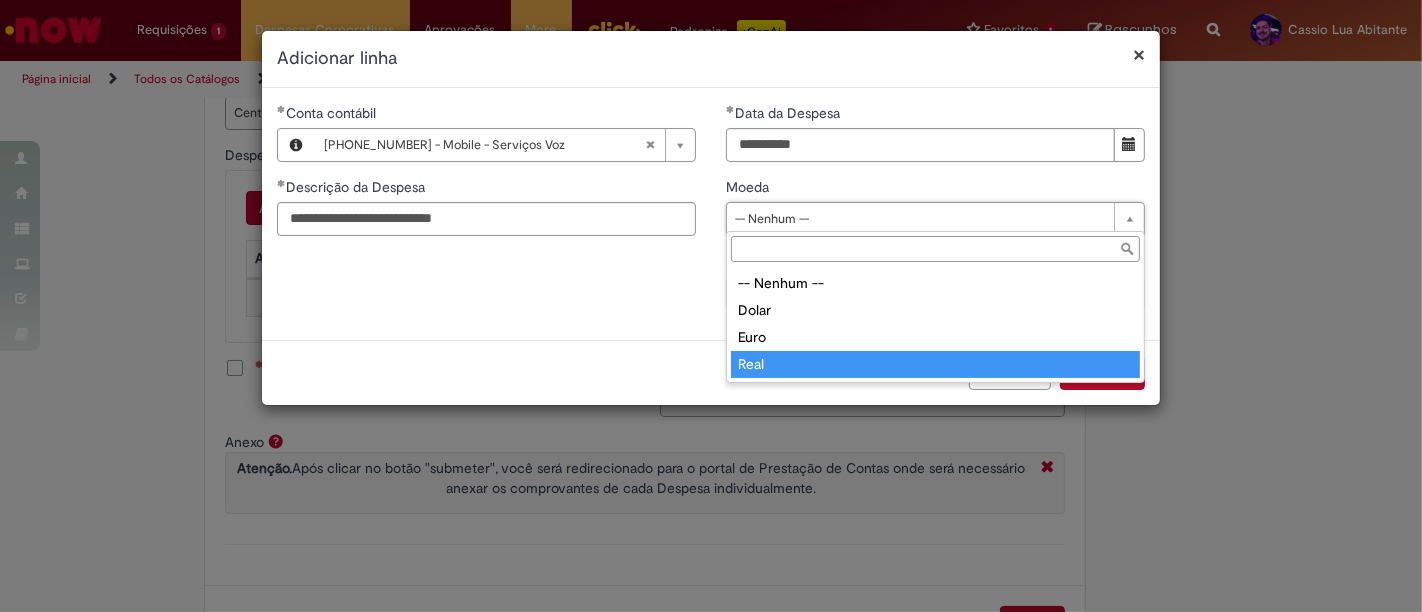 type on "****" 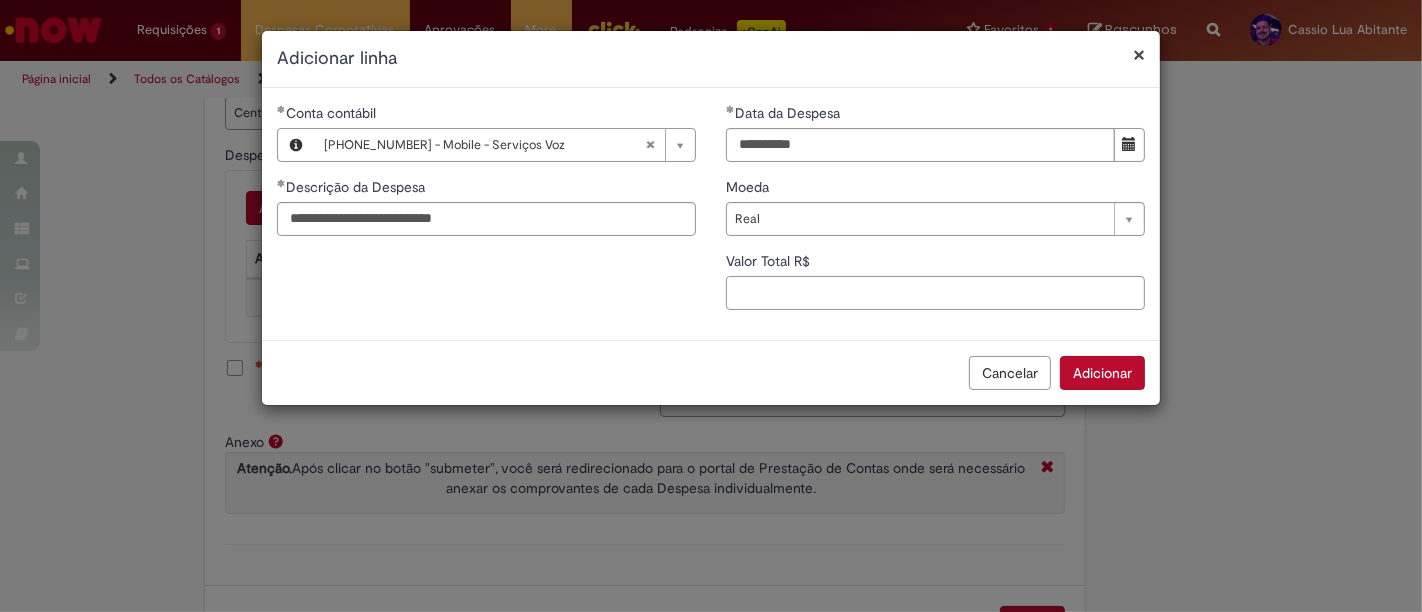 click on "Valor Total R$" at bounding box center (935, 293) 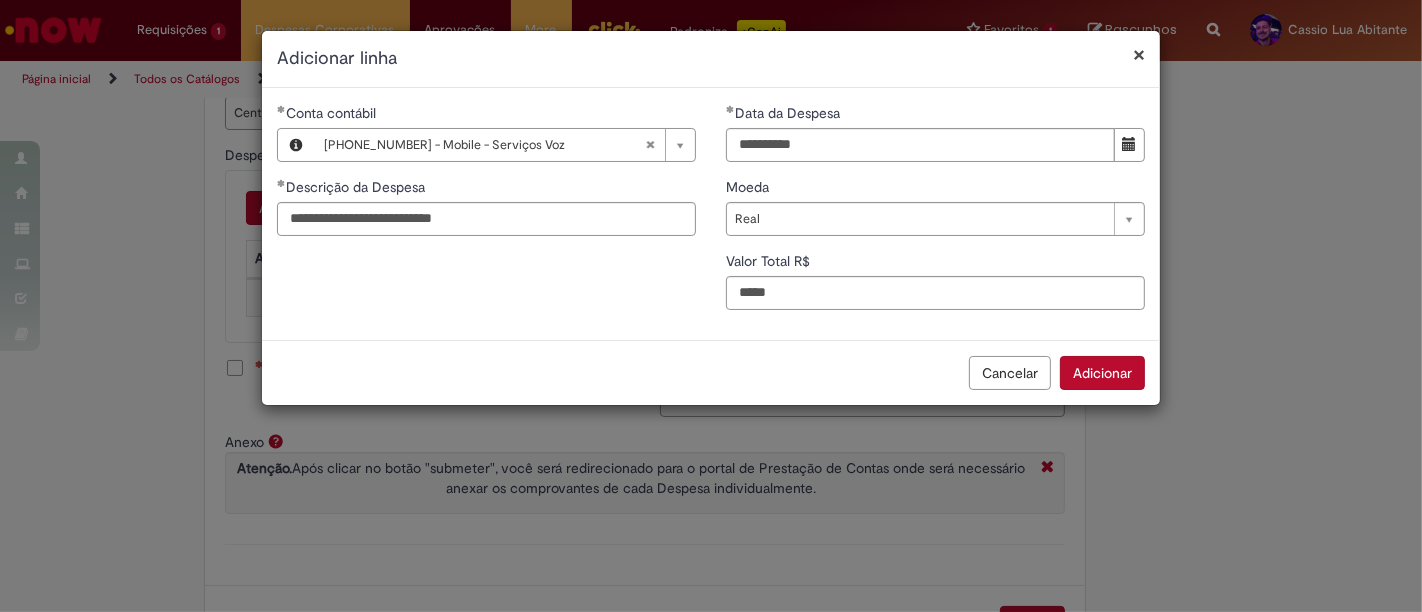 type on "**" 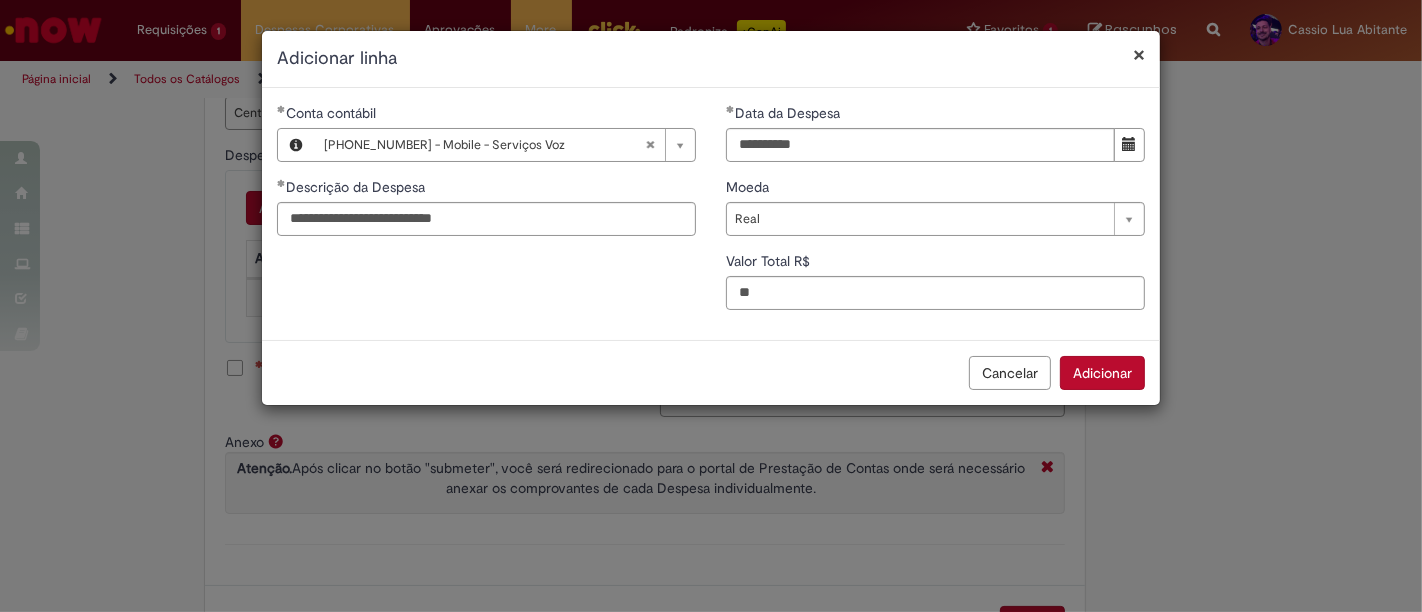 click on "Adicionar" at bounding box center (1102, 373) 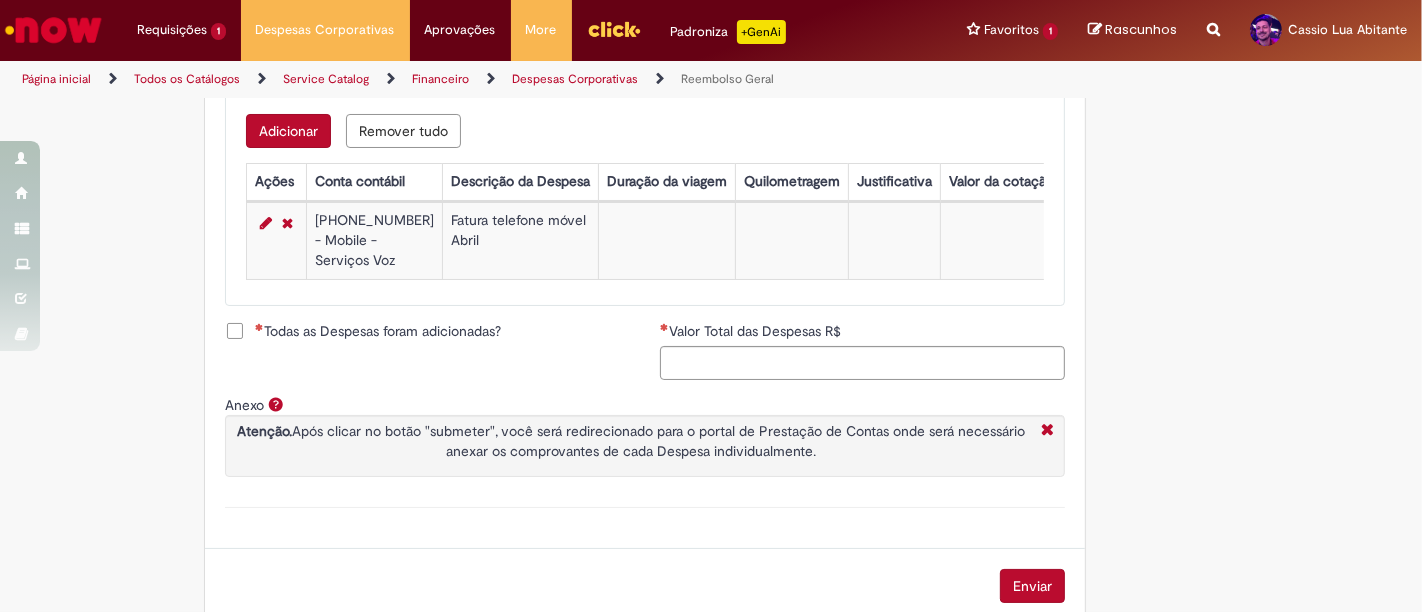 scroll, scrollTop: 888, scrollLeft: 0, axis: vertical 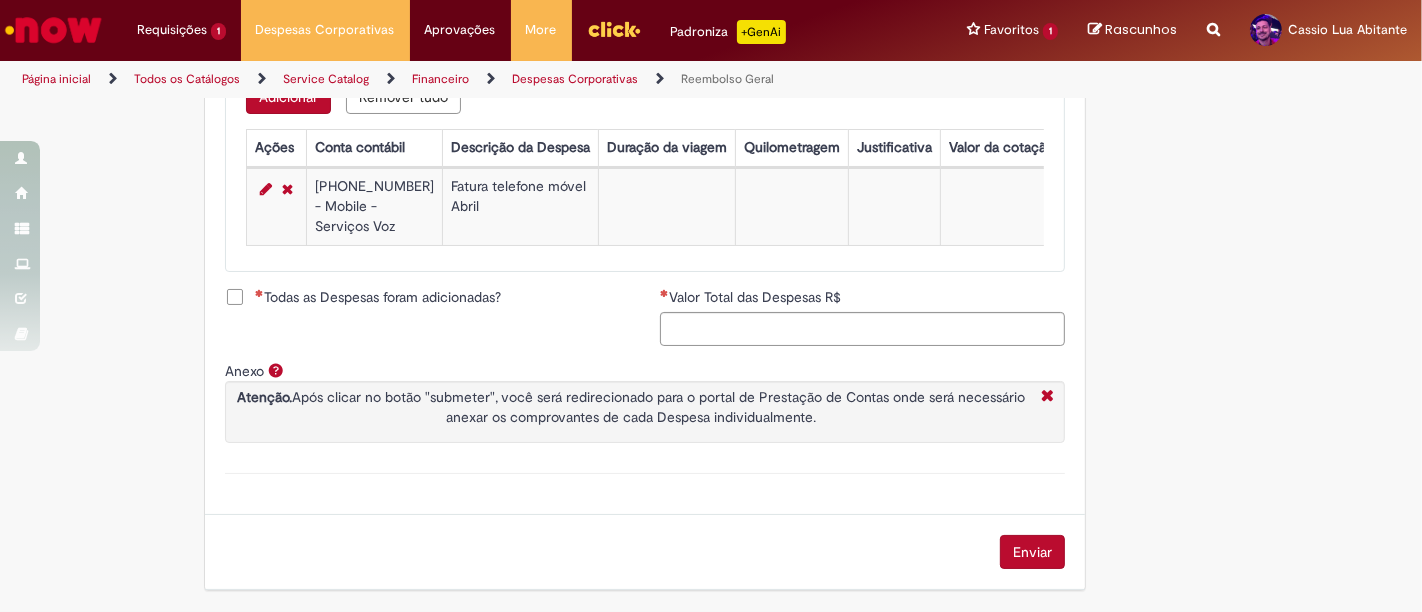 click on "Todas as Despesas foram adicionadas?" at bounding box center (378, 297) 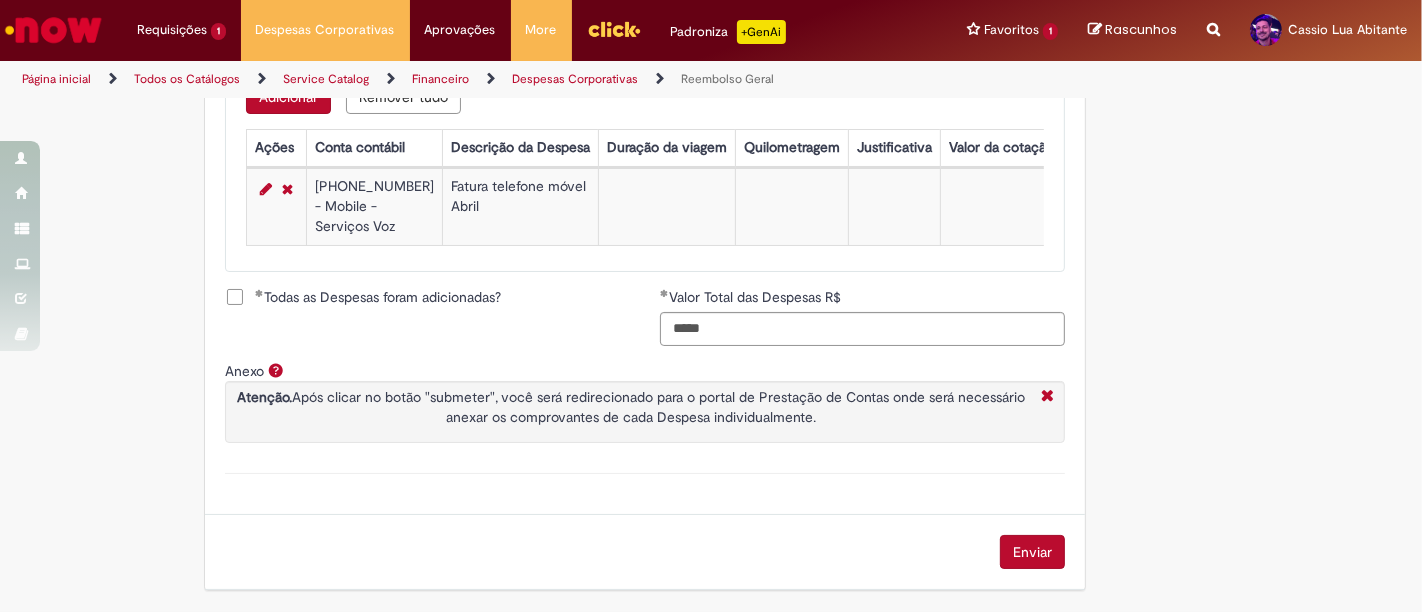 scroll, scrollTop: 918, scrollLeft: 0, axis: vertical 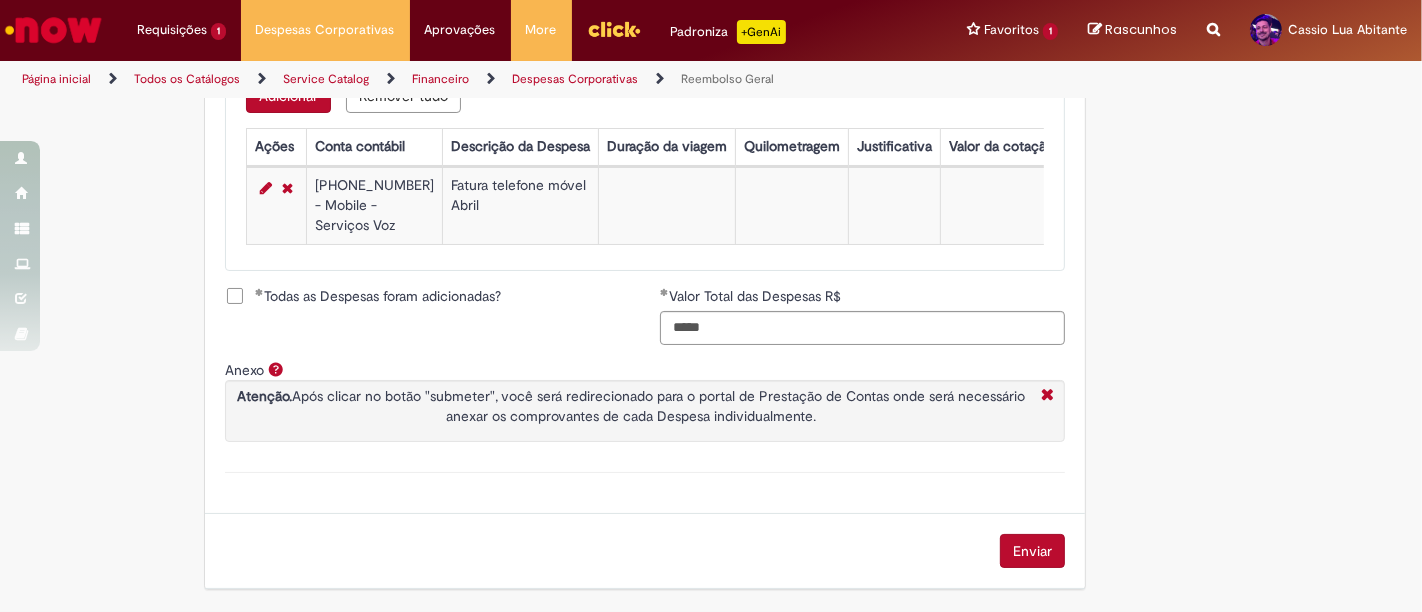click on "Enviar" at bounding box center [1032, 551] 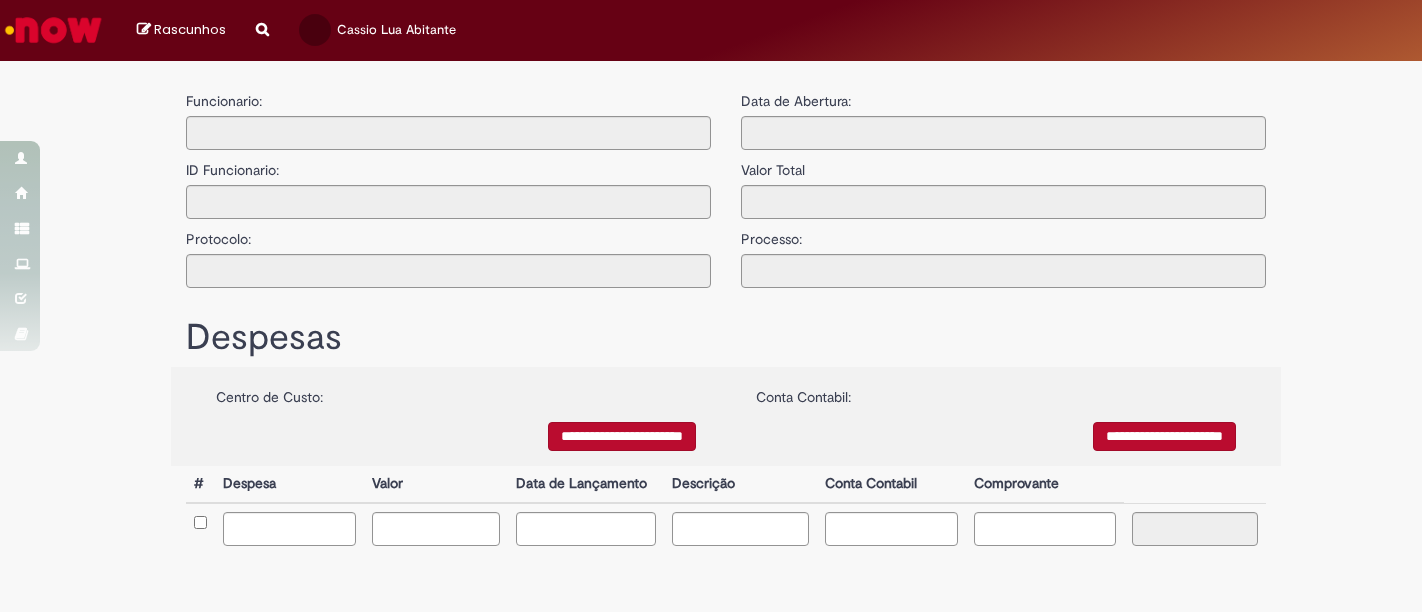 scroll, scrollTop: 0, scrollLeft: 0, axis: both 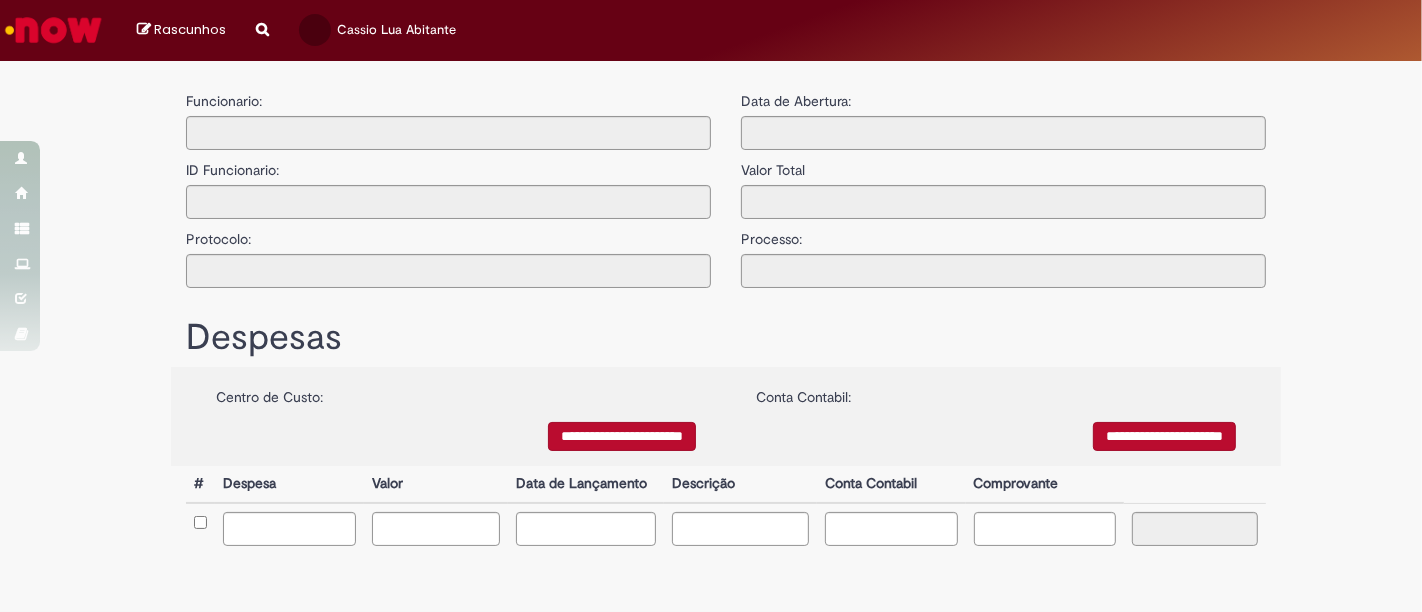 type on "**********" 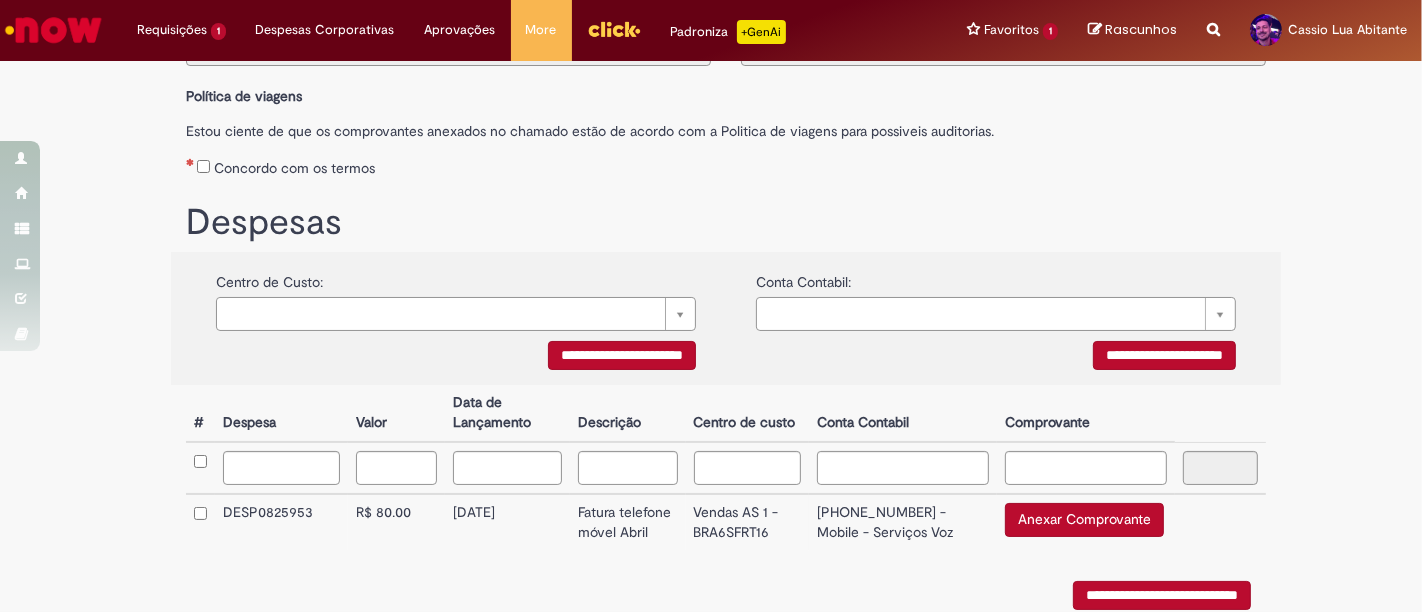 scroll, scrollTop: 333, scrollLeft: 0, axis: vertical 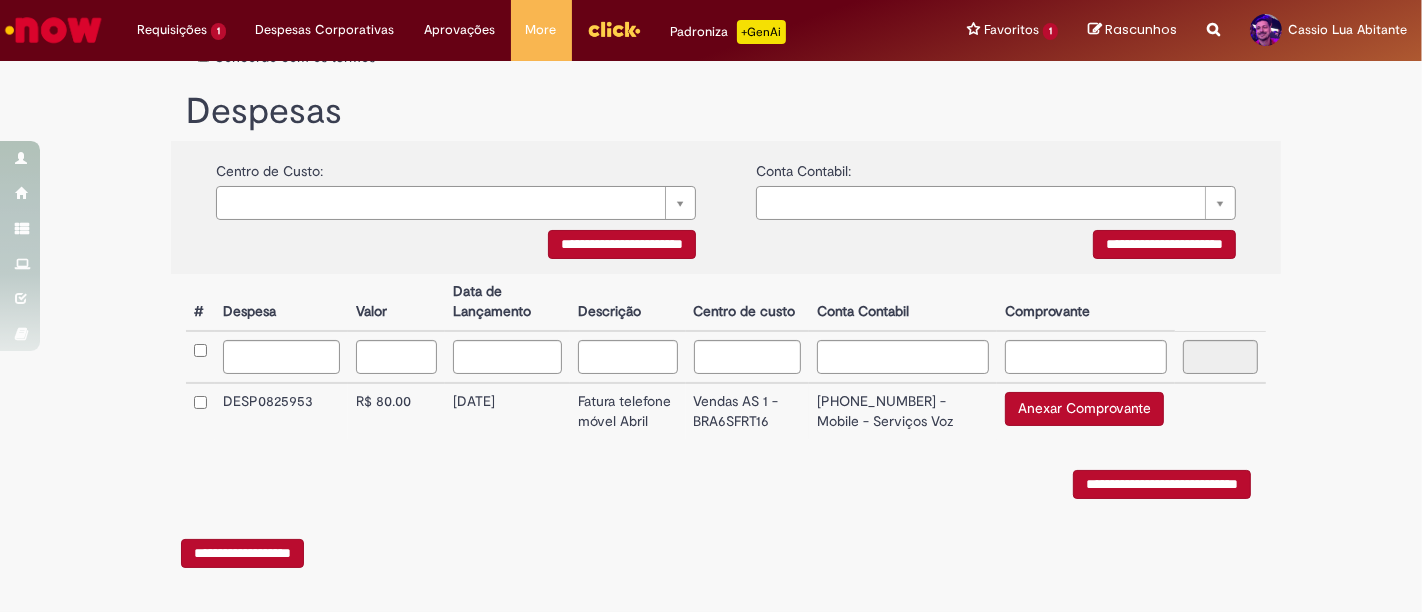click on "Anexar Comprovante" at bounding box center (1084, 409) 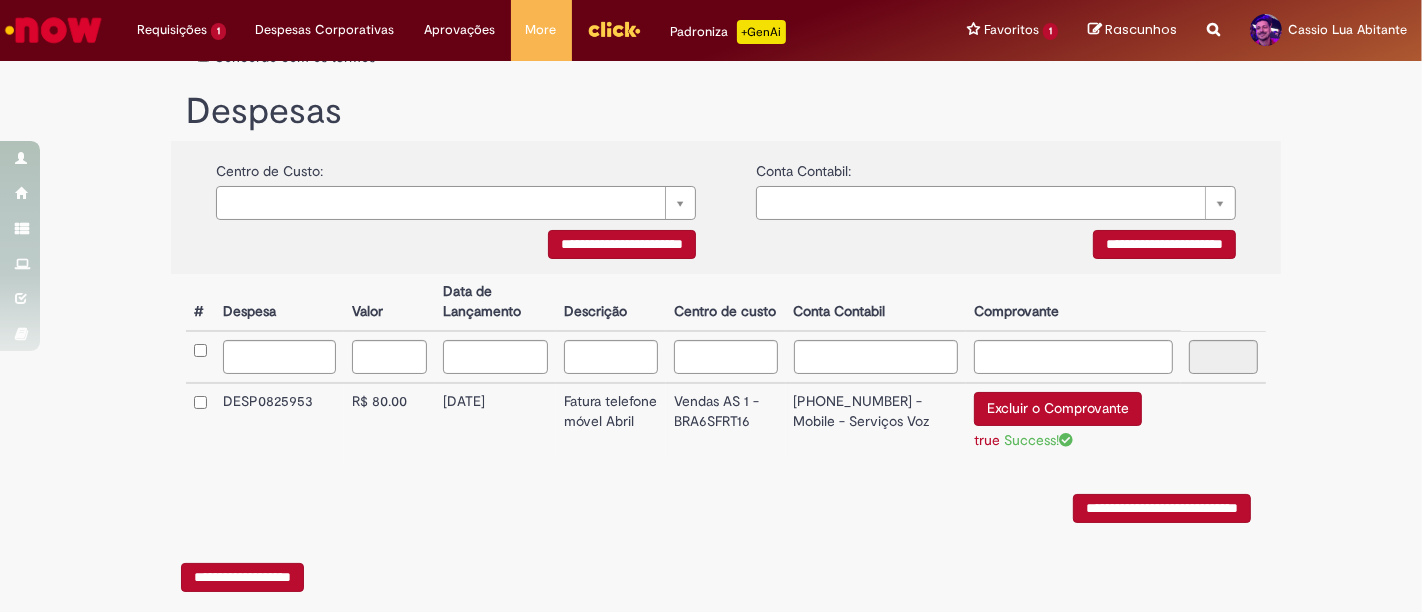 scroll, scrollTop: 111, scrollLeft: 0, axis: vertical 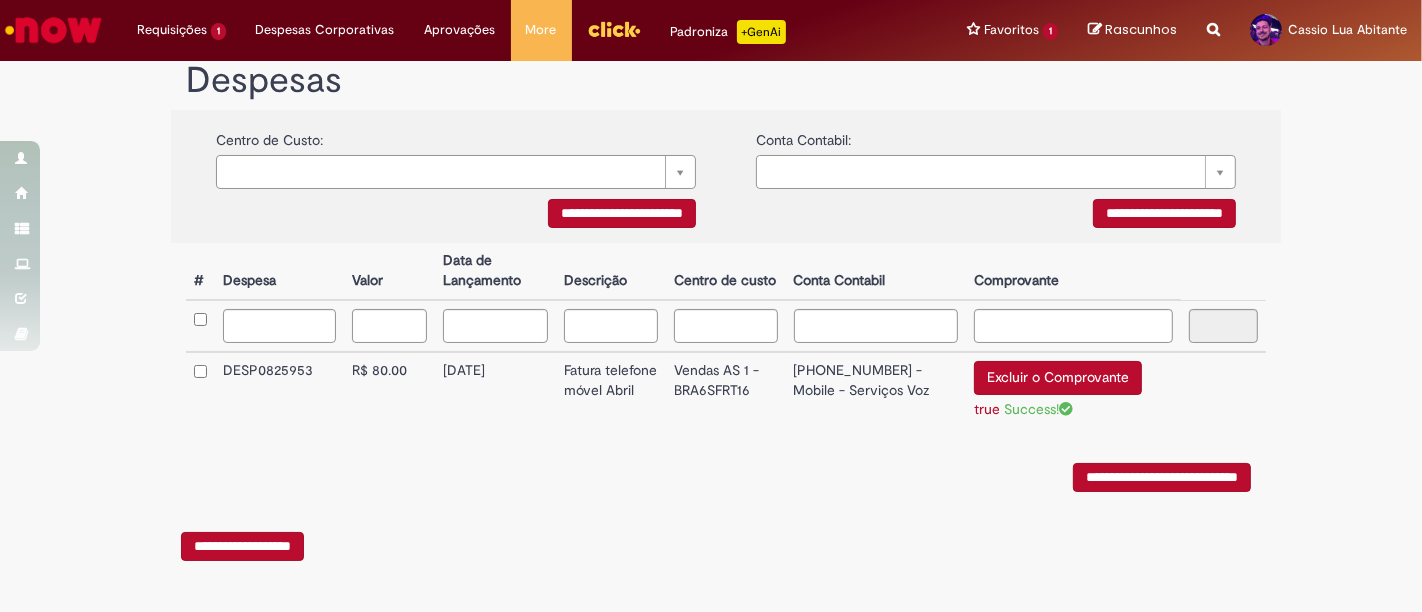 click on "**********" at bounding box center (1162, 477) 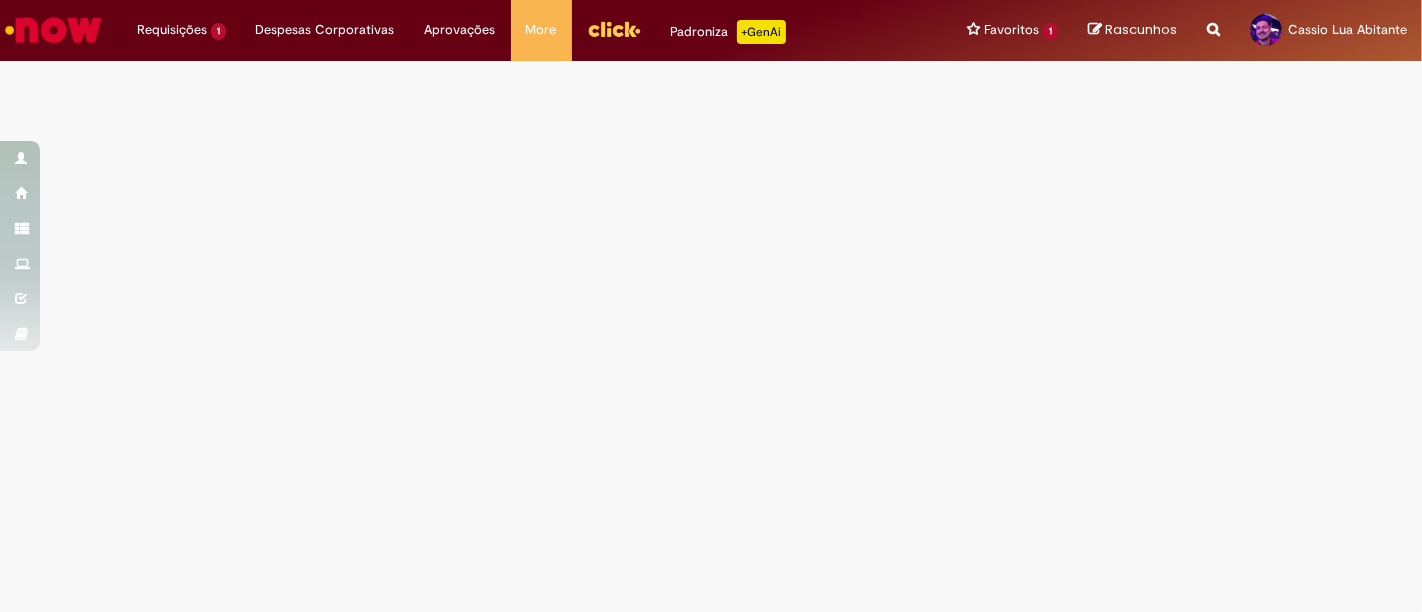 scroll, scrollTop: 0, scrollLeft: 0, axis: both 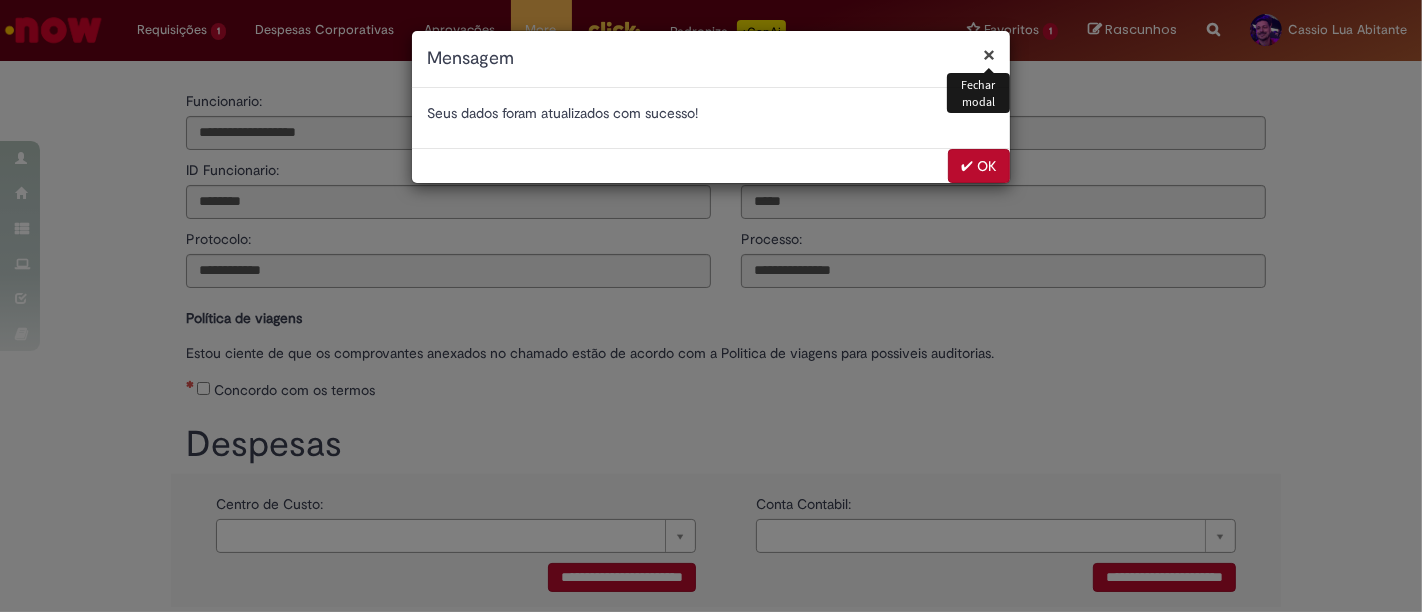 click on "✔ OK" at bounding box center (979, 166) 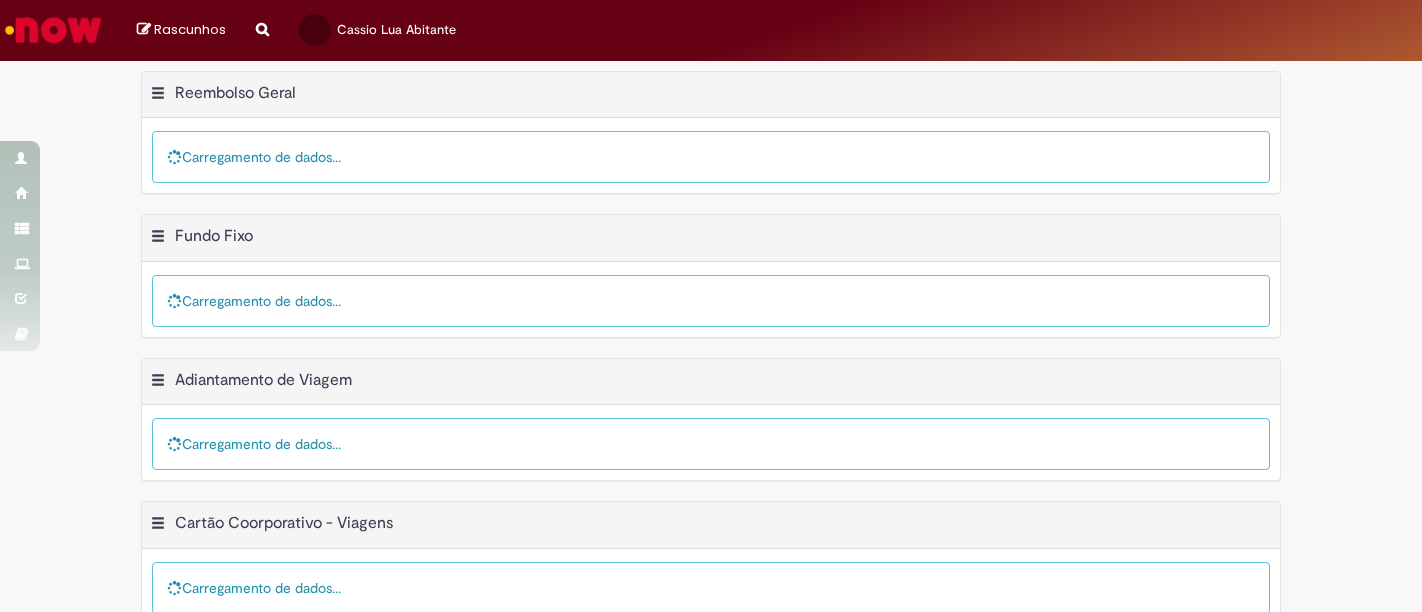 scroll, scrollTop: 0, scrollLeft: 0, axis: both 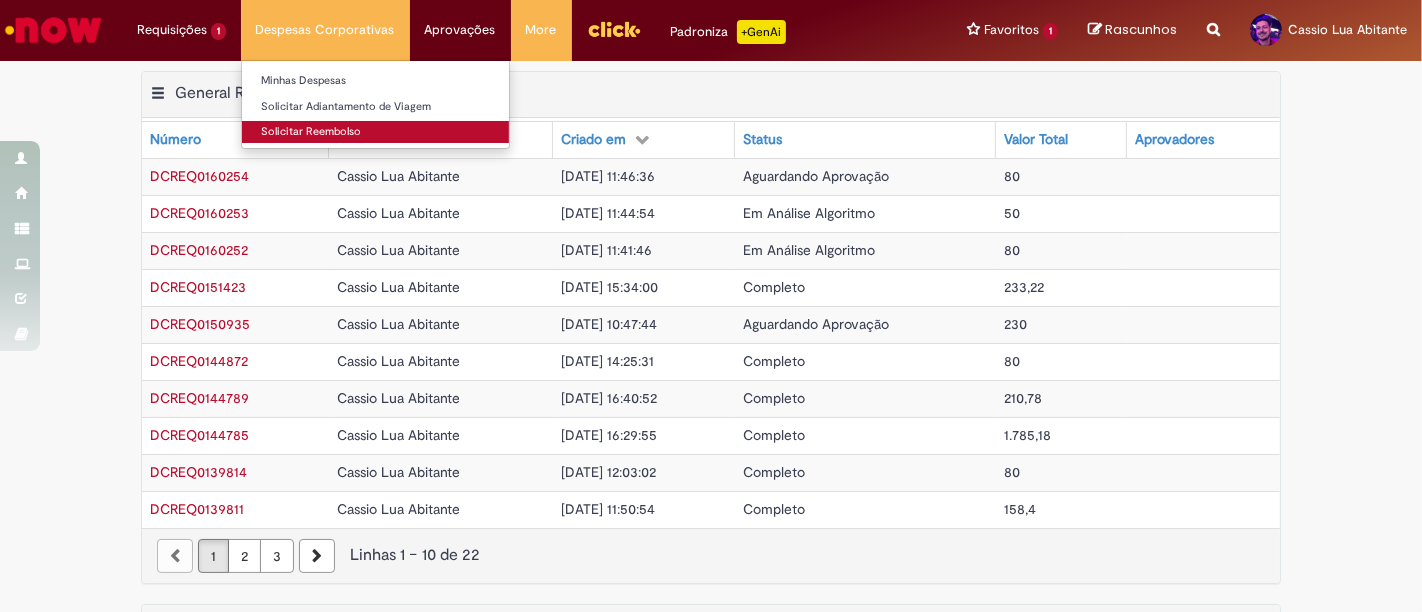 click on "Solicitar Reembolso" at bounding box center [375, 132] 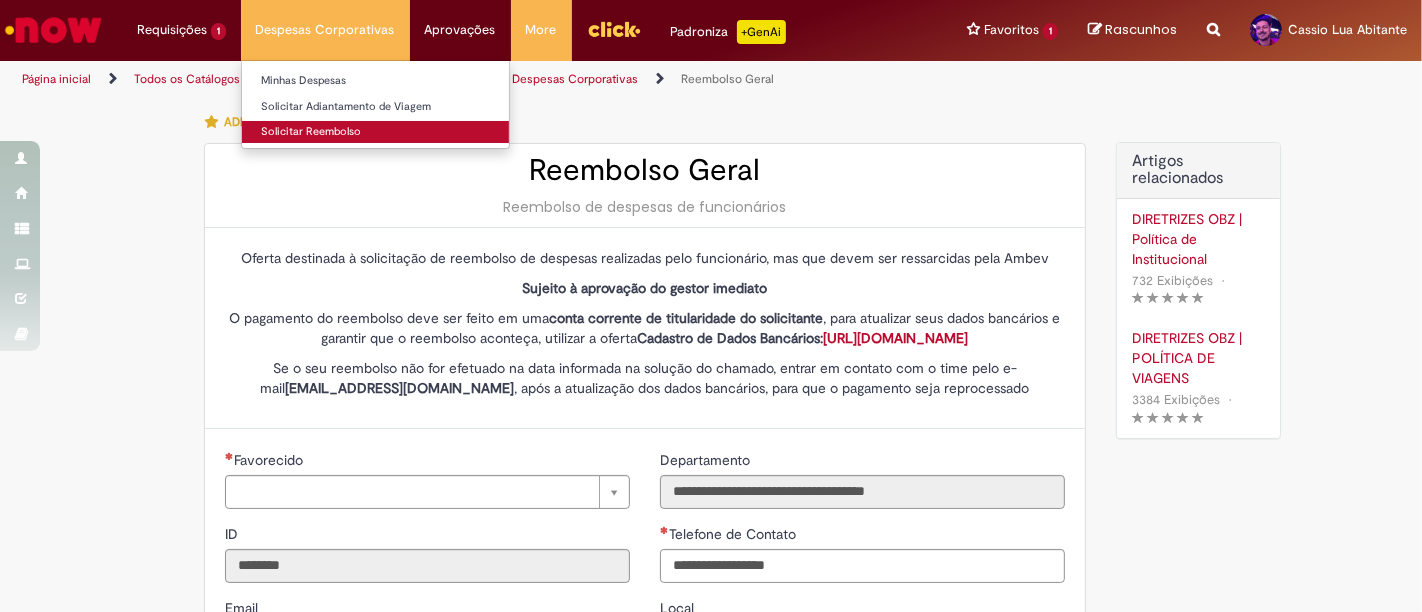 type on "**********" 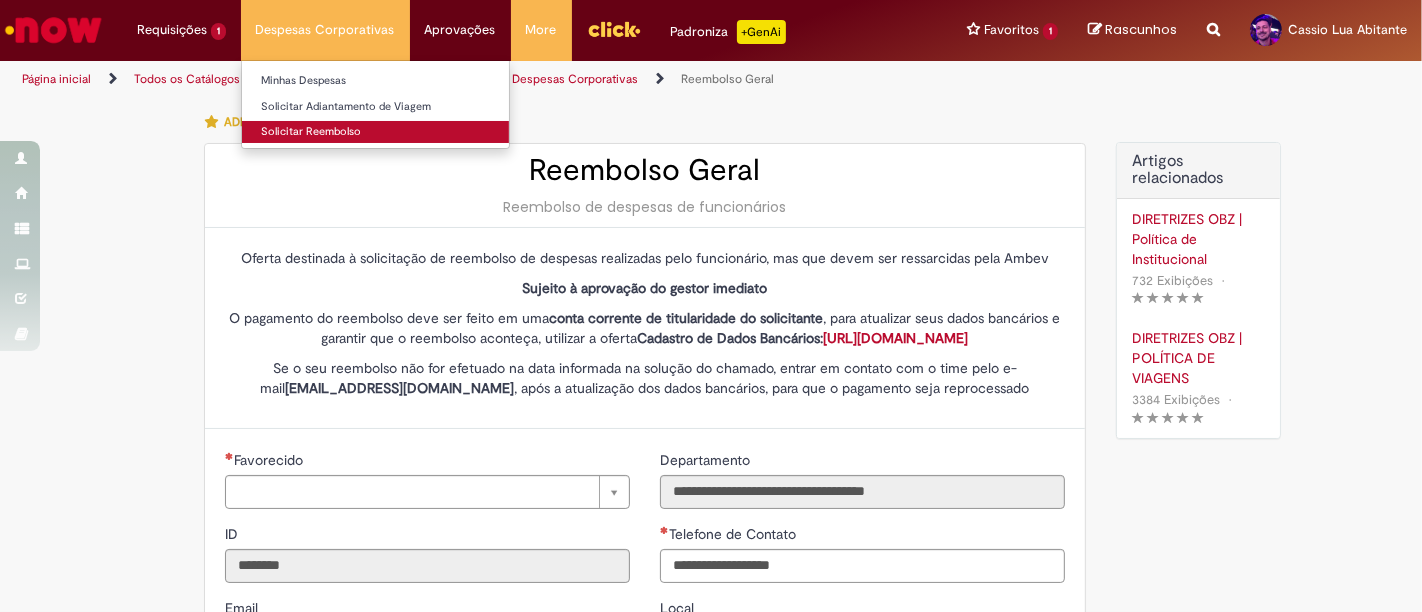 type on "**********" 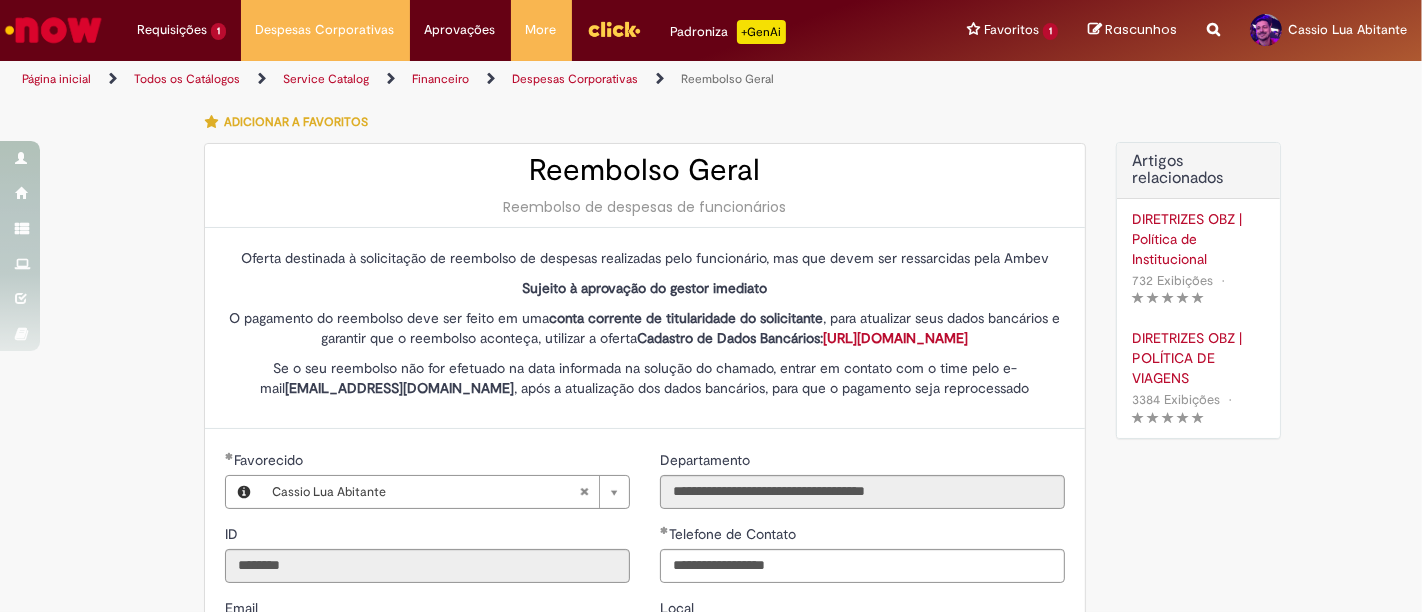 type on "**********" 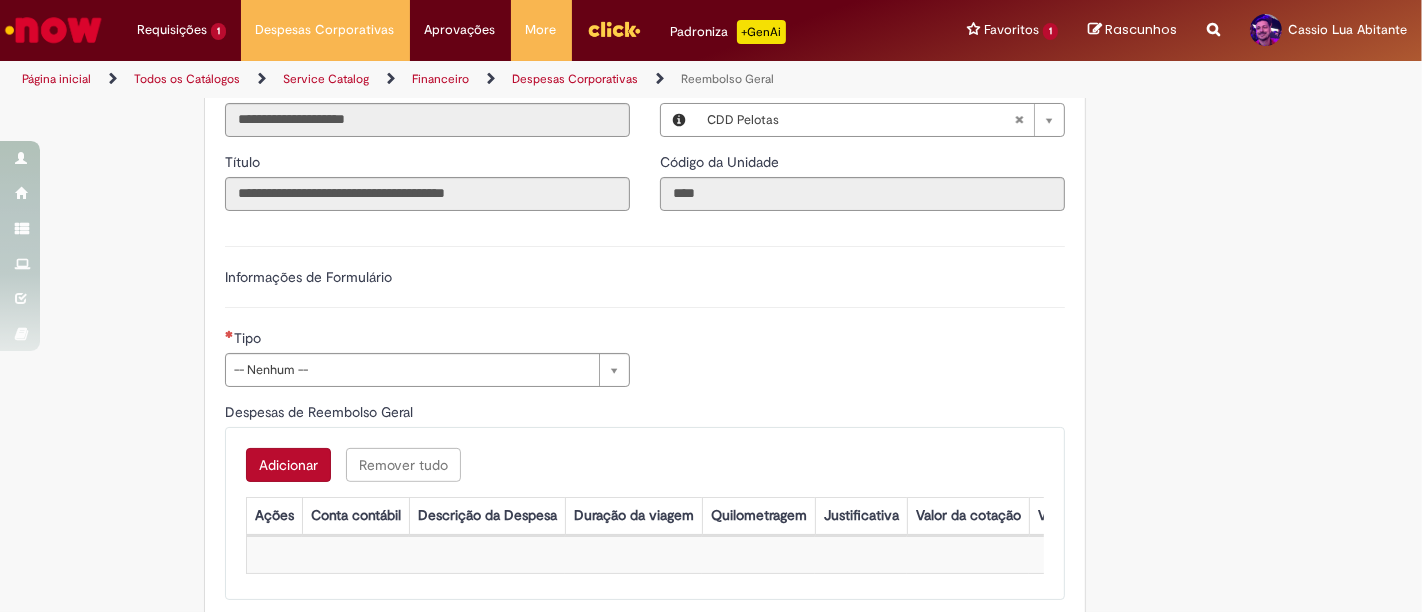 scroll, scrollTop: 555, scrollLeft: 0, axis: vertical 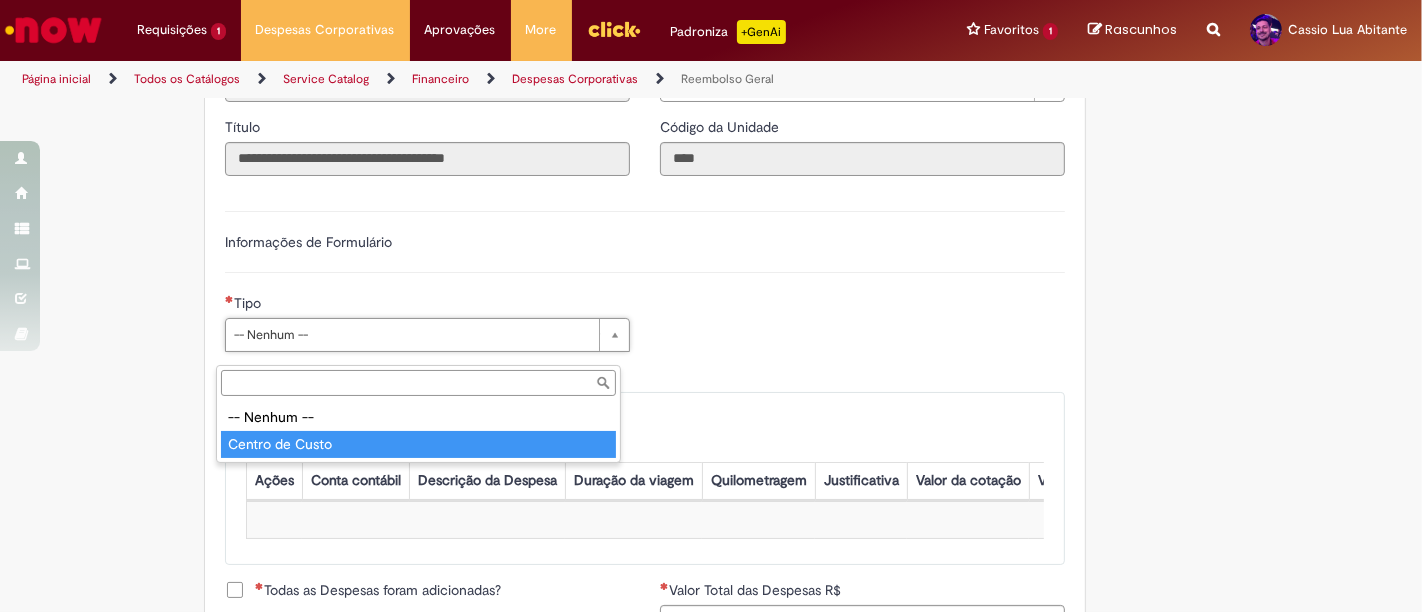 type on "**********" 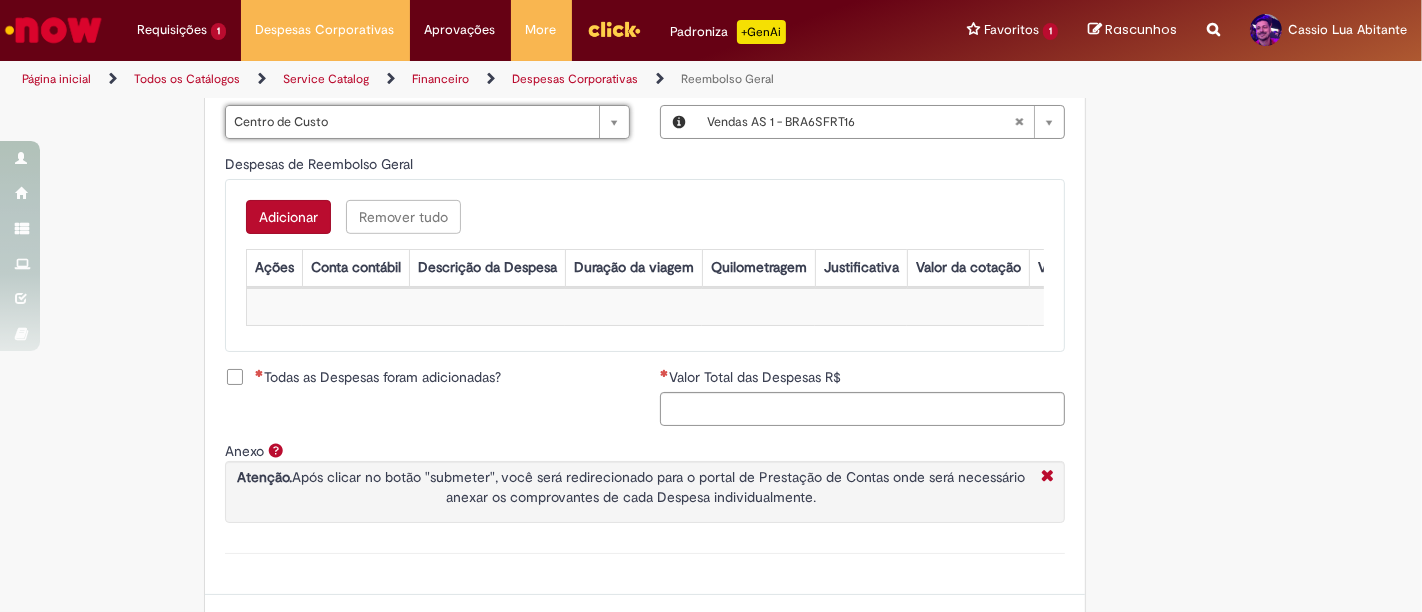scroll, scrollTop: 777, scrollLeft: 0, axis: vertical 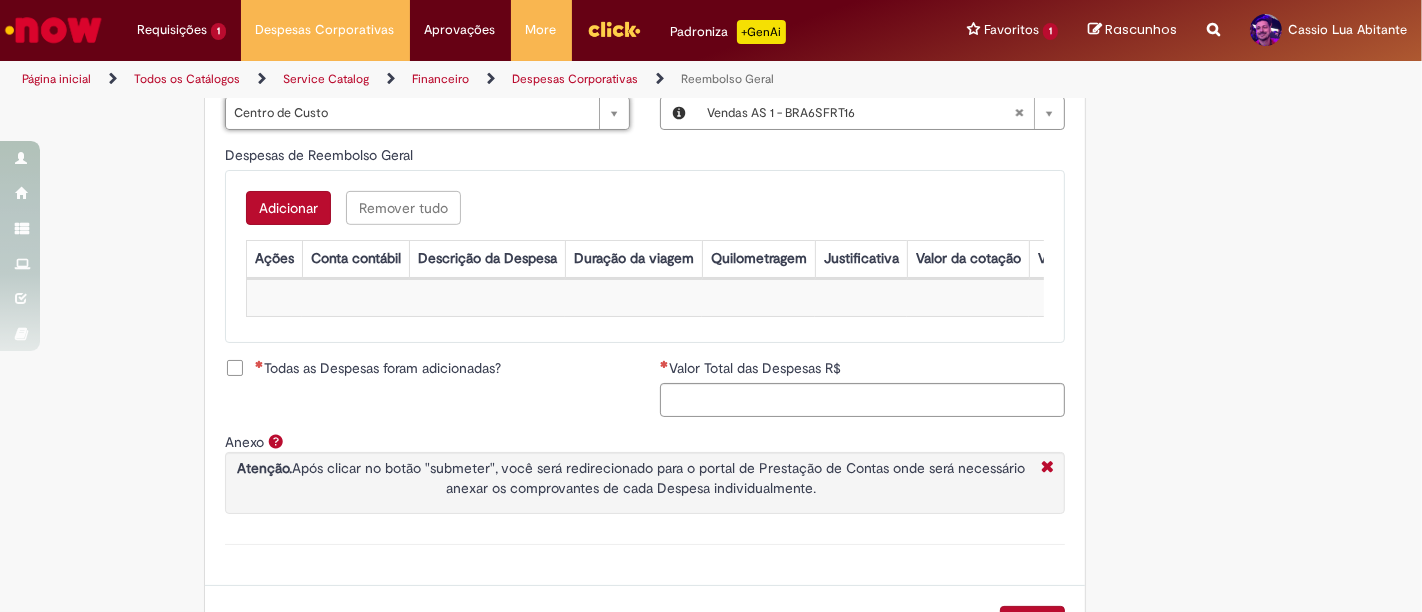 click on "Adicionar" at bounding box center (288, 208) 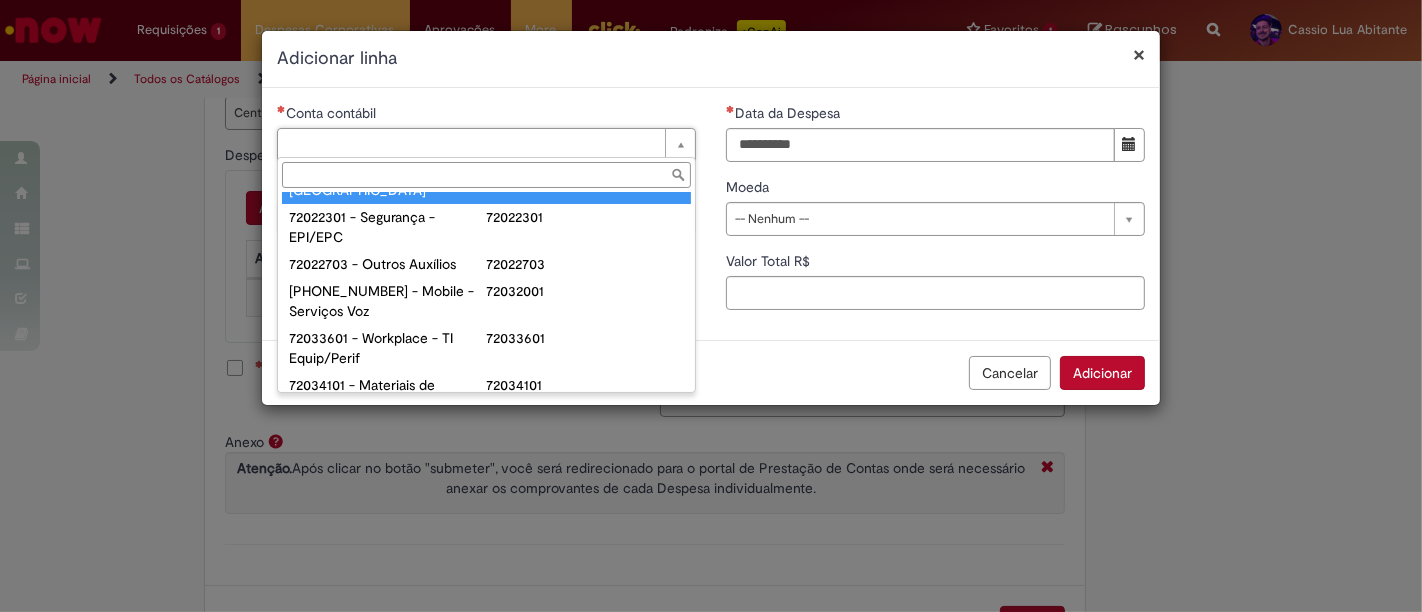 scroll, scrollTop: 222, scrollLeft: 0, axis: vertical 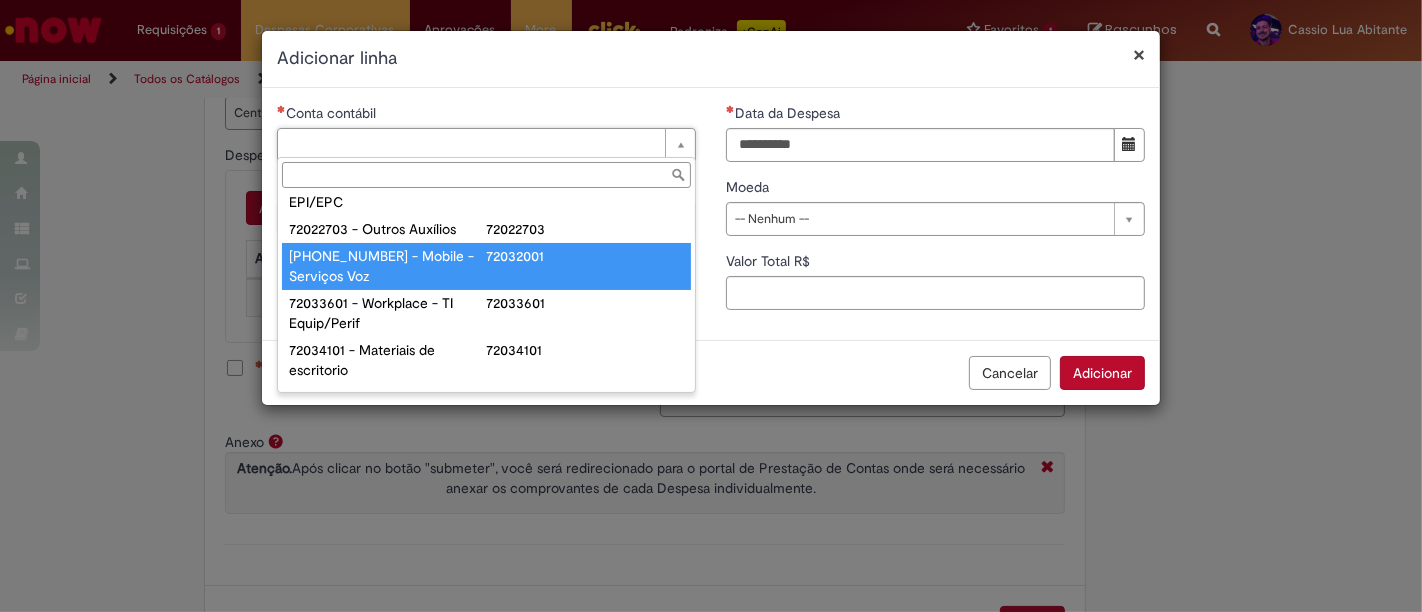 type on "**********" 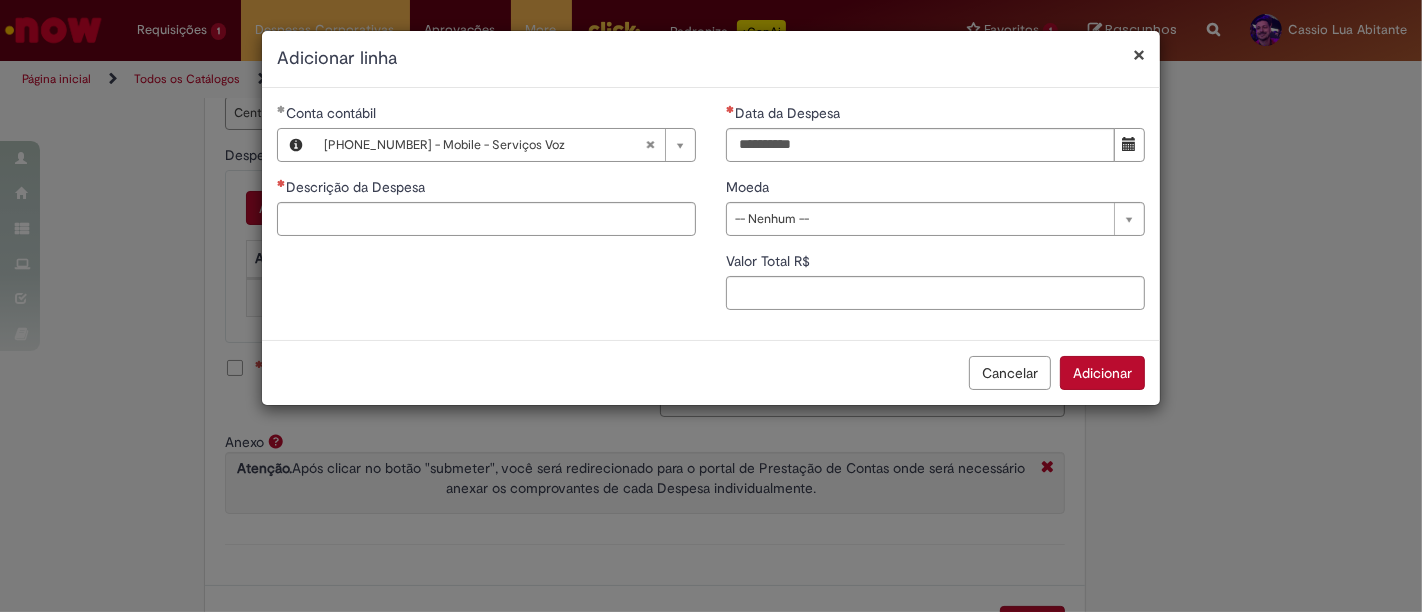 click on "**********" at bounding box center [711, 214] 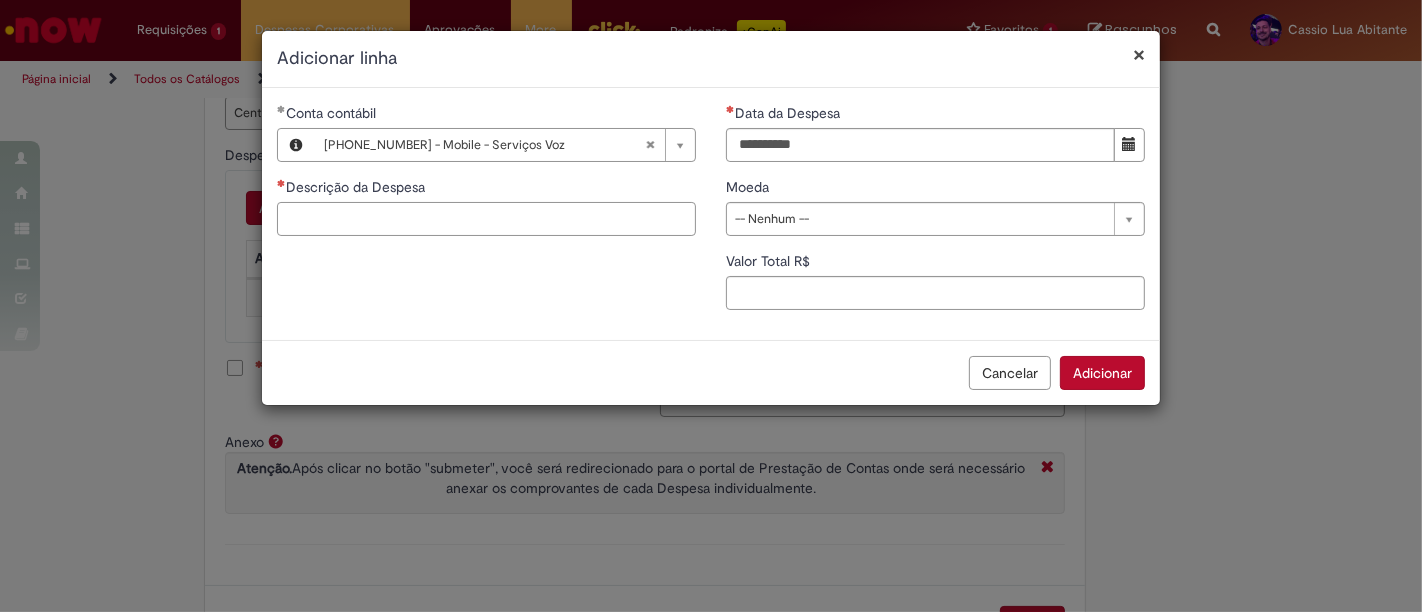 click on "Descrição da Despesa" at bounding box center (486, 219) 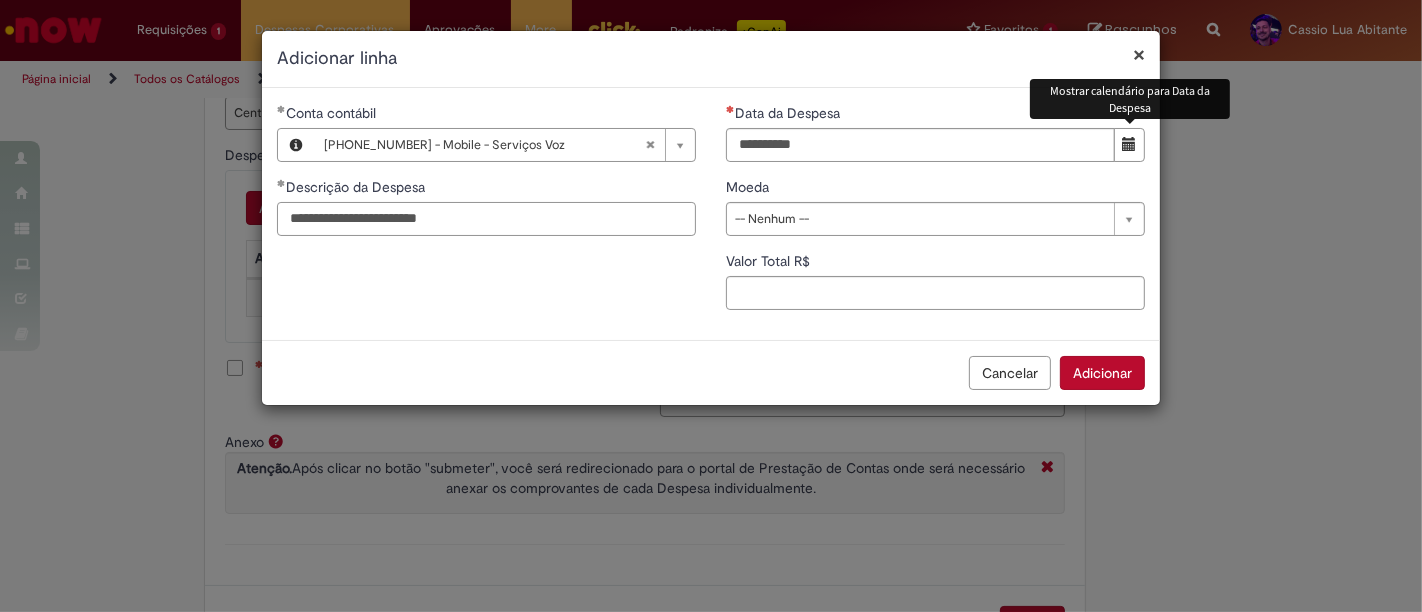 type on "**********" 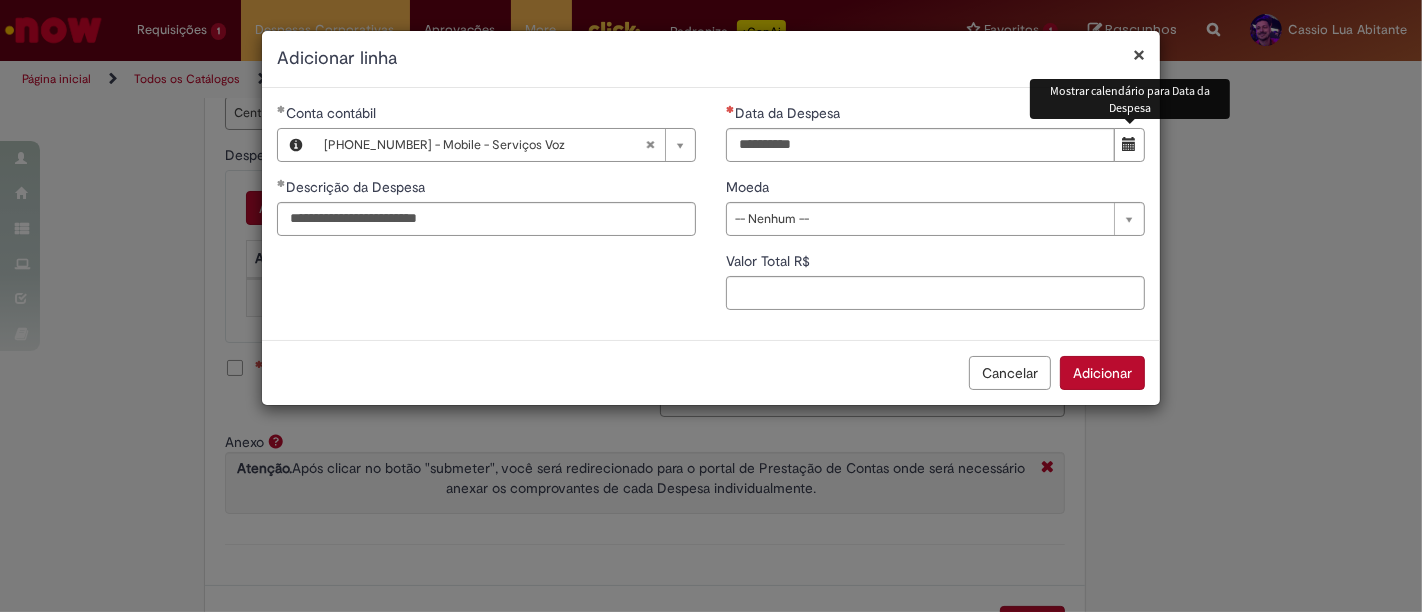 click at bounding box center (1129, 145) 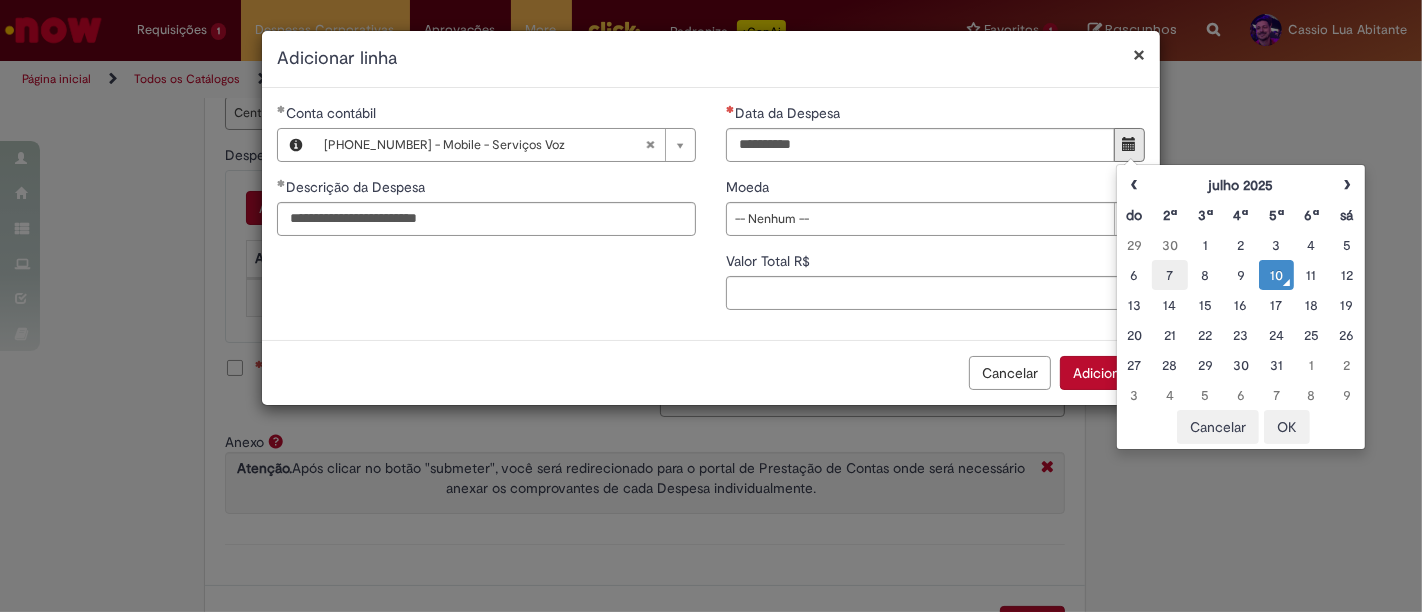 click on "7" at bounding box center [1169, 275] 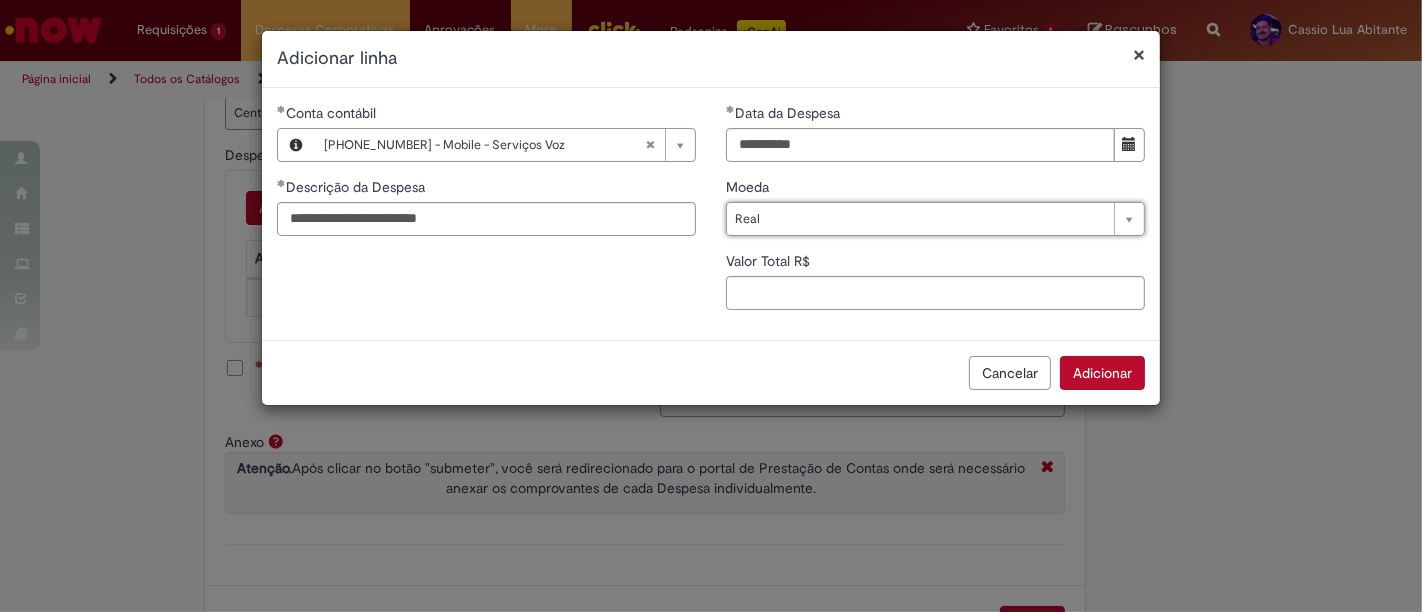 type on "****" 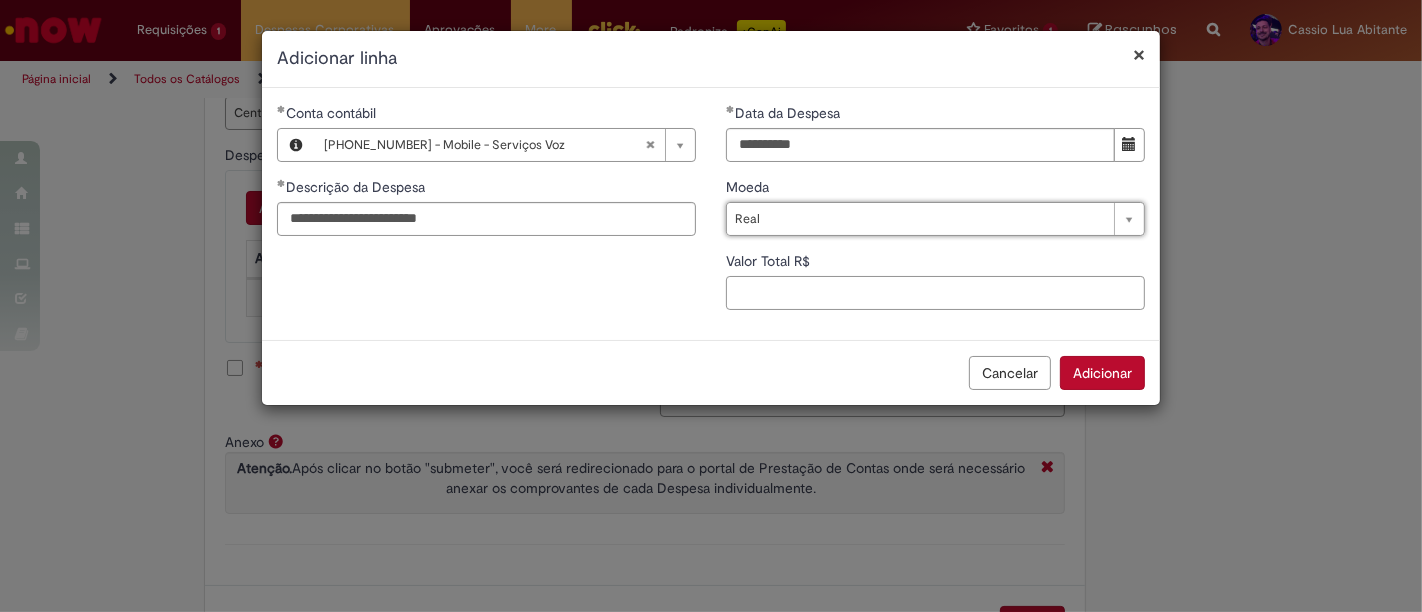 click on "Valor Total R$" at bounding box center (935, 293) 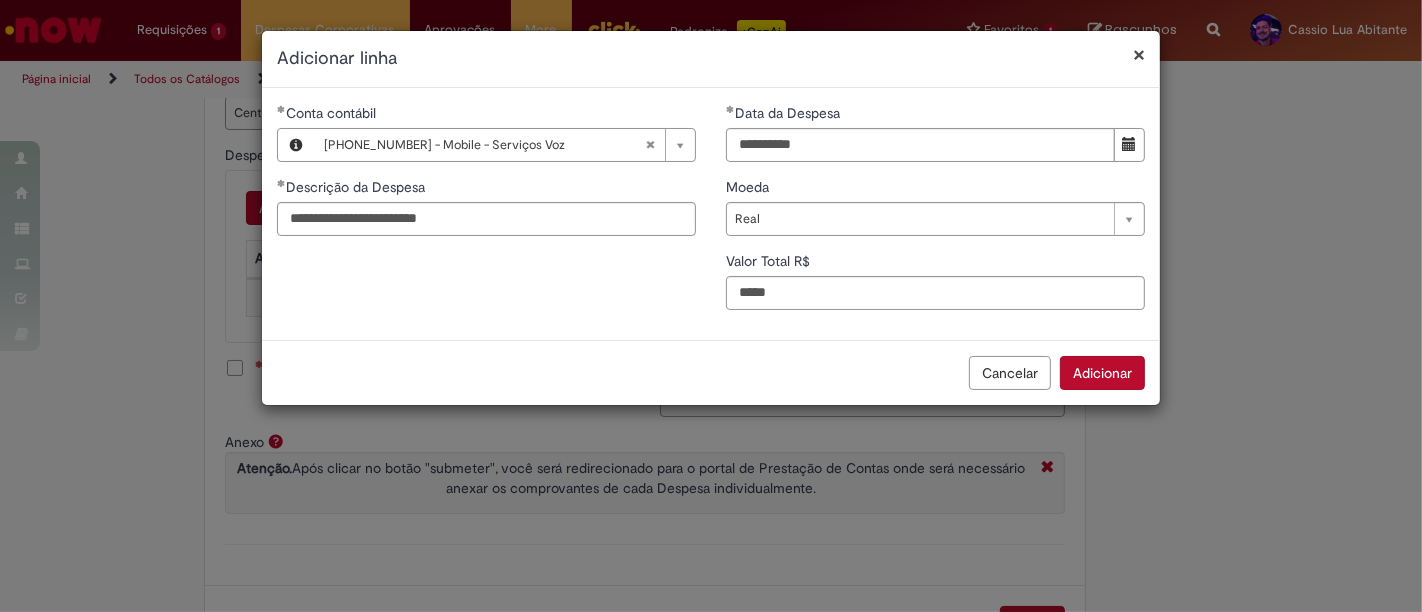 click on "Adicionar" at bounding box center (1102, 373) 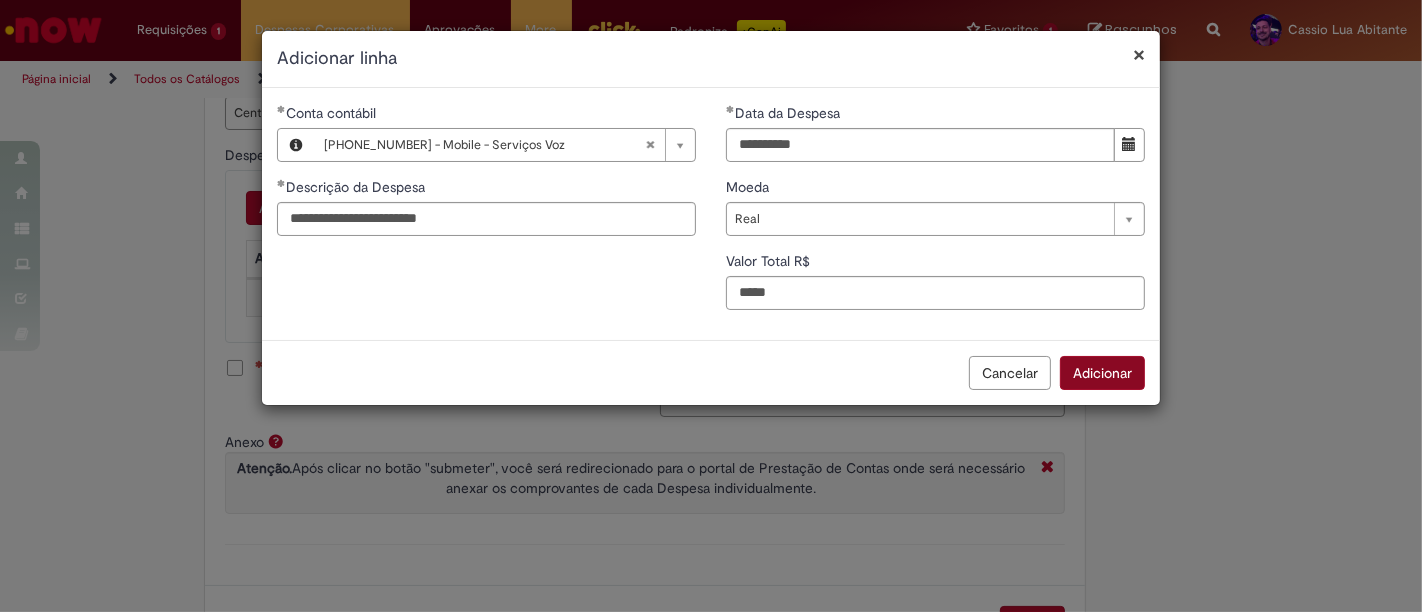 type on "**" 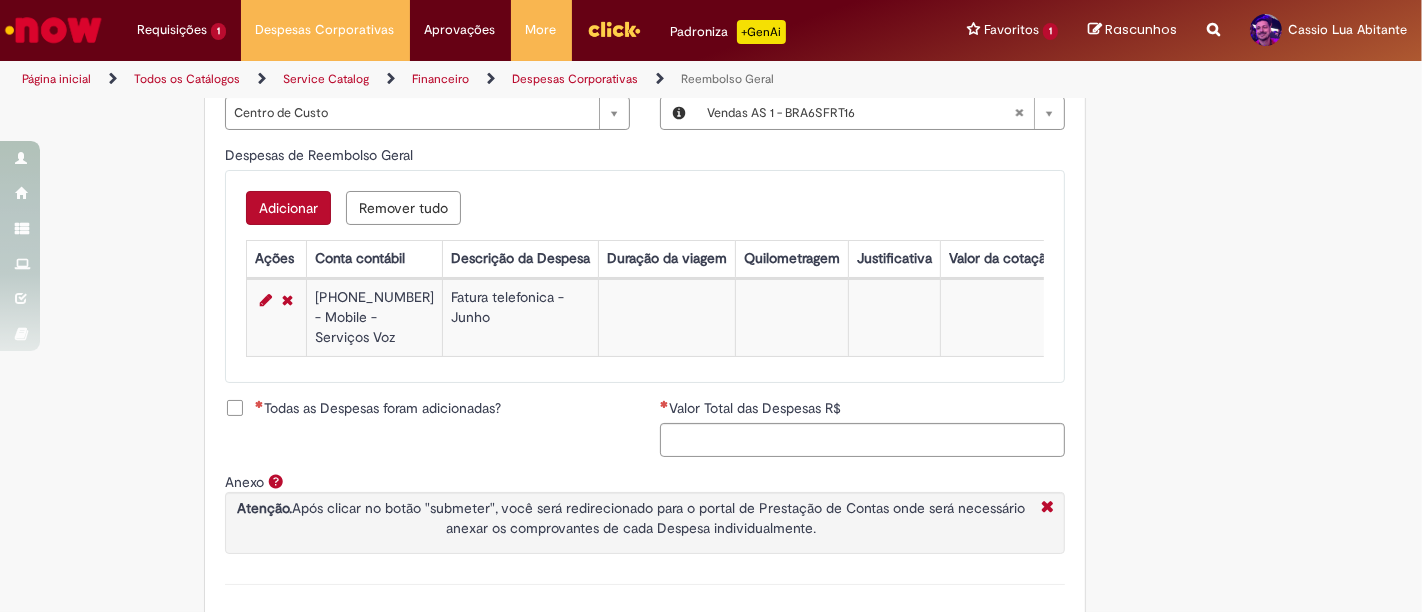 click on "Todas as Despesas foram adicionadas?" at bounding box center [378, 408] 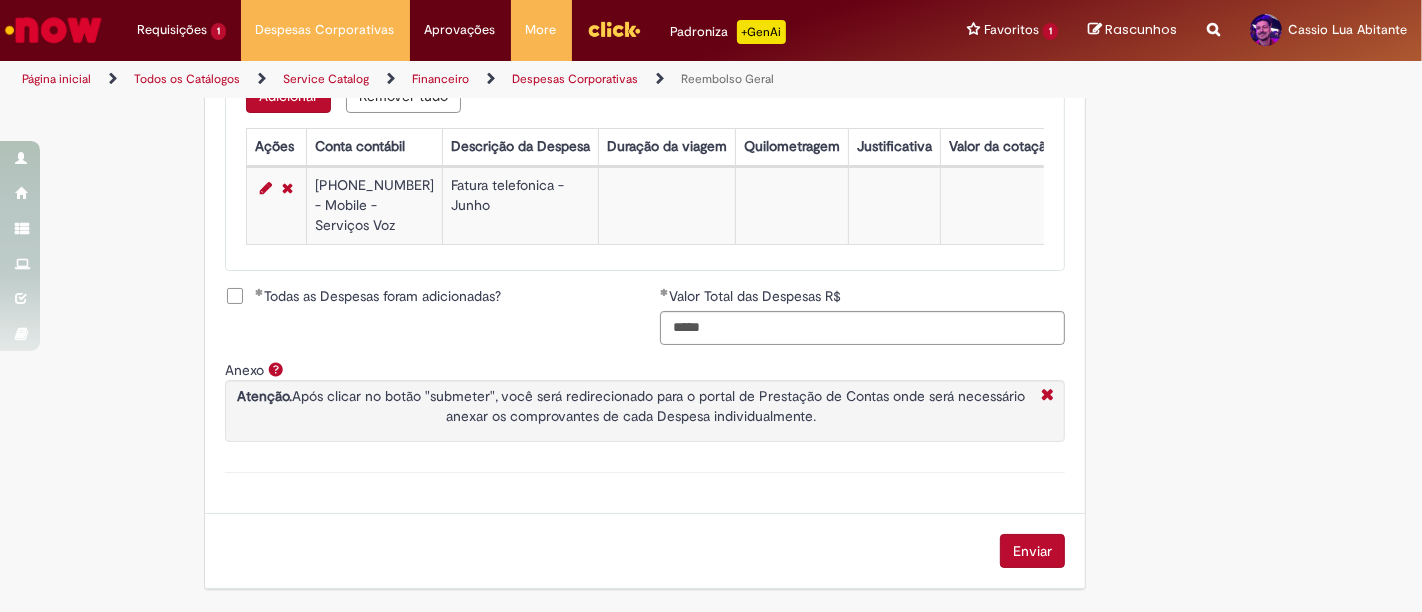 scroll, scrollTop: 918, scrollLeft: 0, axis: vertical 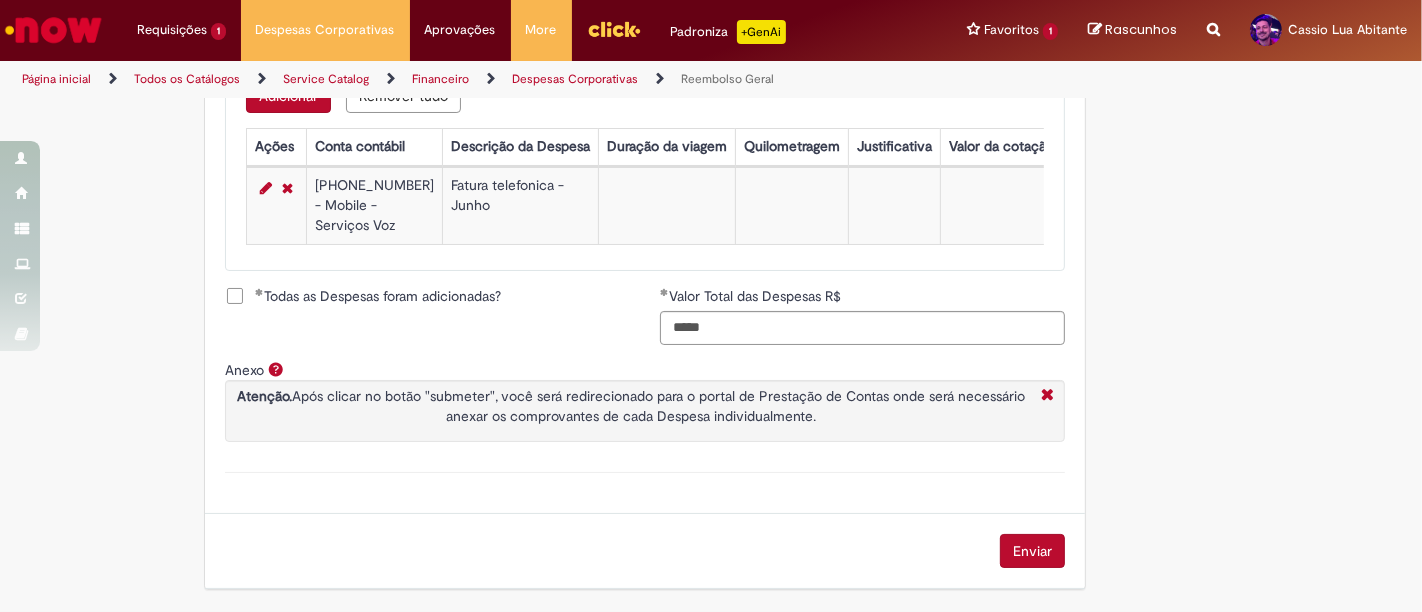 click on "Enviar" at bounding box center (1032, 551) 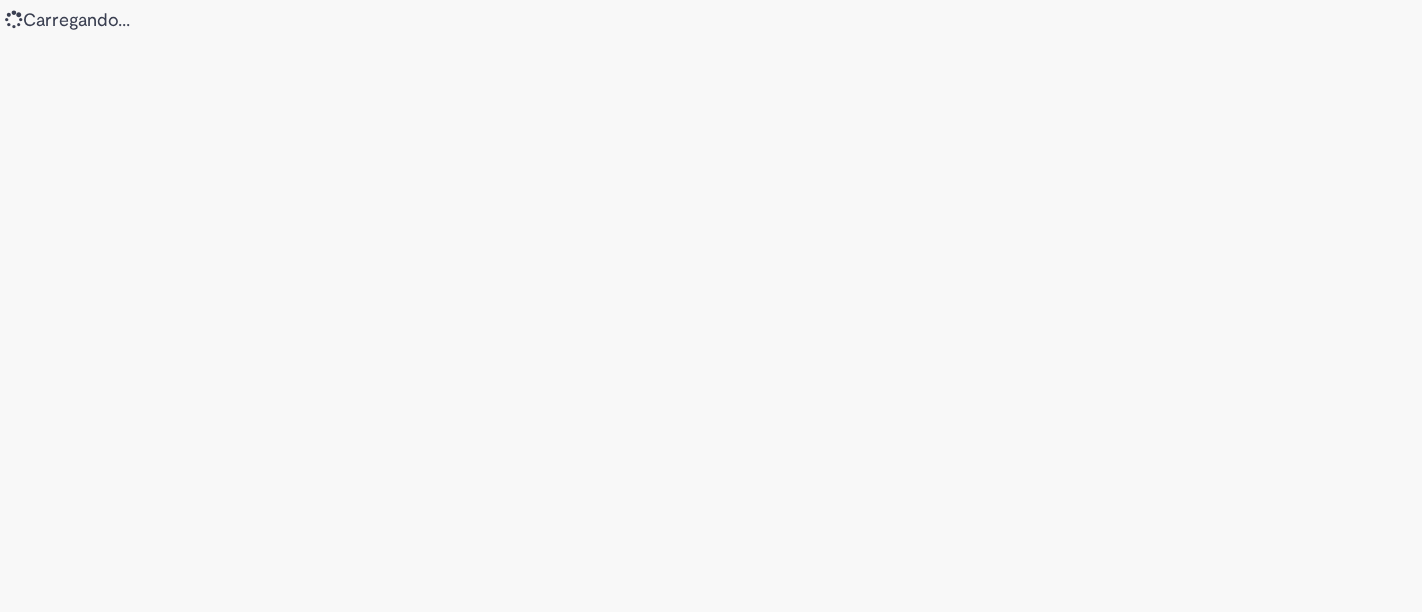 scroll, scrollTop: 0, scrollLeft: 0, axis: both 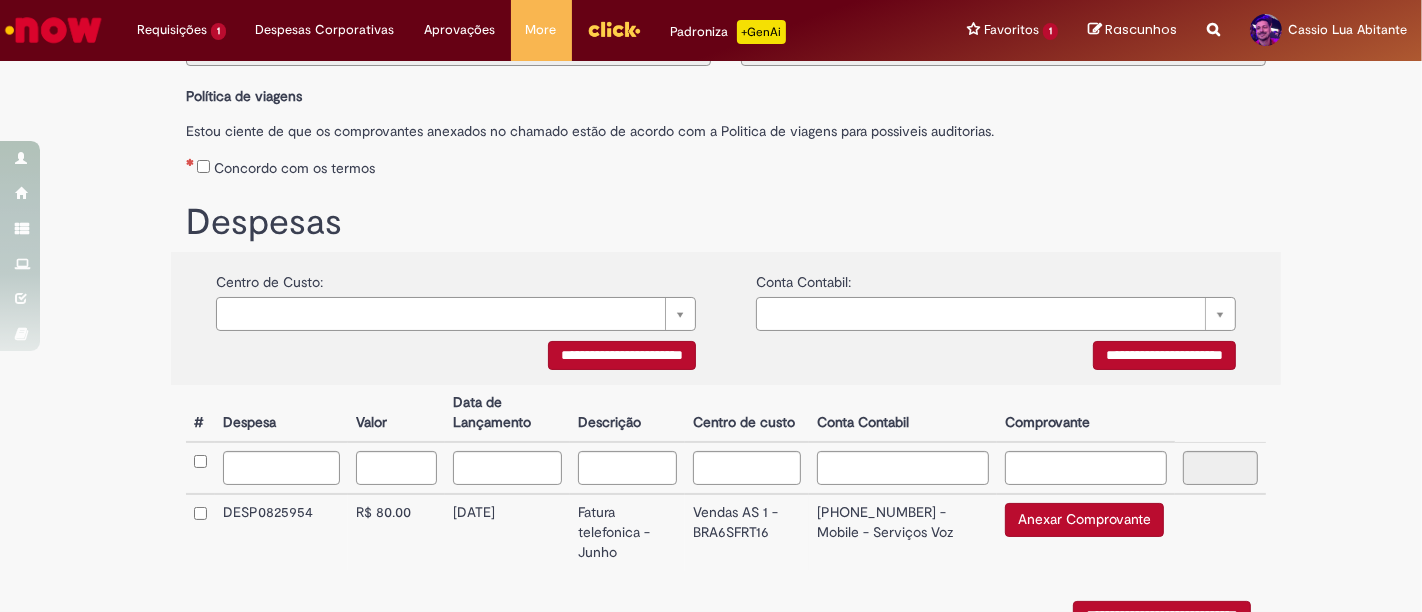 click on "Anexar Comprovante" at bounding box center [1084, 520] 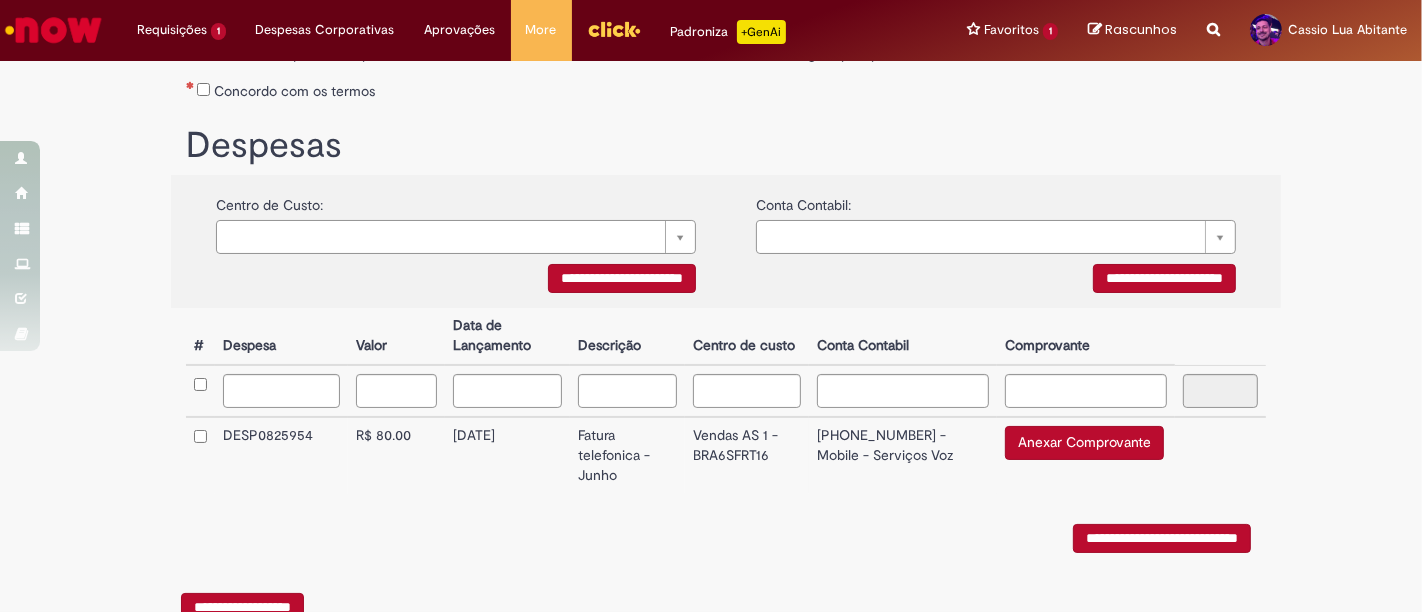 scroll, scrollTop: 333, scrollLeft: 0, axis: vertical 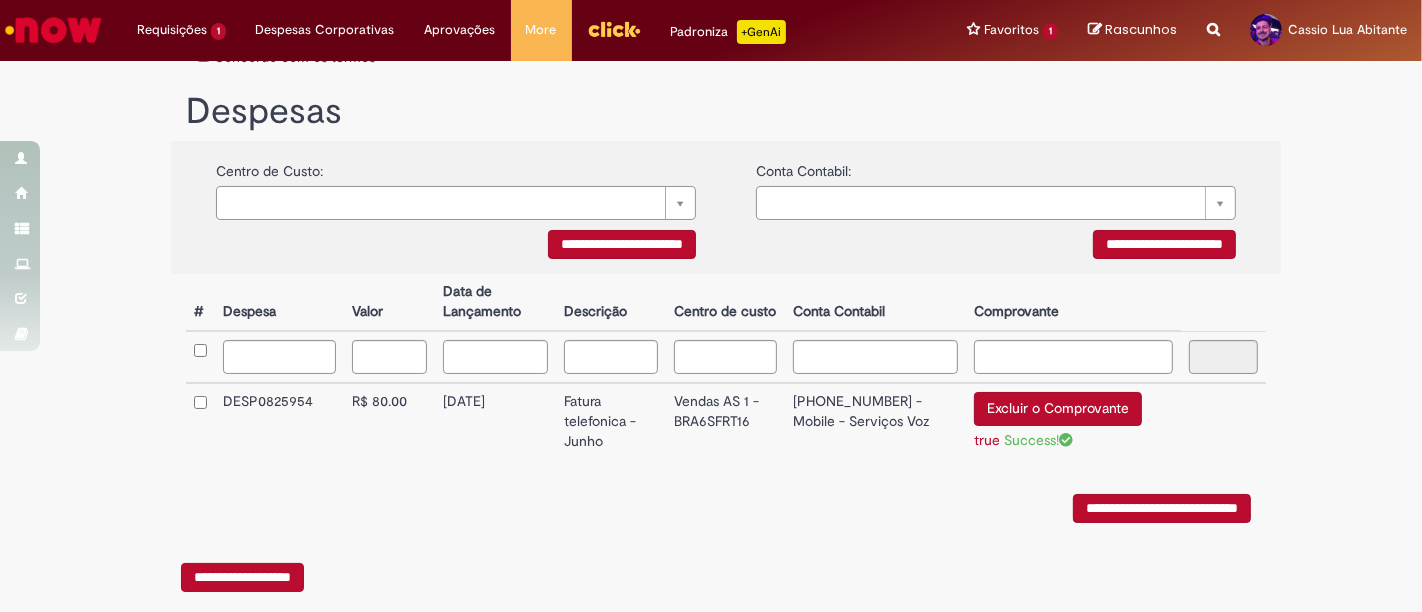 click on "**********" at bounding box center (1162, 508) 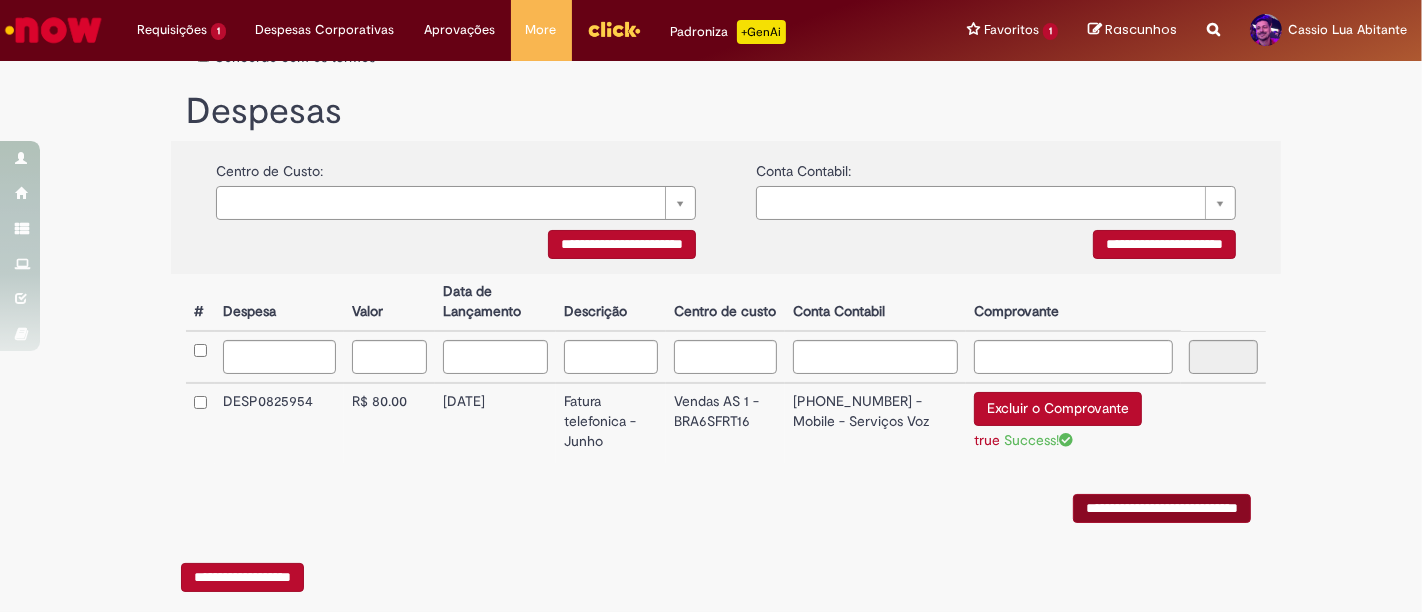 scroll, scrollTop: 0, scrollLeft: 0, axis: both 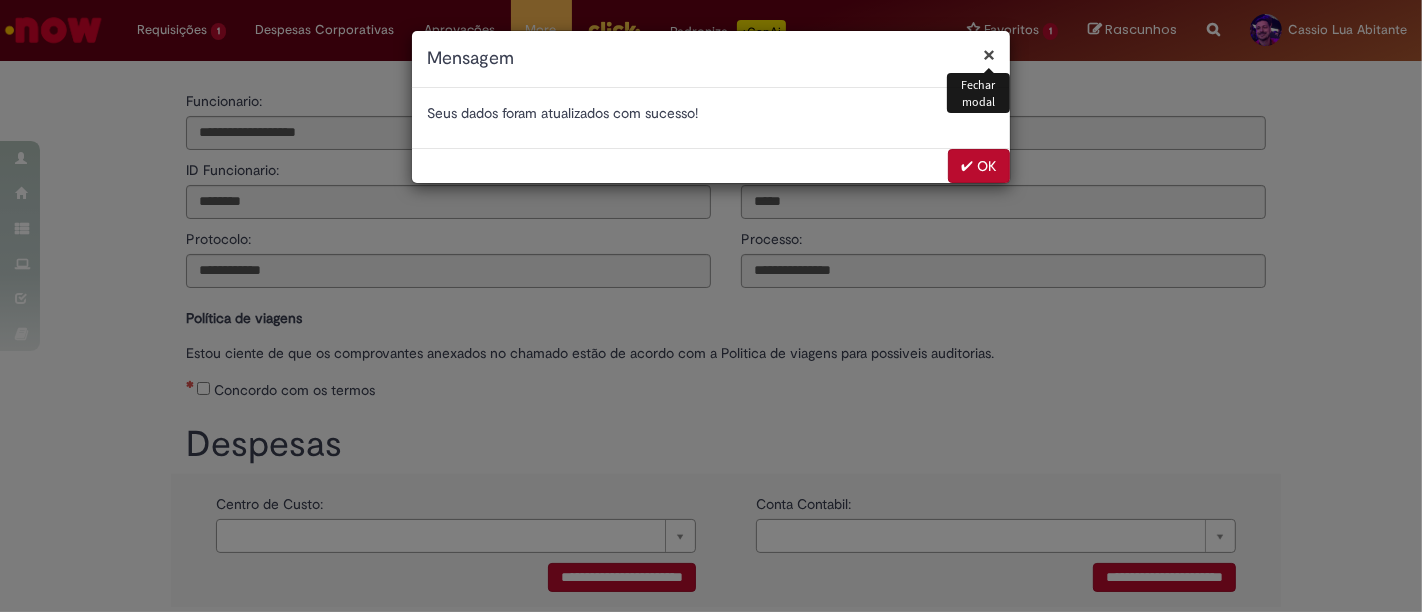 click on "✔ OK" at bounding box center (979, 166) 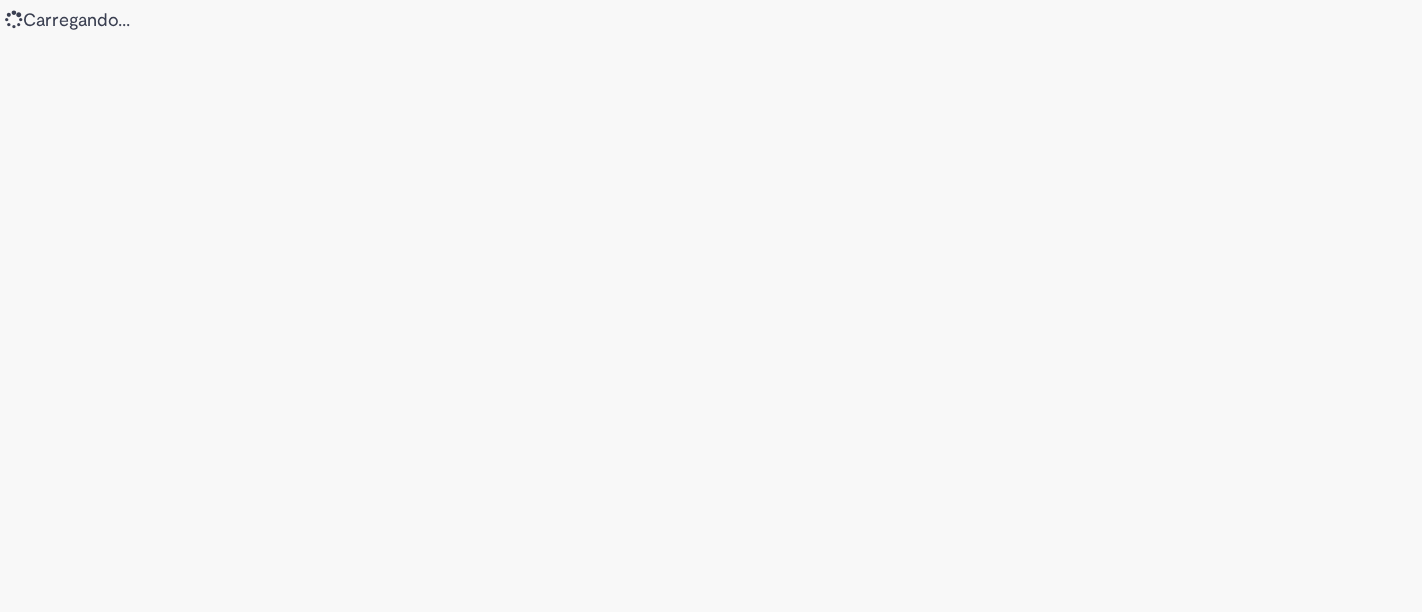 scroll, scrollTop: 0, scrollLeft: 0, axis: both 